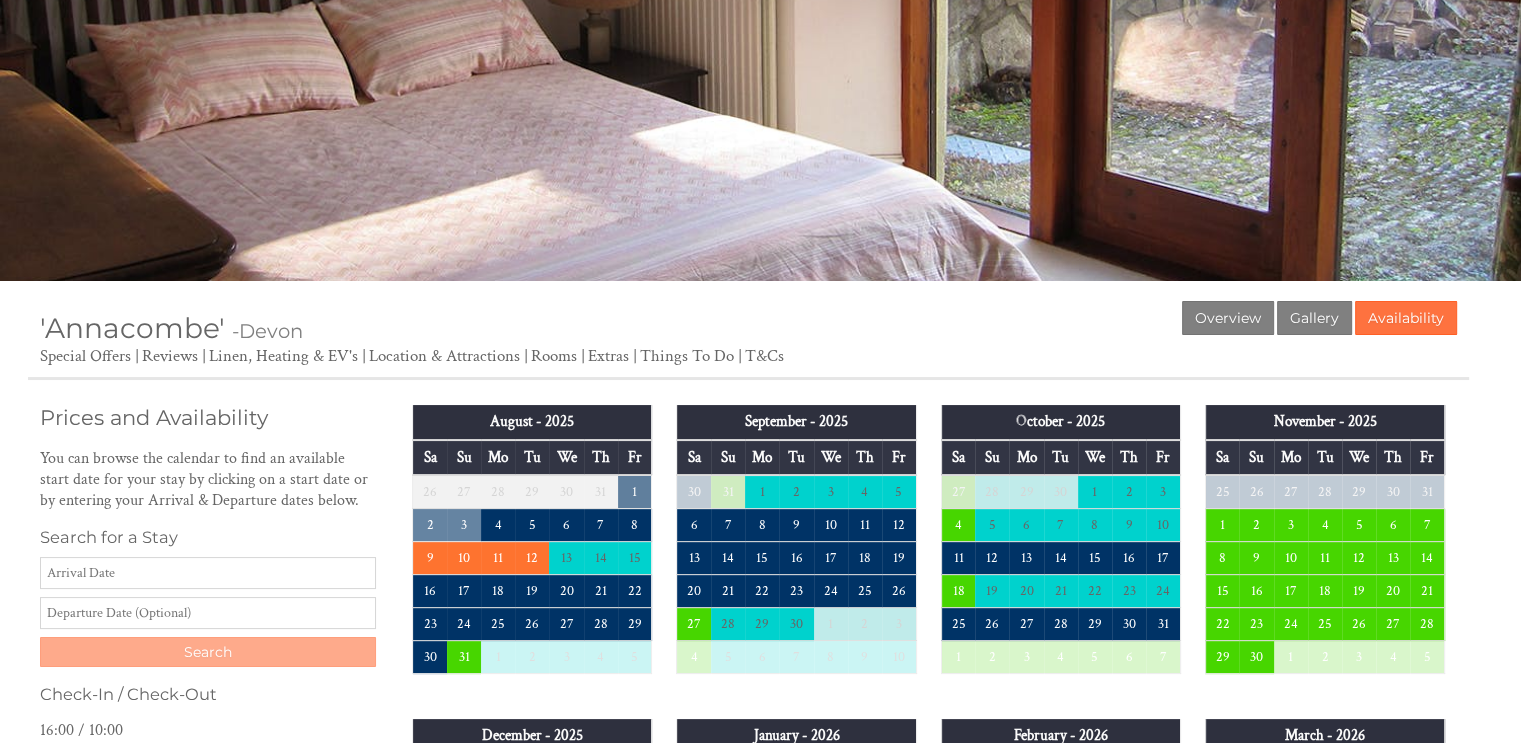 scroll, scrollTop: 0, scrollLeft: 0, axis: both 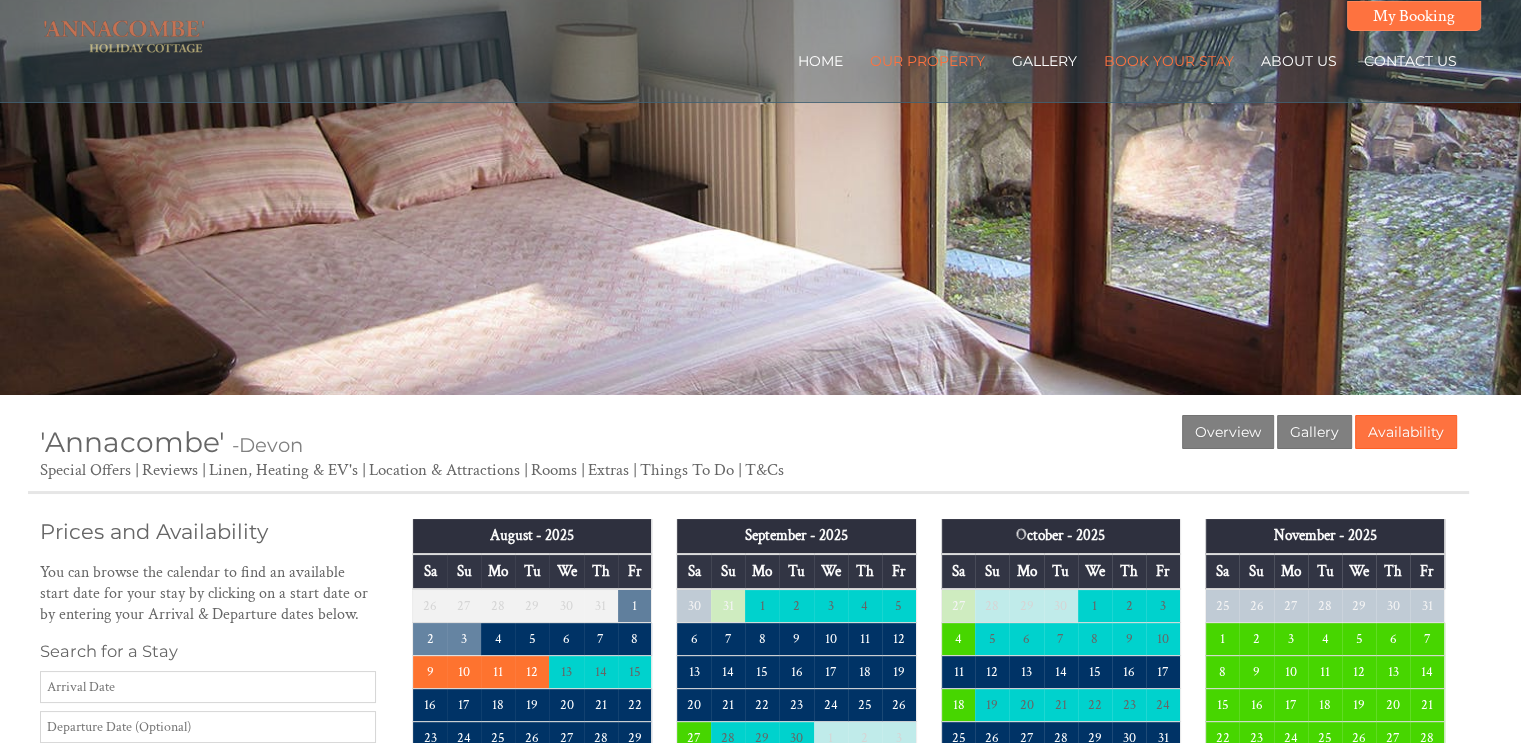 click at bounding box center (120, 38) 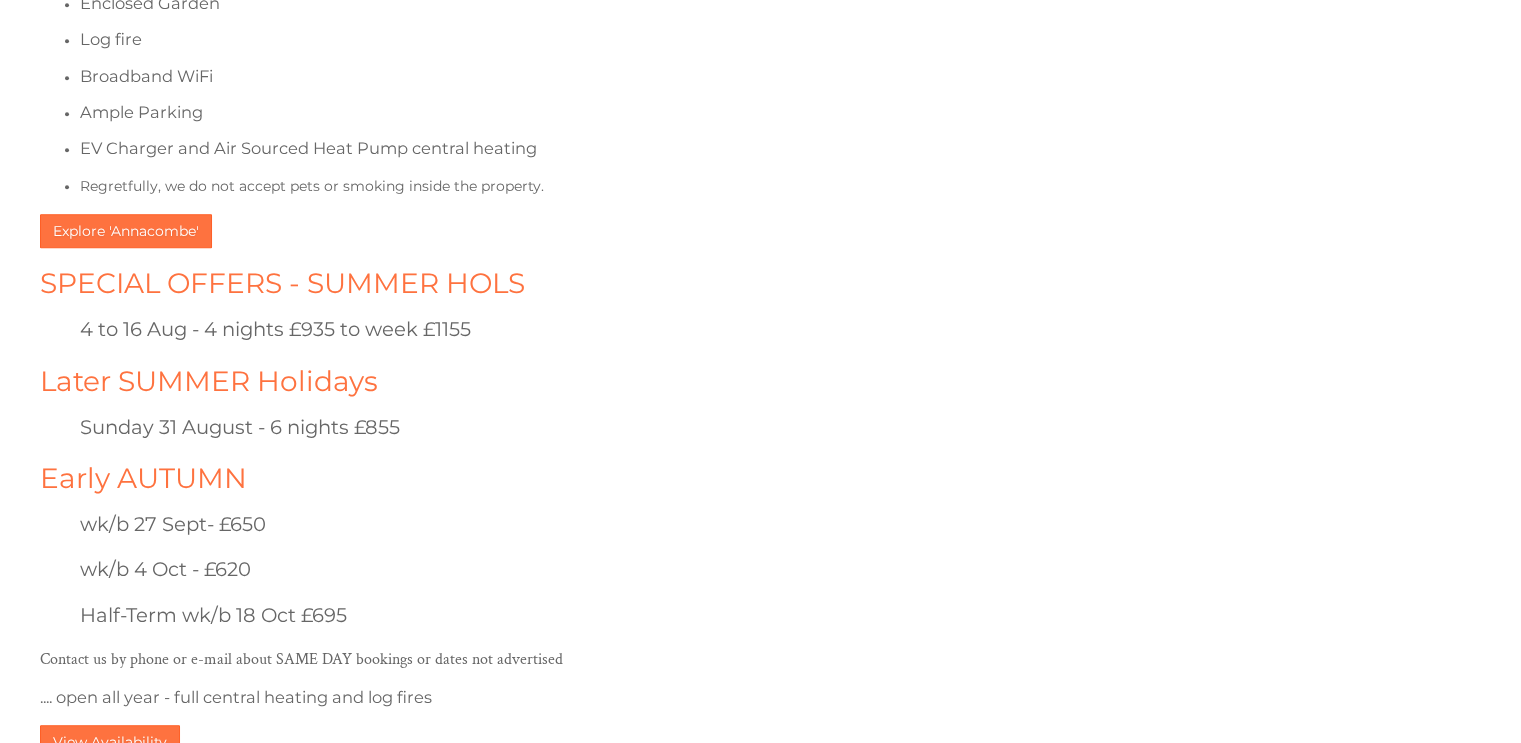 scroll, scrollTop: 1900, scrollLeft: 0, axis: vertical 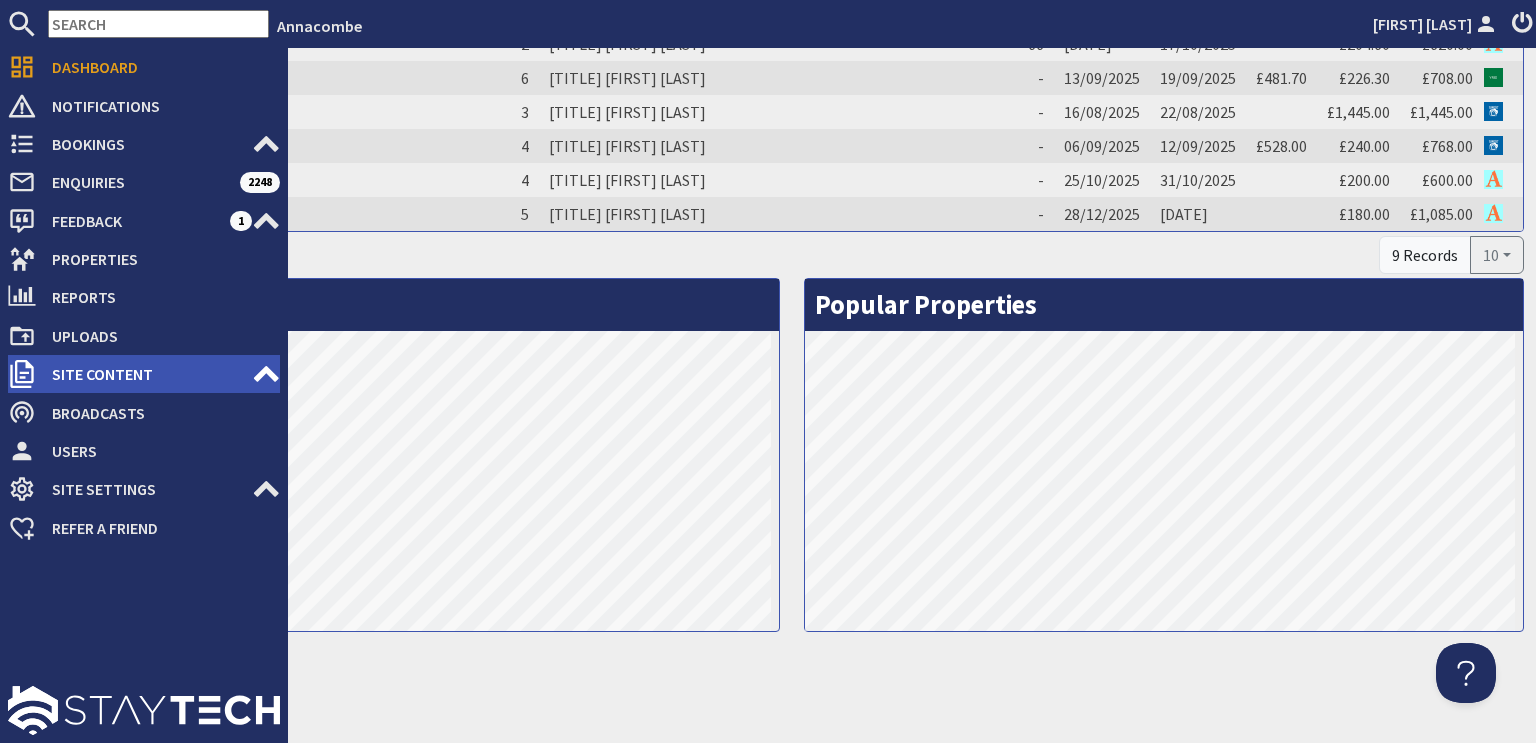 click on "Site Content" at bounding box center (144, 374) 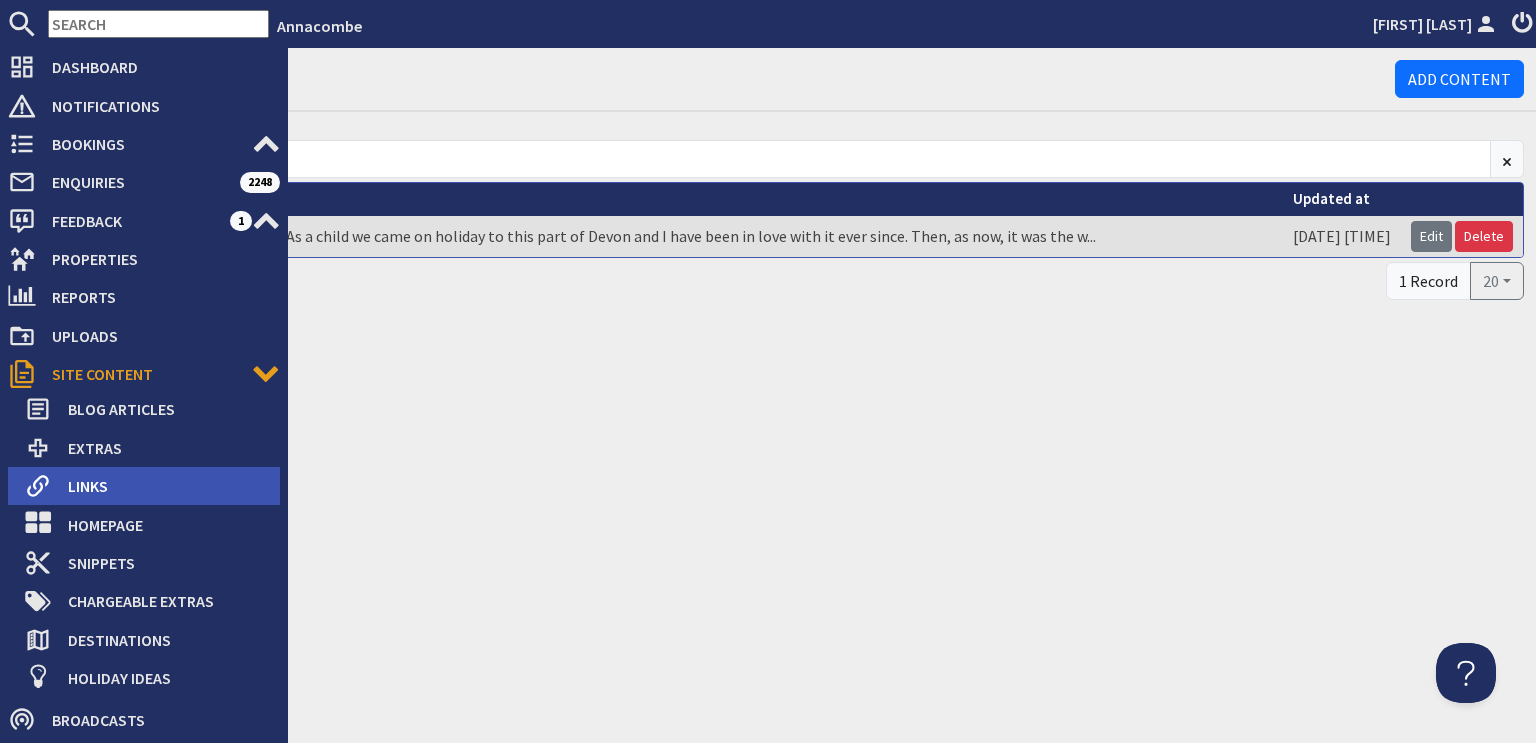 scroll, scrollTop: 0, scrollLeft: 0, axis: both 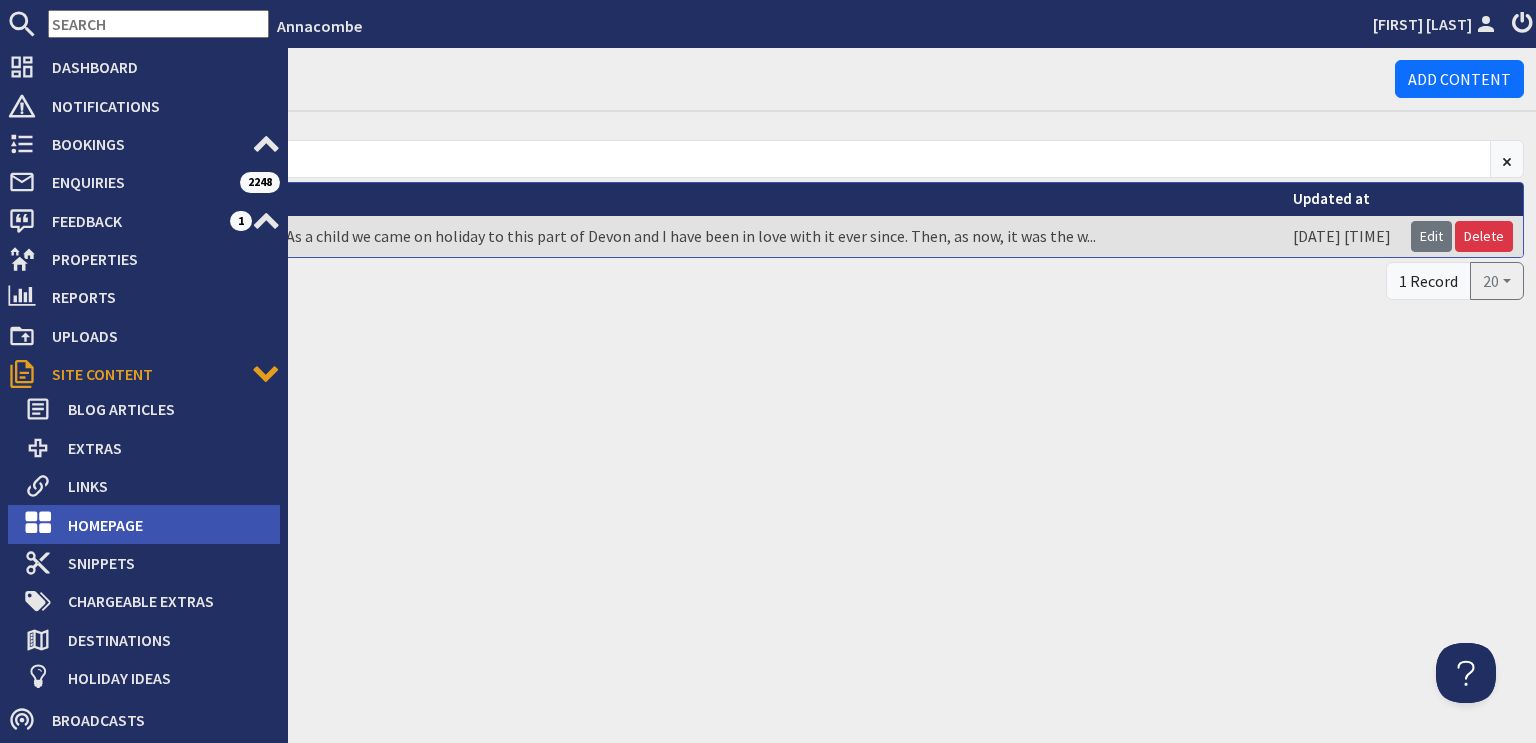 click on "Homepage" at bounding box center [166, 525] 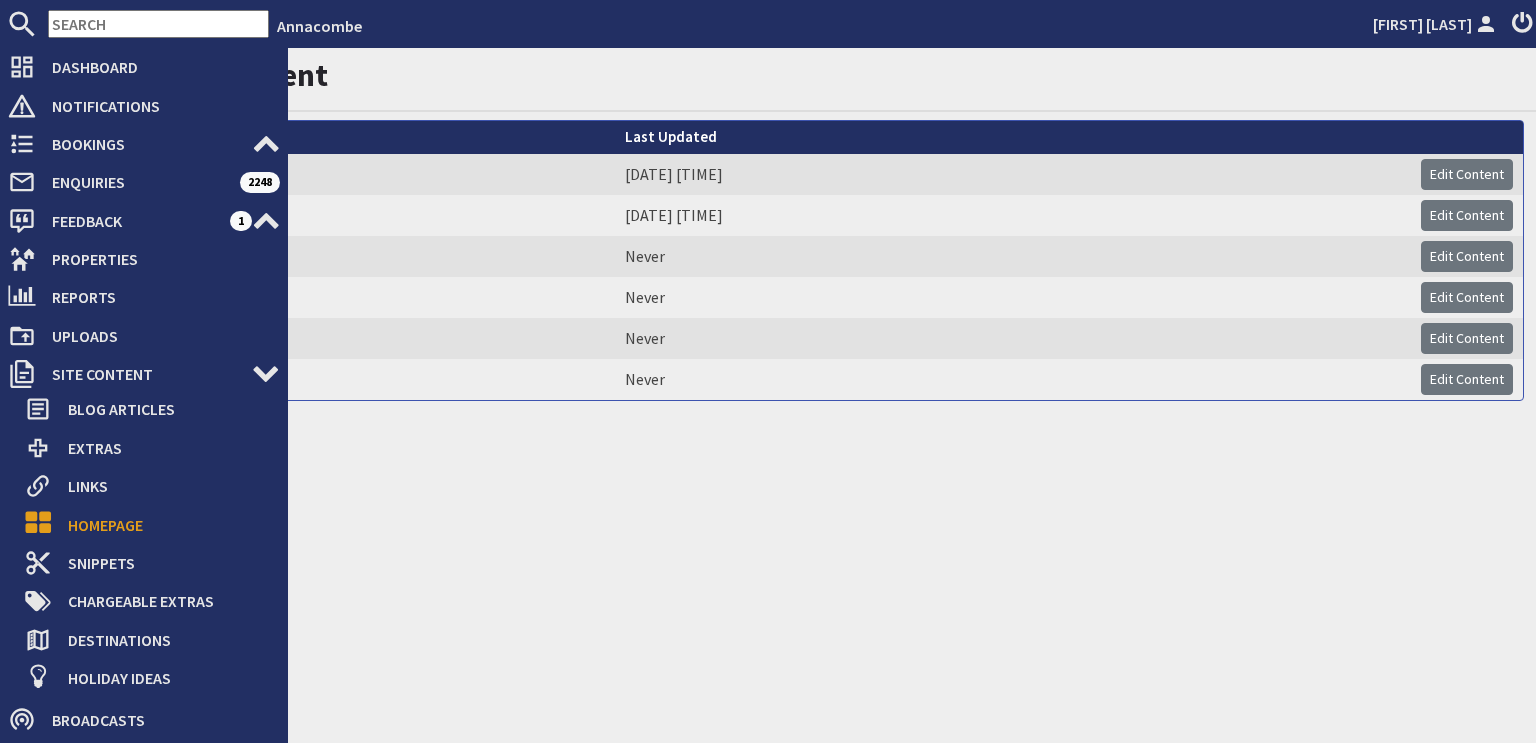 scroll, scrollTop: 0, scrollLeft: 0, axis: both 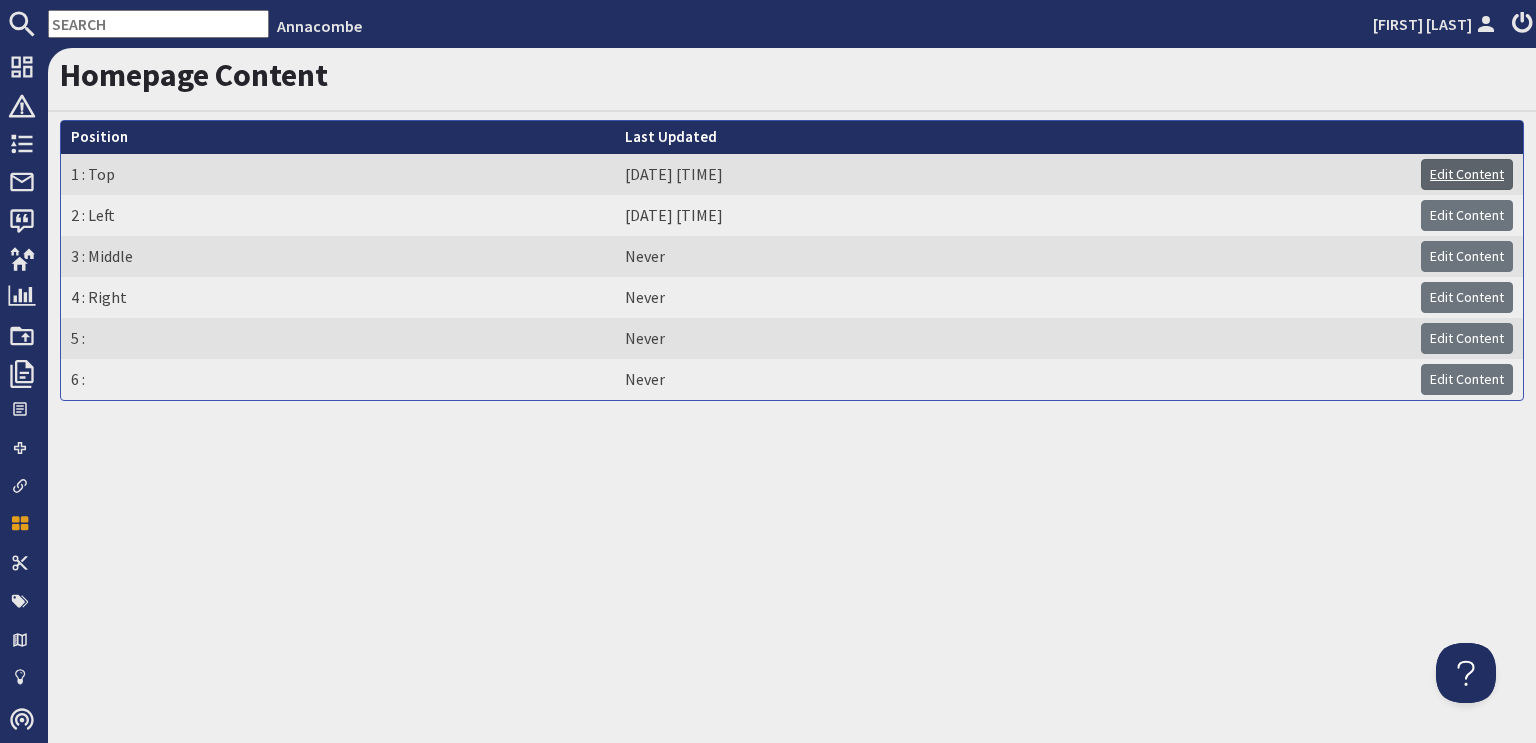 click on "Edit Content" at bounding box center (1467, 174) 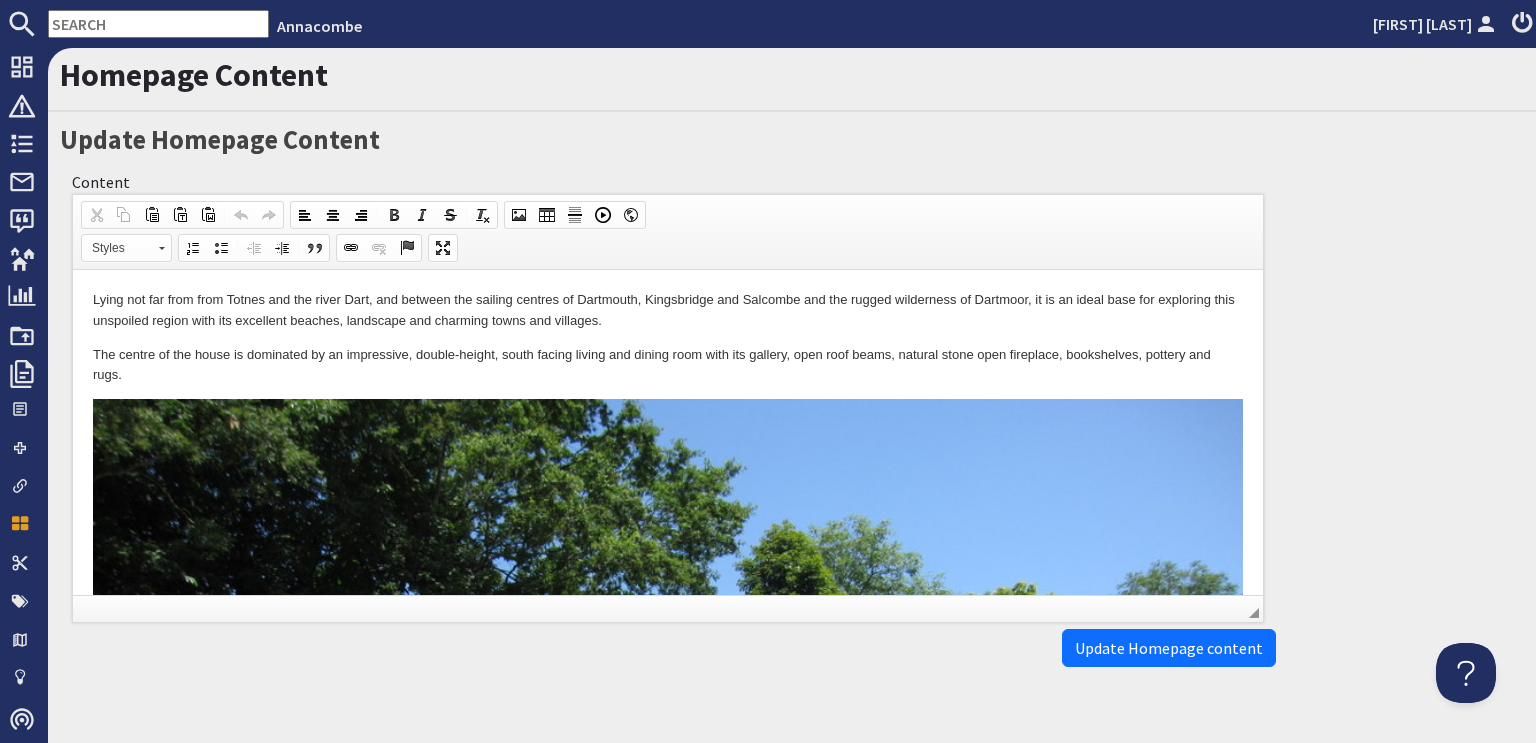 scroll, scrollTop: 0, scrollLeft: 0, axis: both 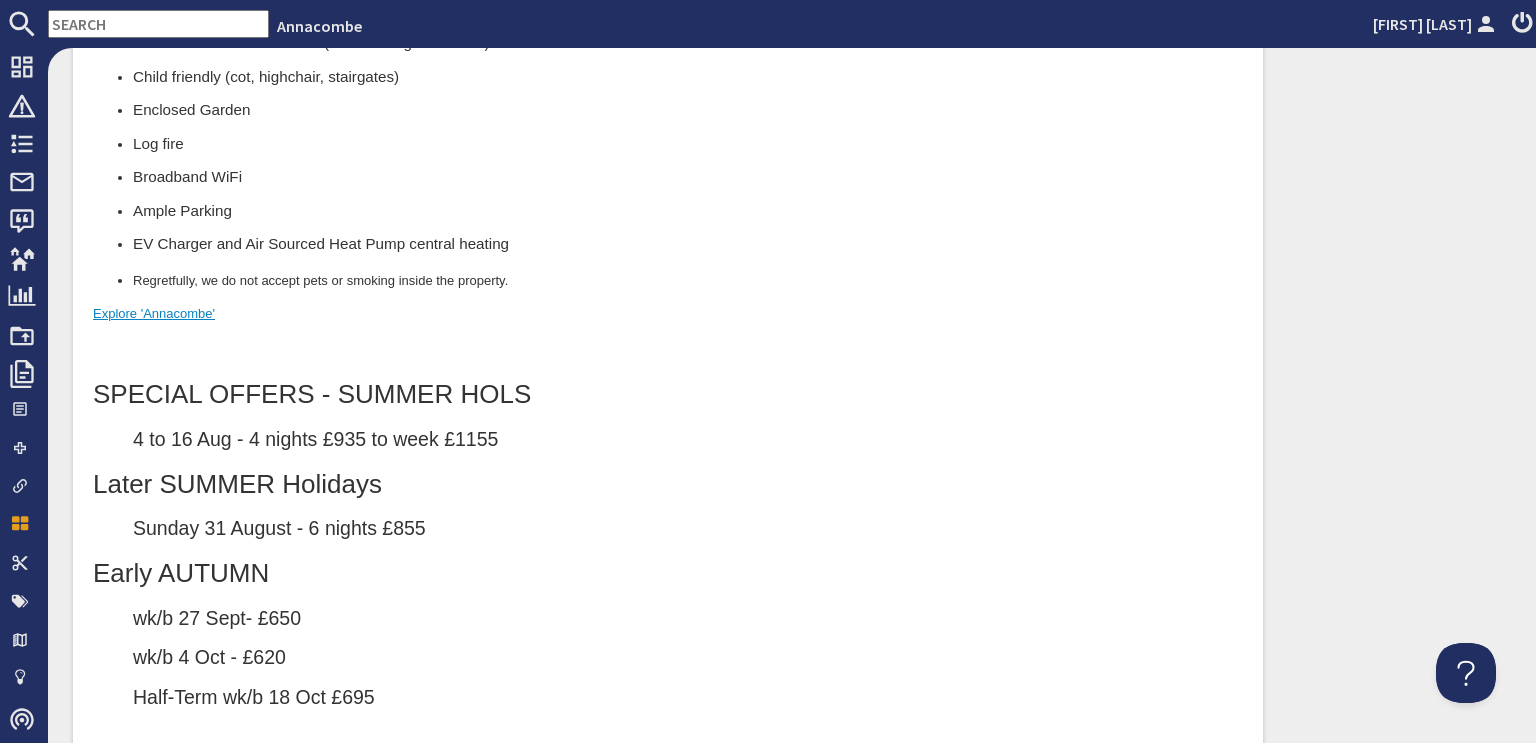 click on "Sunday 31 August - 6 nights £855" at bounding box center (688, 529) 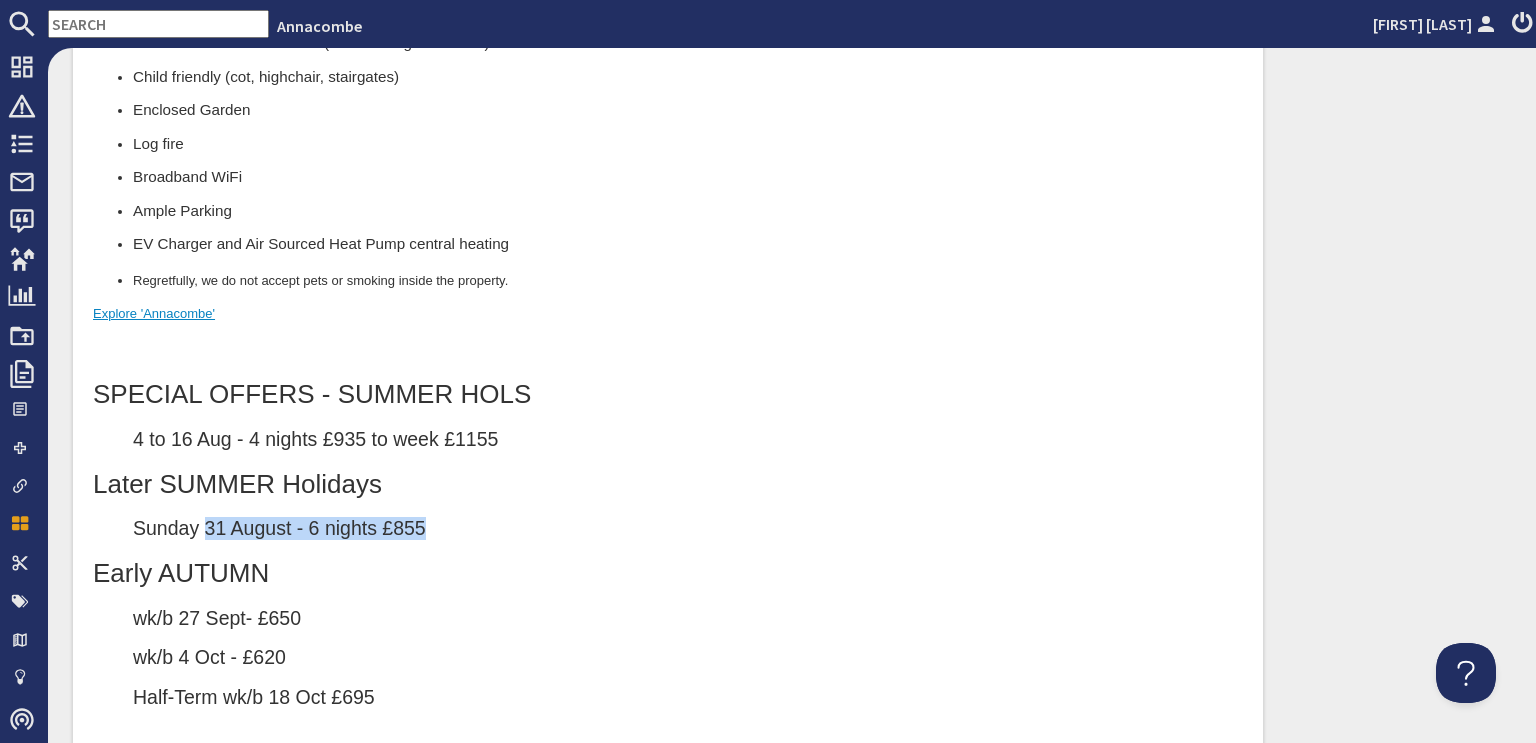 drag, startPoint x: 205, startPoint y: 528, endPoint x: 425, endPoint y: 532, distance: 220.03636 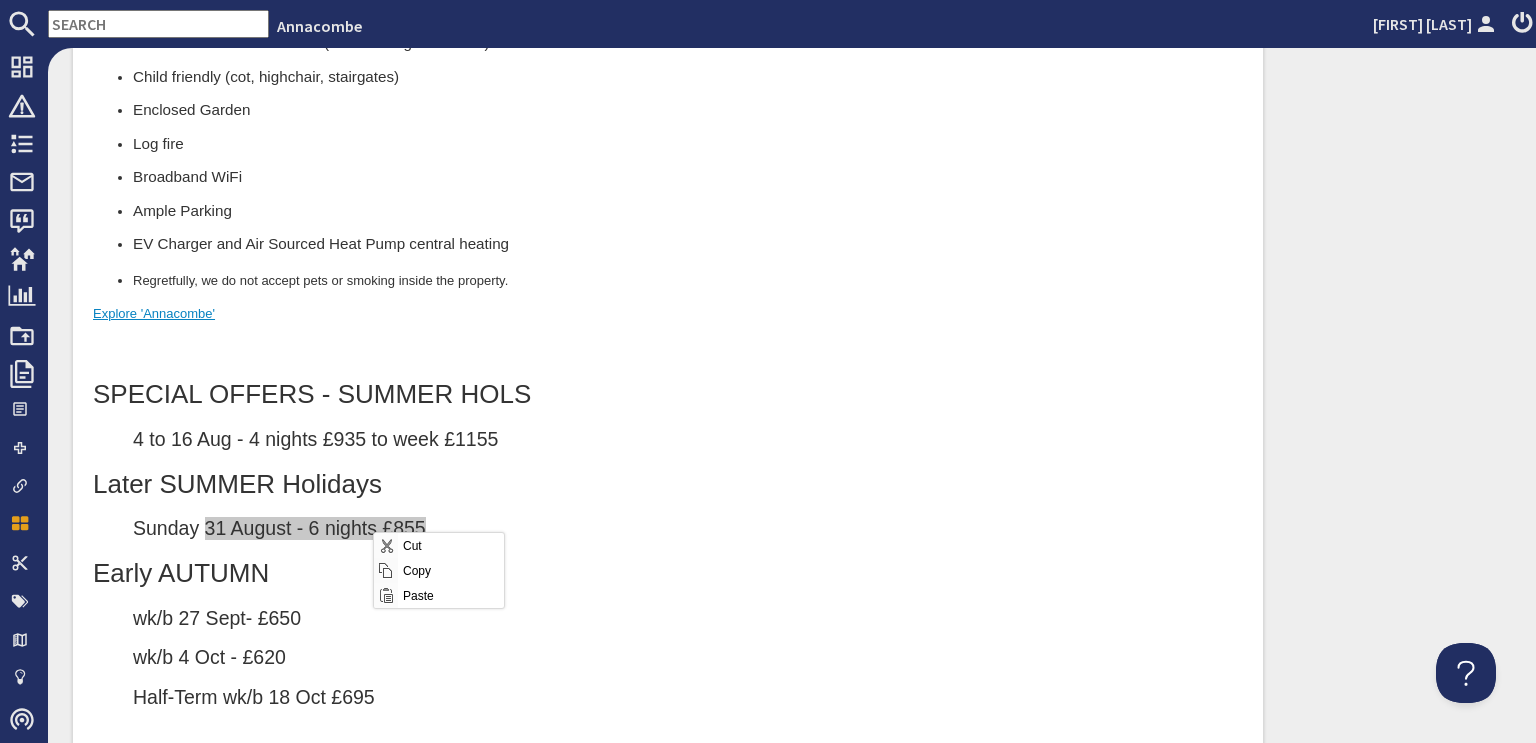 scroll, scrollTop: 0, scrollLeft: 0, axis: both 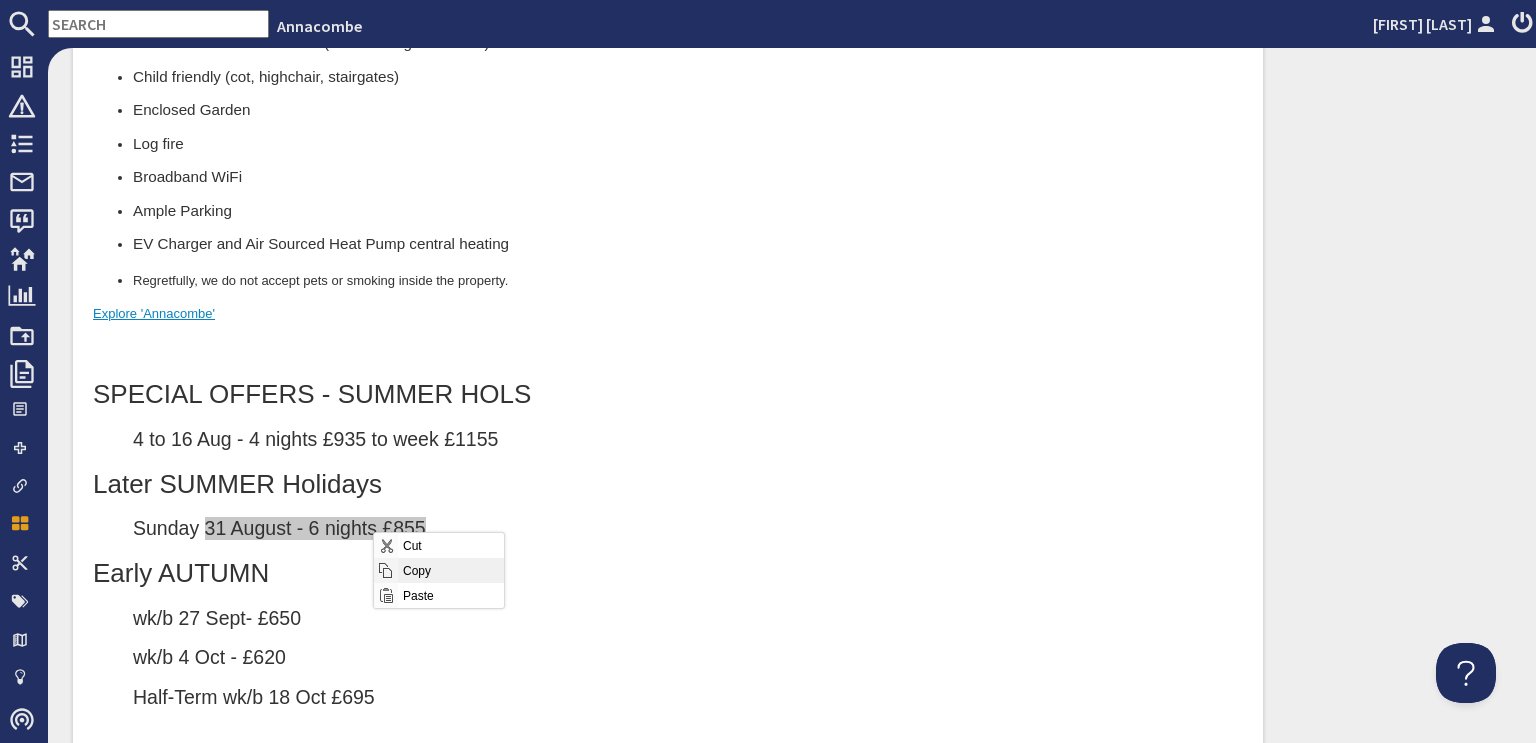 click on "Copy" at bounding box center [450, 570] 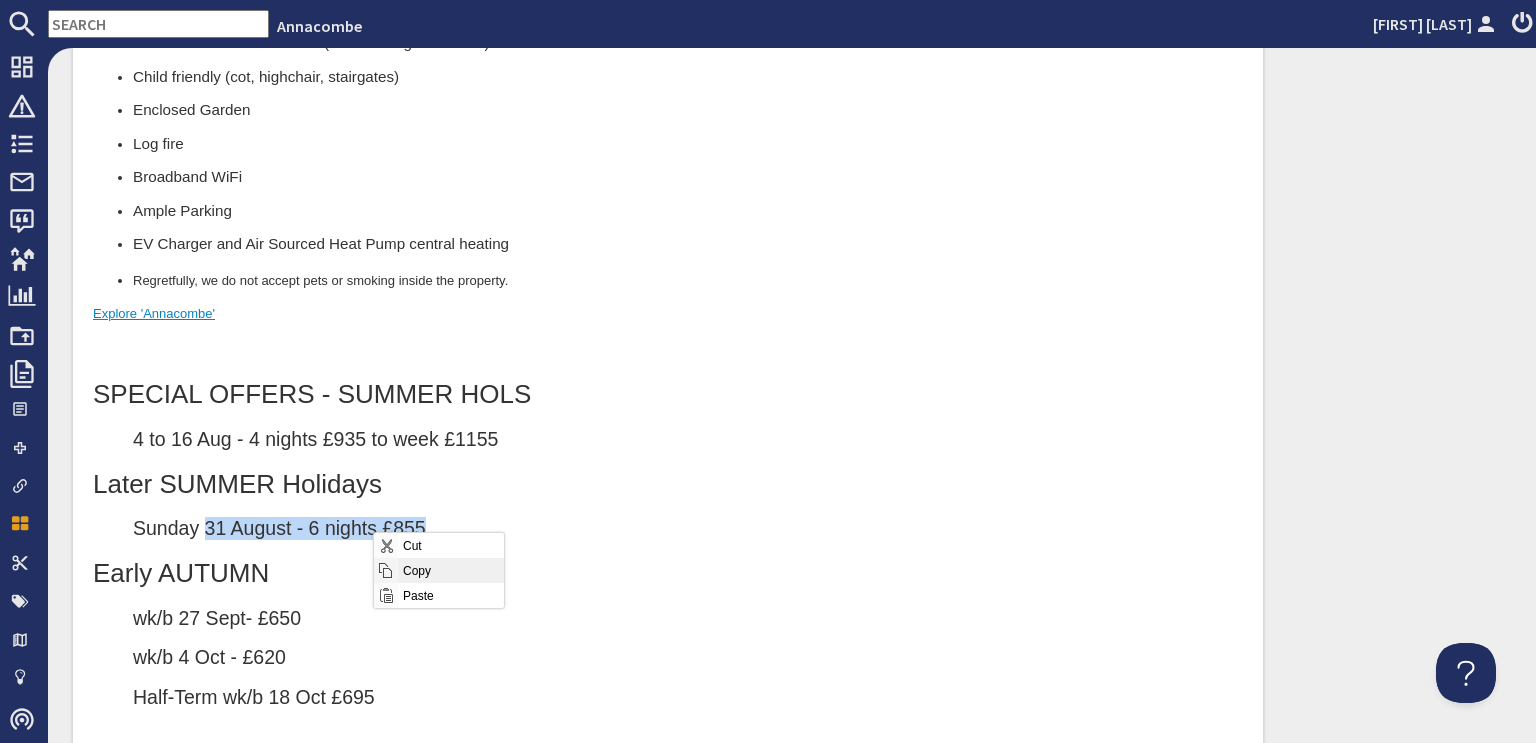 copy on "31 August - 6 nights £855" 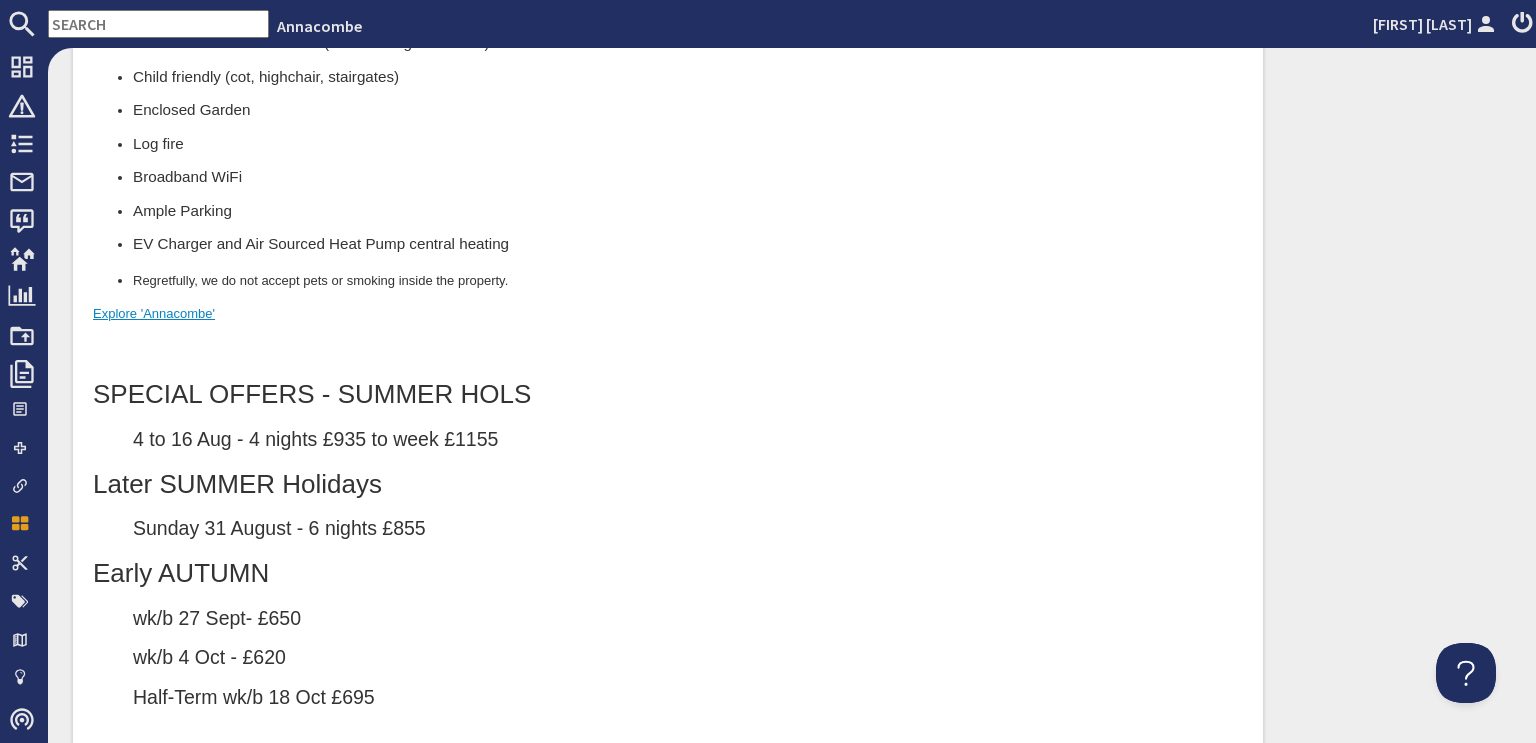 click on "4 to 16 Aug - 4 nights £935 to week £1155" at bounding box center (688, 440) 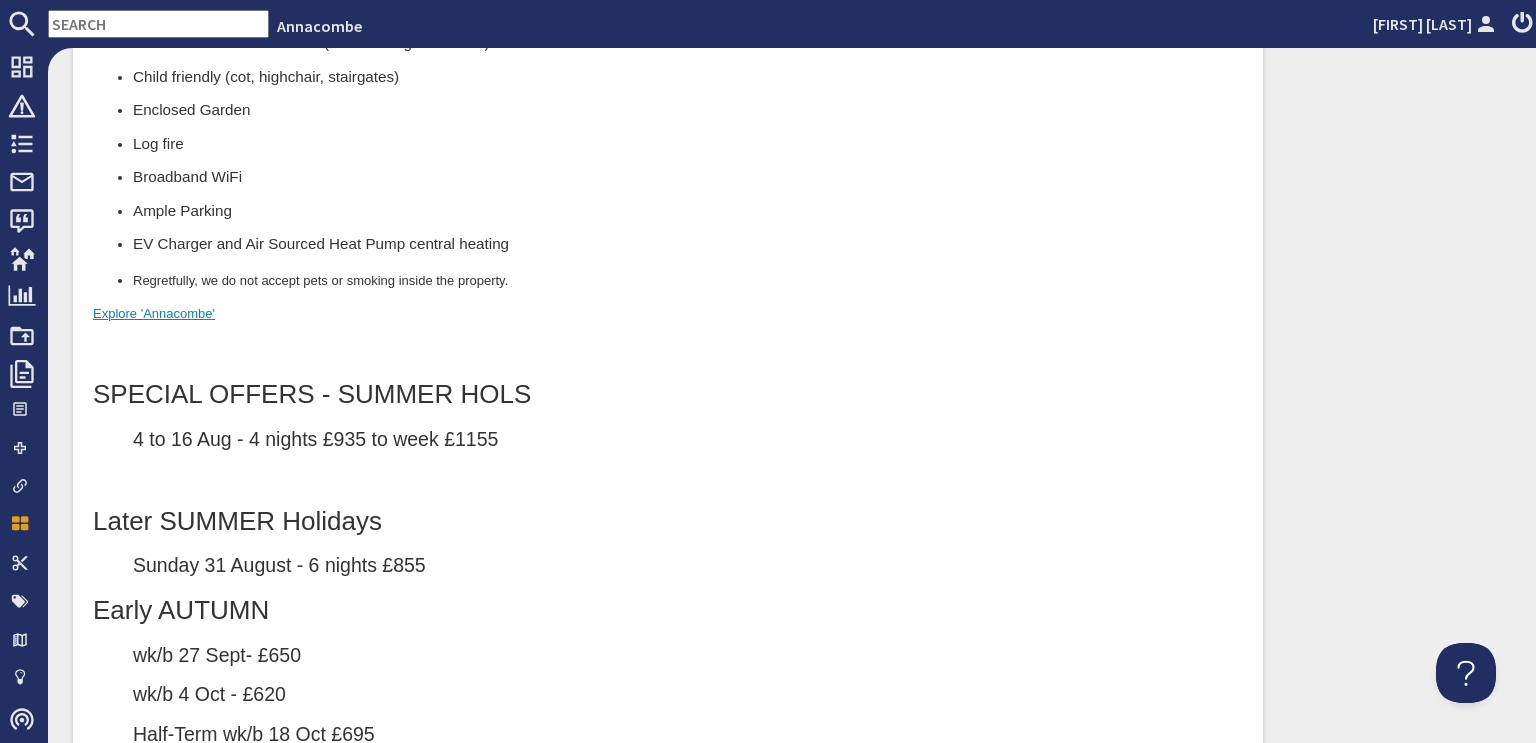 drag, startPoint x: 92, startPoint y: 482, endPoint x: 601, endPoint y: 385, distance: 518.1602 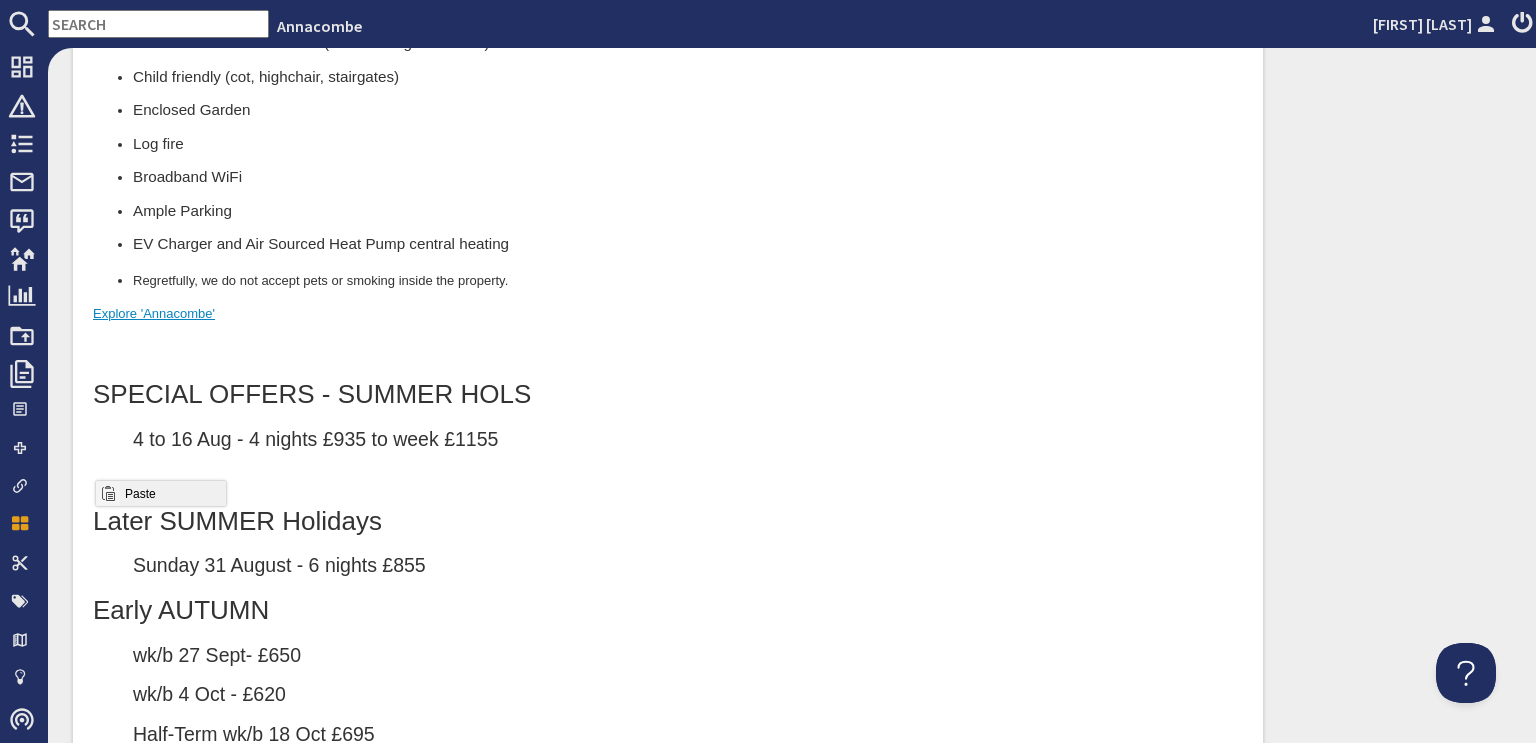 click on "Paste" at bounding box center [172, 493] 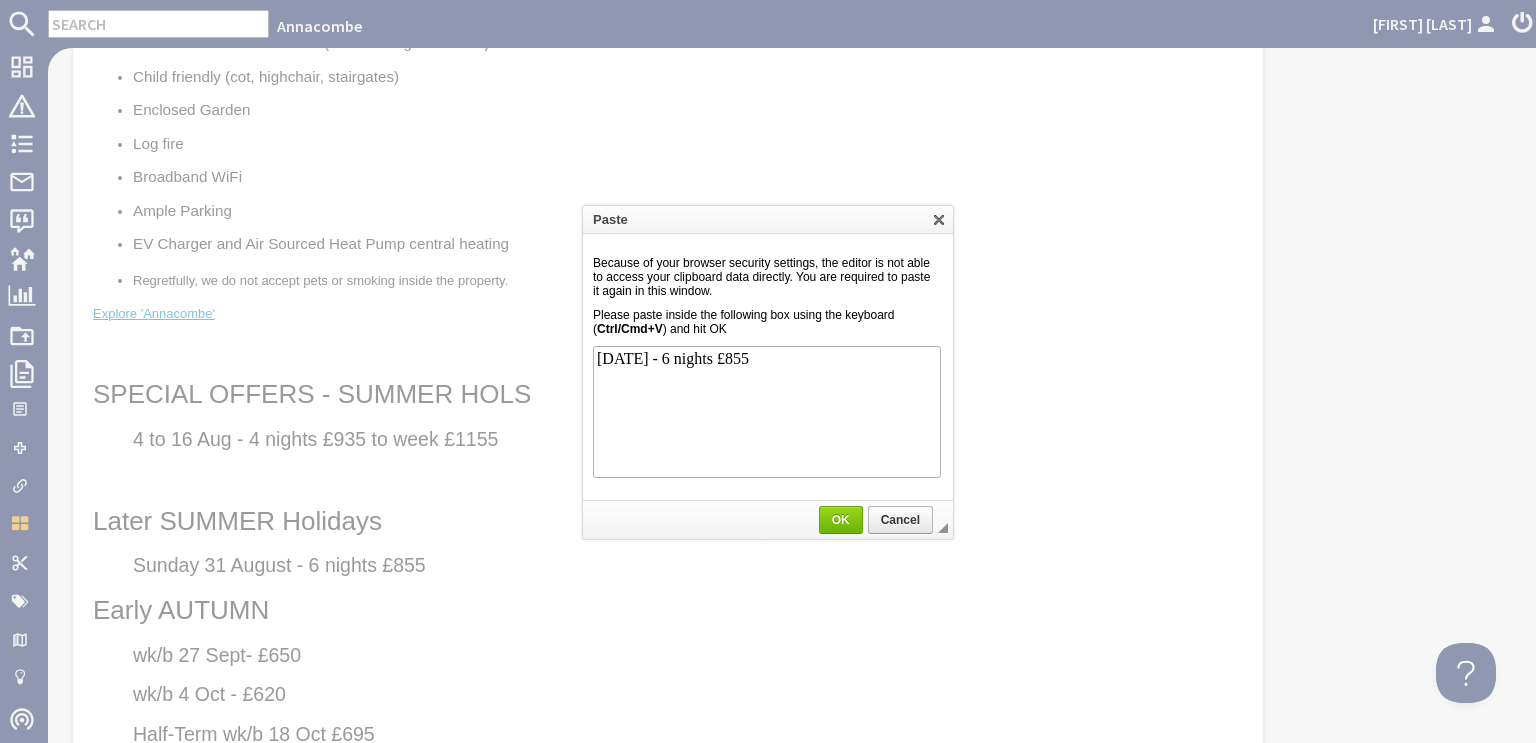 scroll, scrollTop: 0, scrollLeft: 0, axis: both 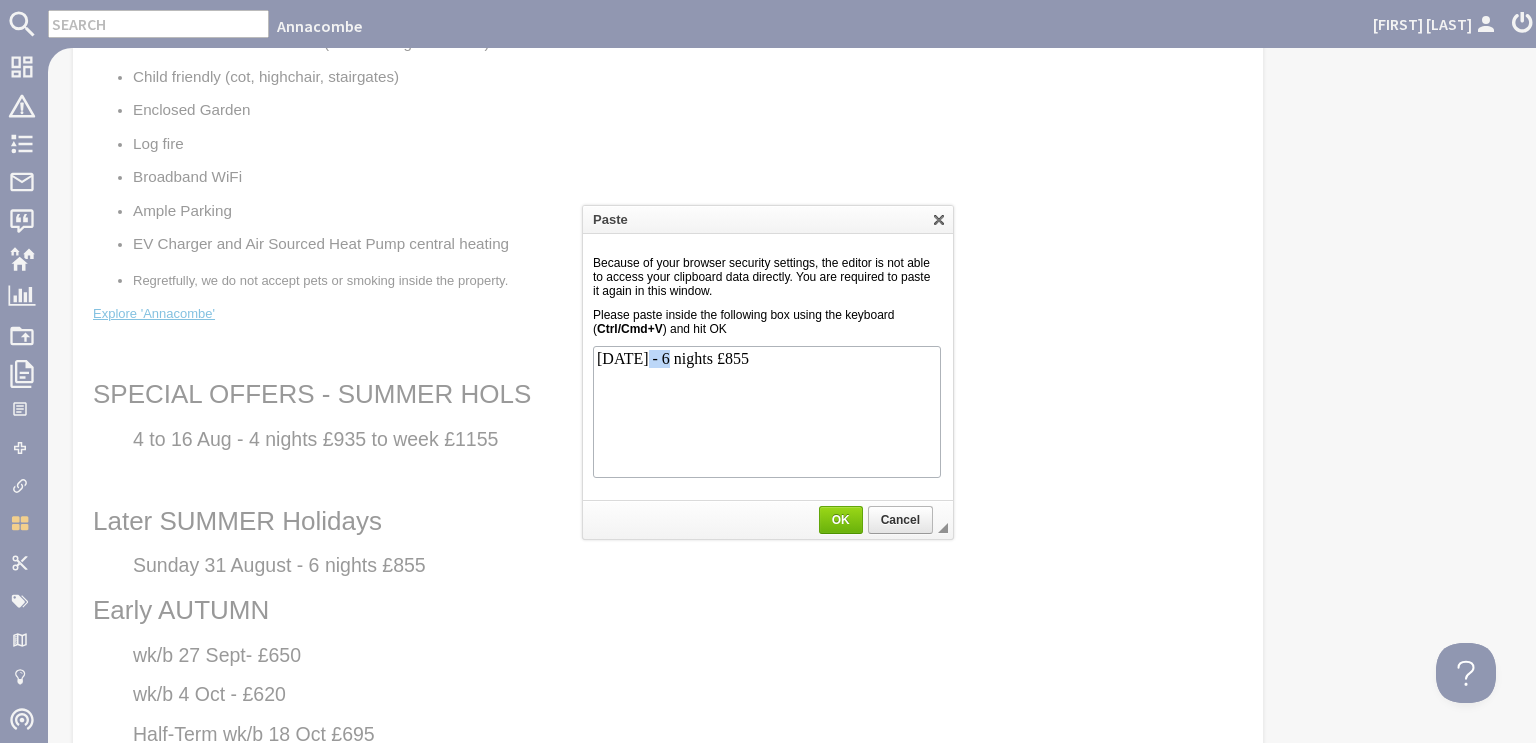 drag, startPoint x: 639, startPoint y: 359, endPoint x: 665, endPoint y: 354, distance: 26.476404 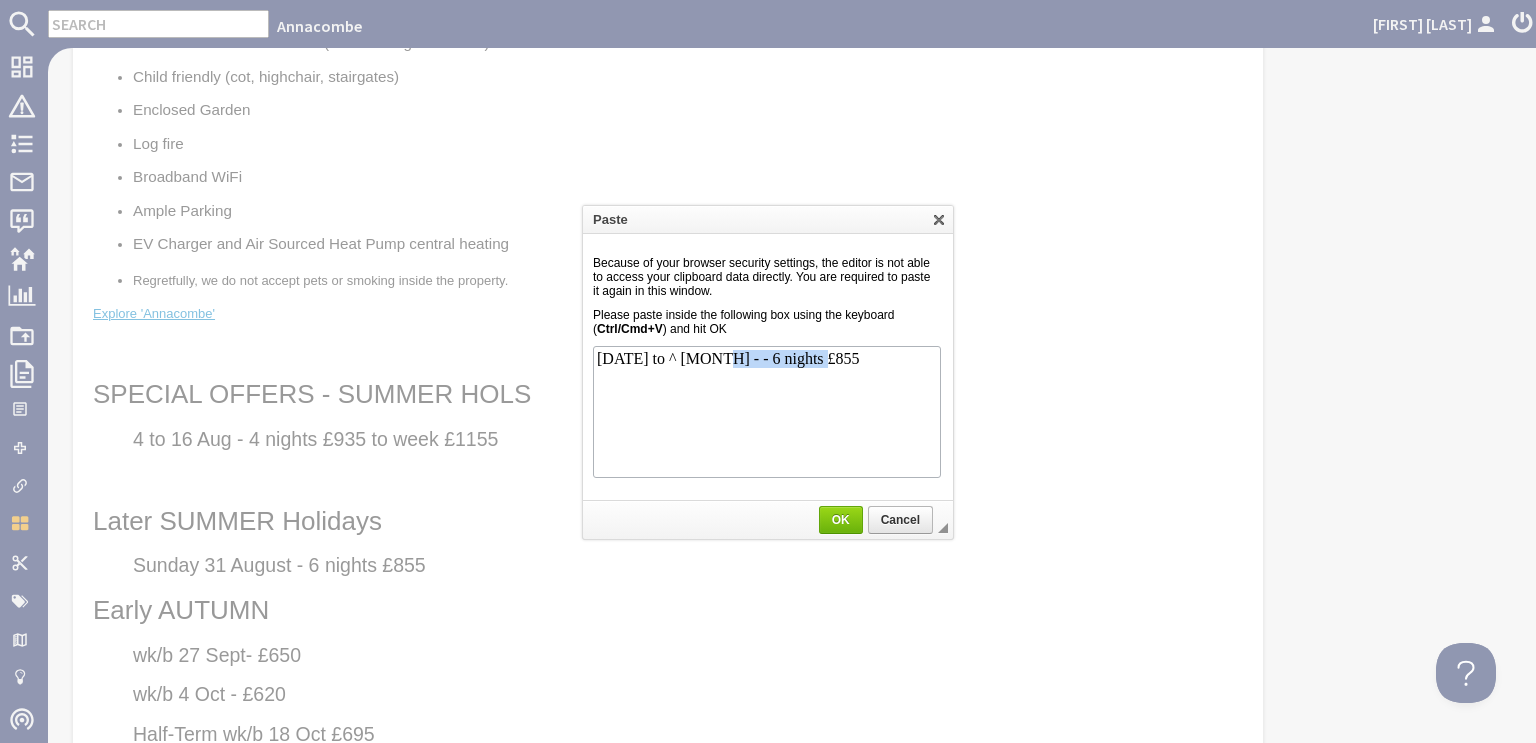drag, startPoint x: 709, startPoint y: 360, endPoint x: 810, endPoint y: 364, distance: 101.07918 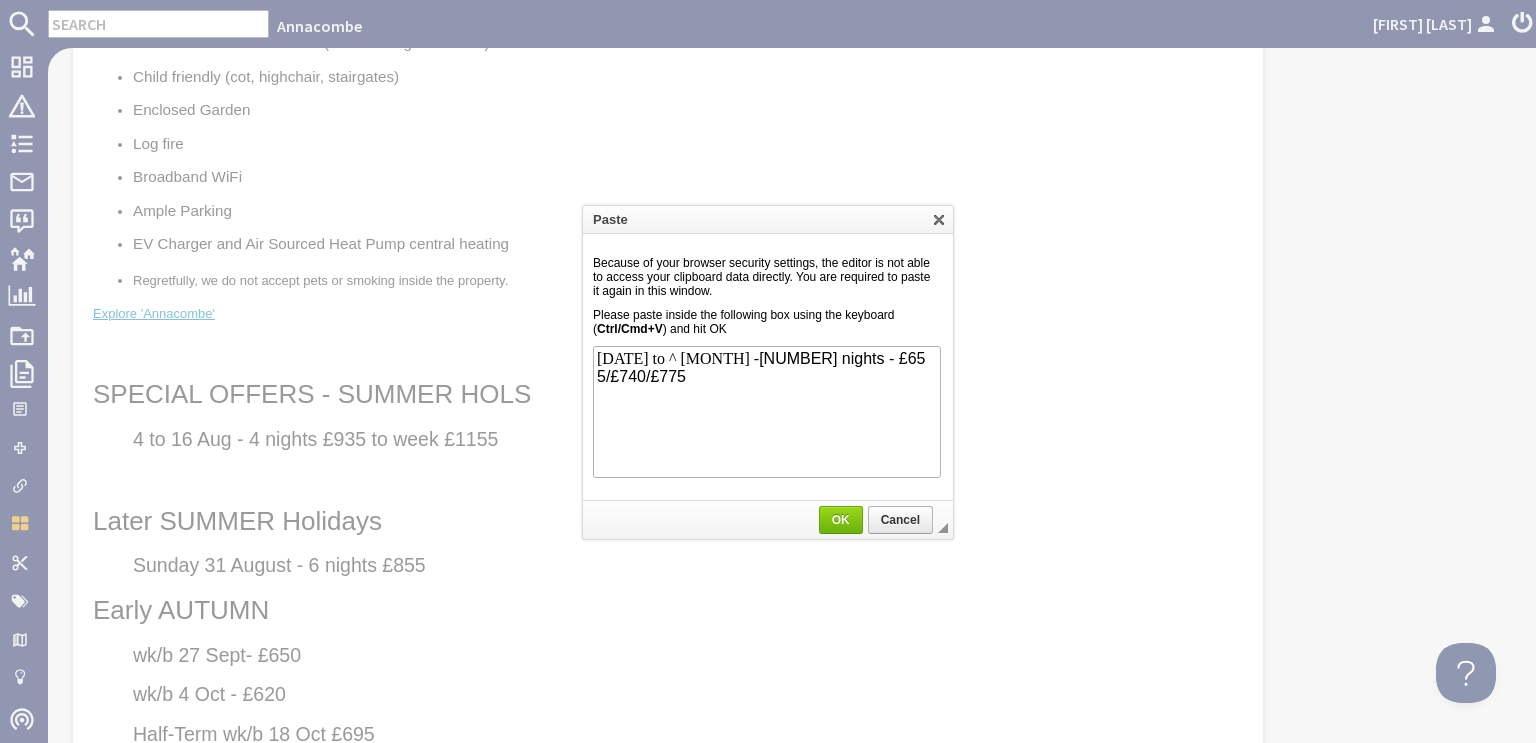 click on "31 Aug to ^ Sep - 4/5/6 nights -    £655/£740/£775" at bounding box center [766, 410] 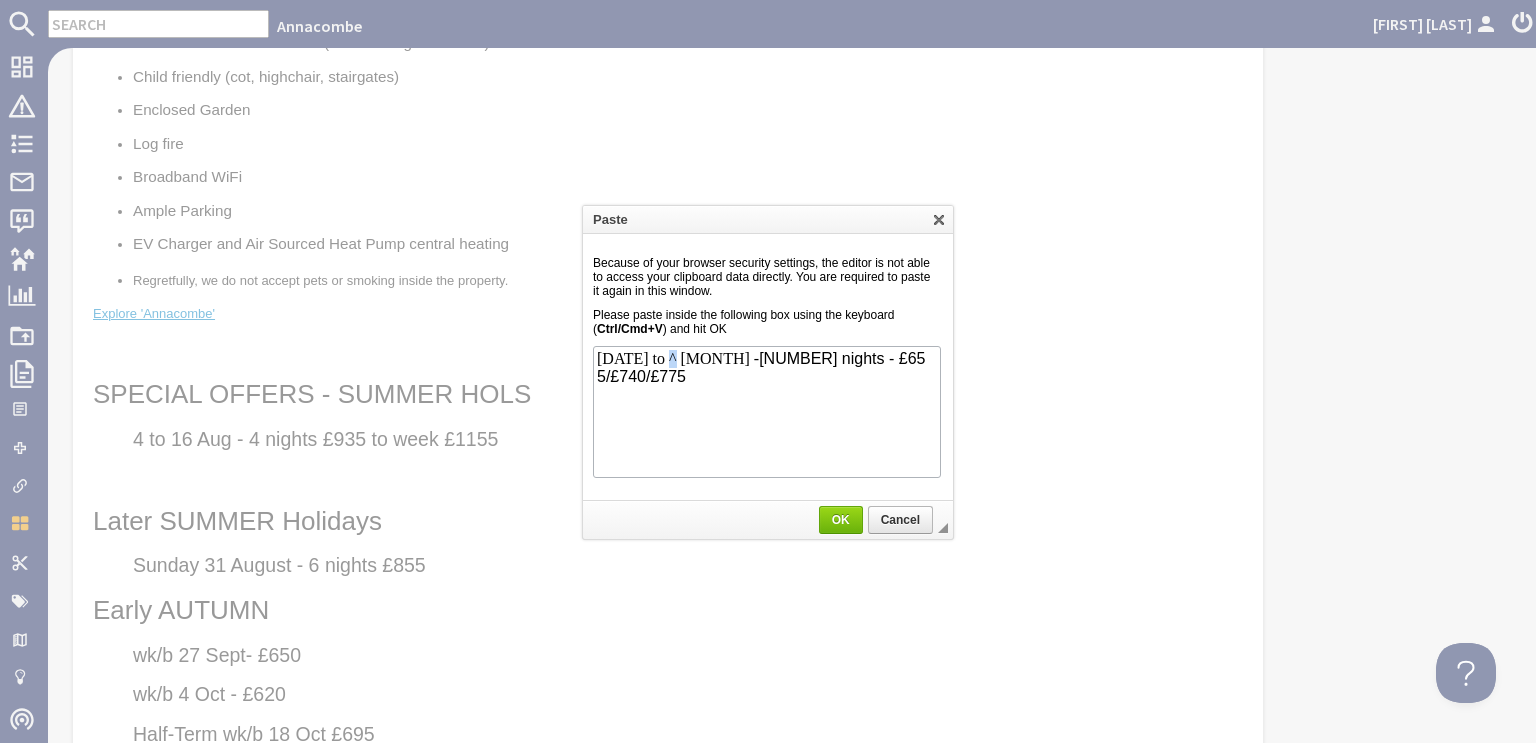 click on "31 Aug to ^ Sep -  4/5/6 nights -    £655/£740/£775" at bounding box center (766, 410) 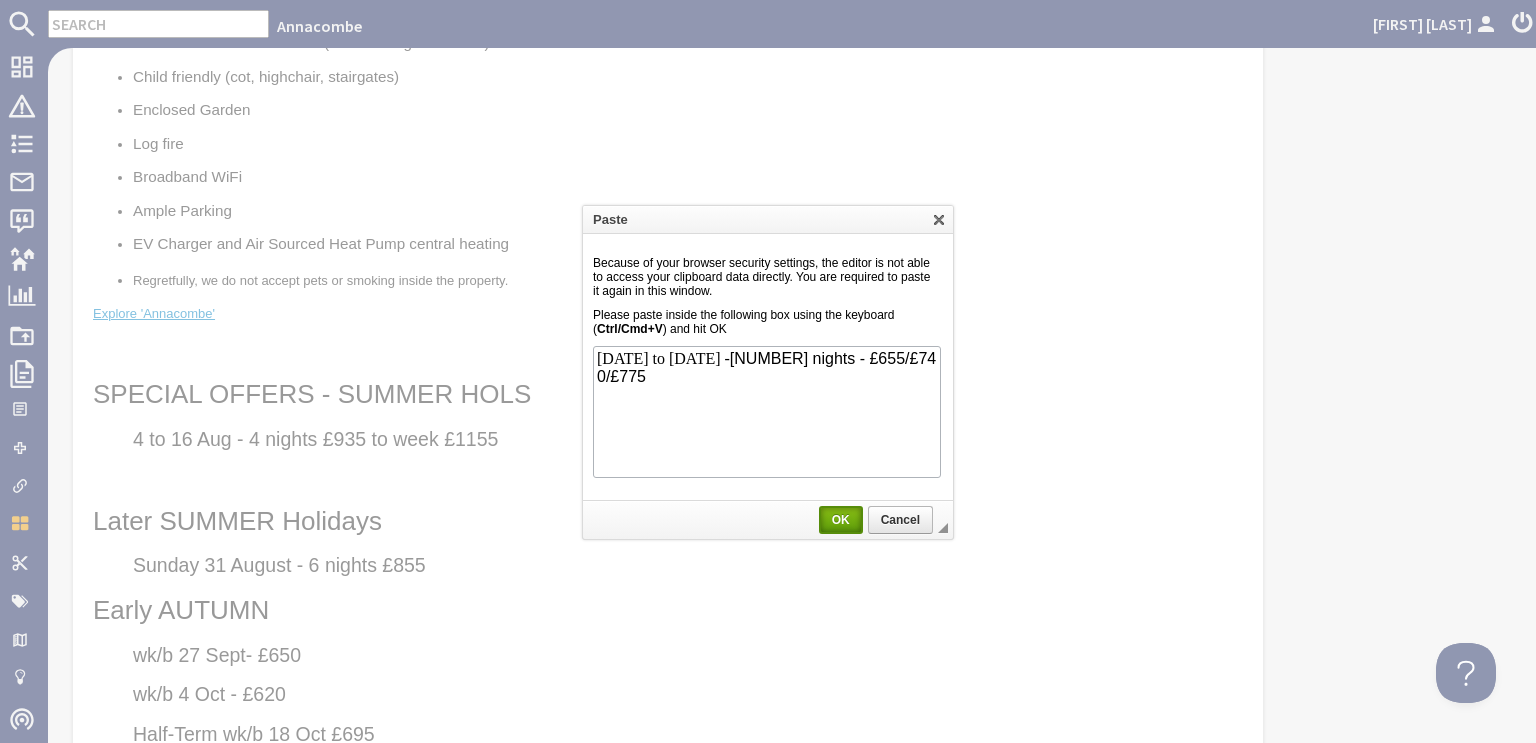 click on "OK" at bounding box center [841, 520] 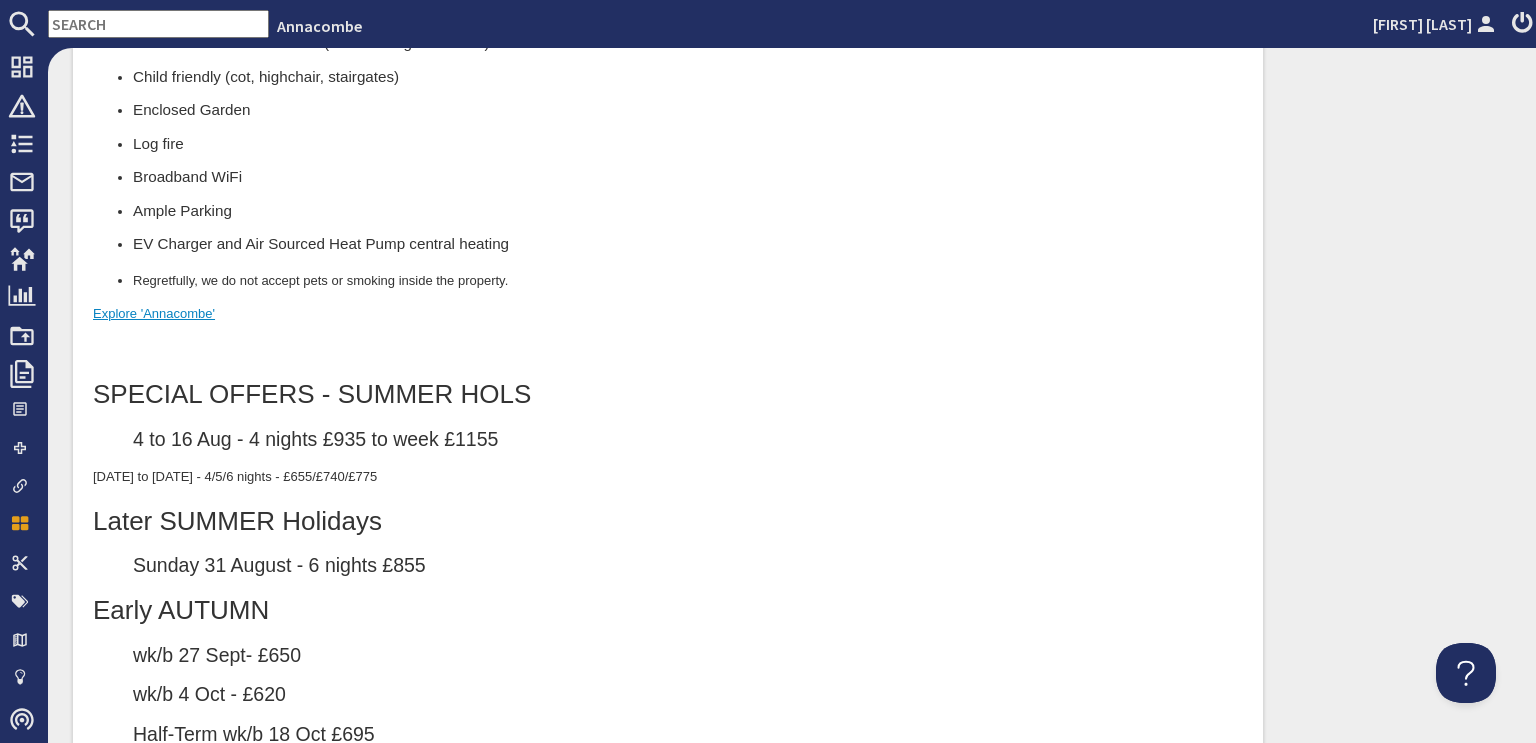 drag, startPoint x: 92, startPoint y: 479, endPoint x: 408, endPoint y: 484, distance: 316.03955 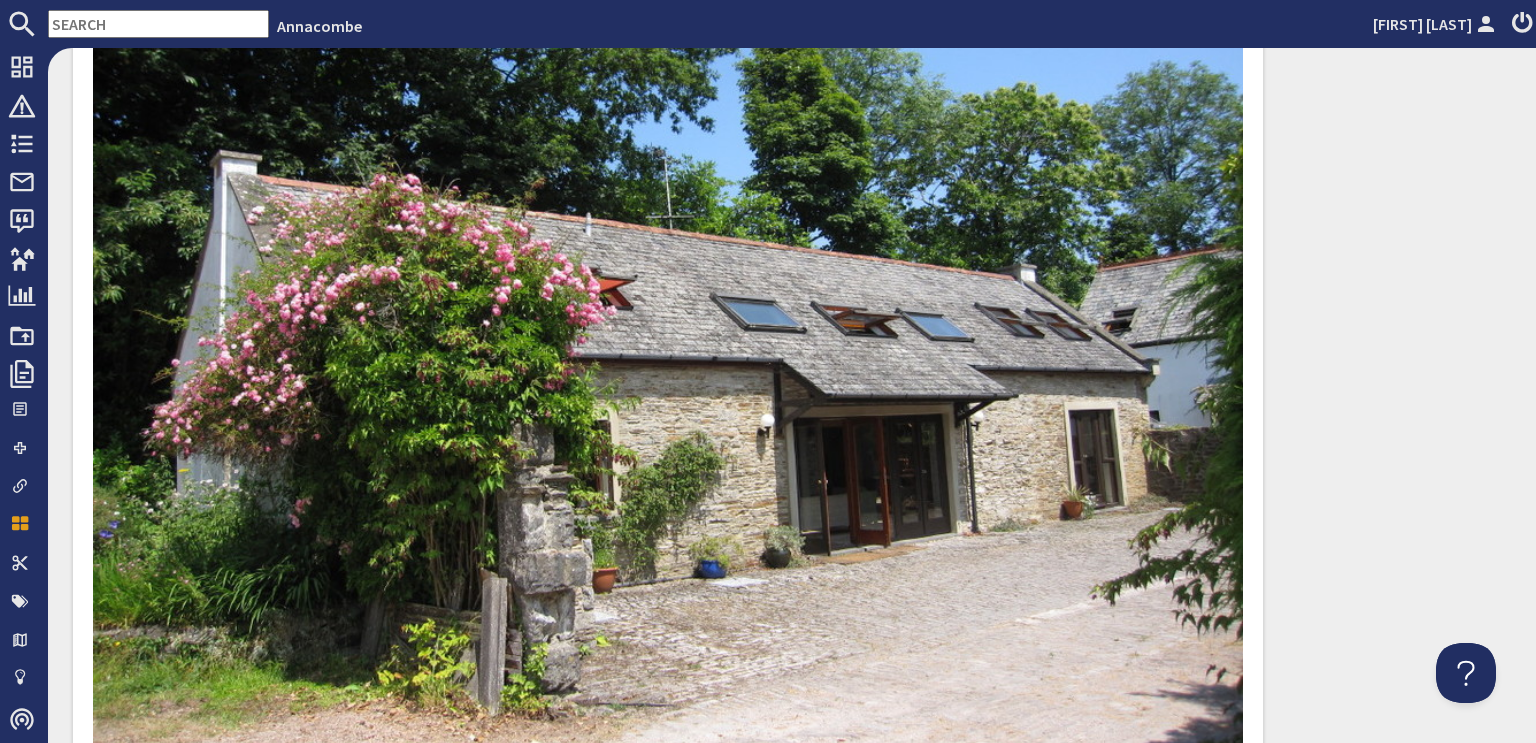scroll, scrollTop: 0, scrollLeft: 0, axis: both 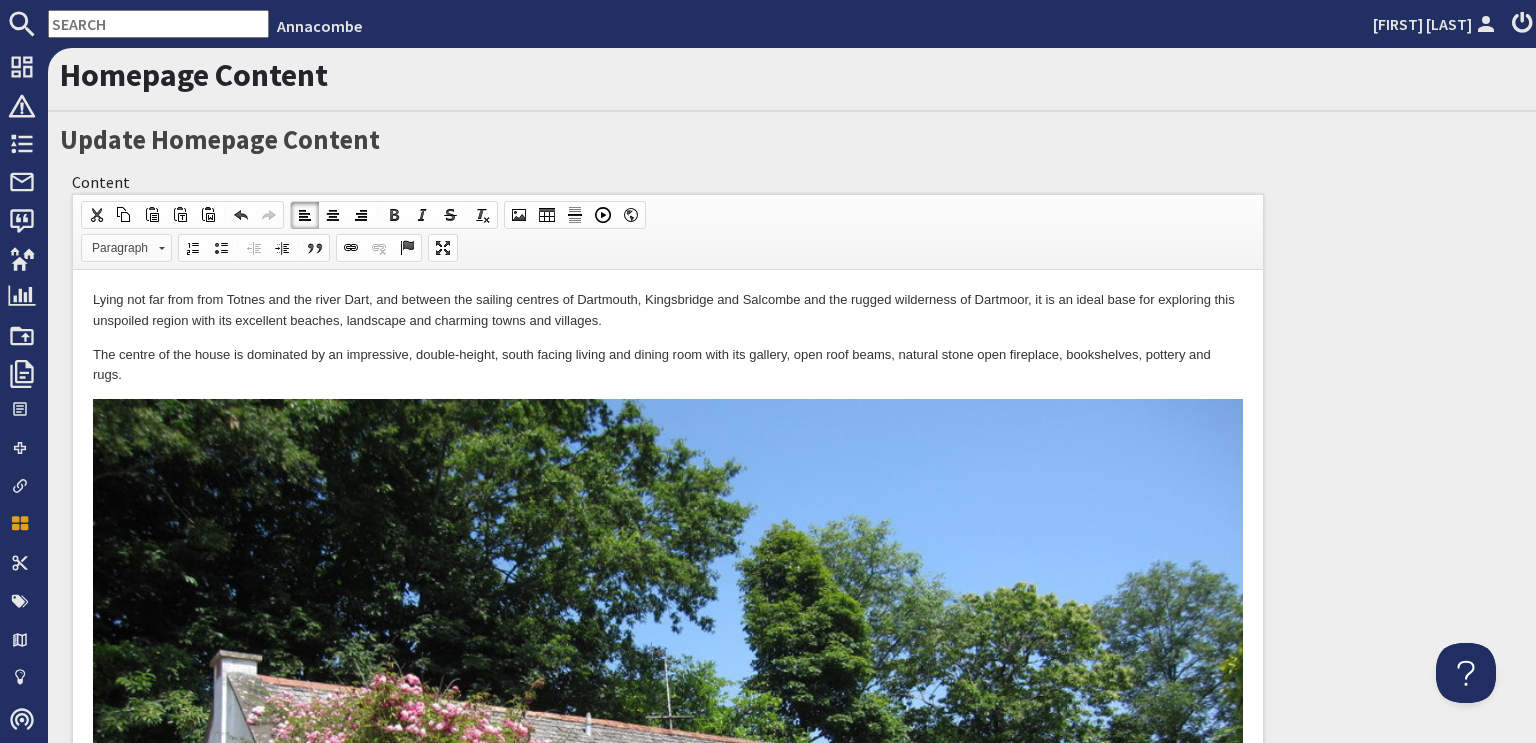 click on "Paragraph" at bounding box center (126, 248) 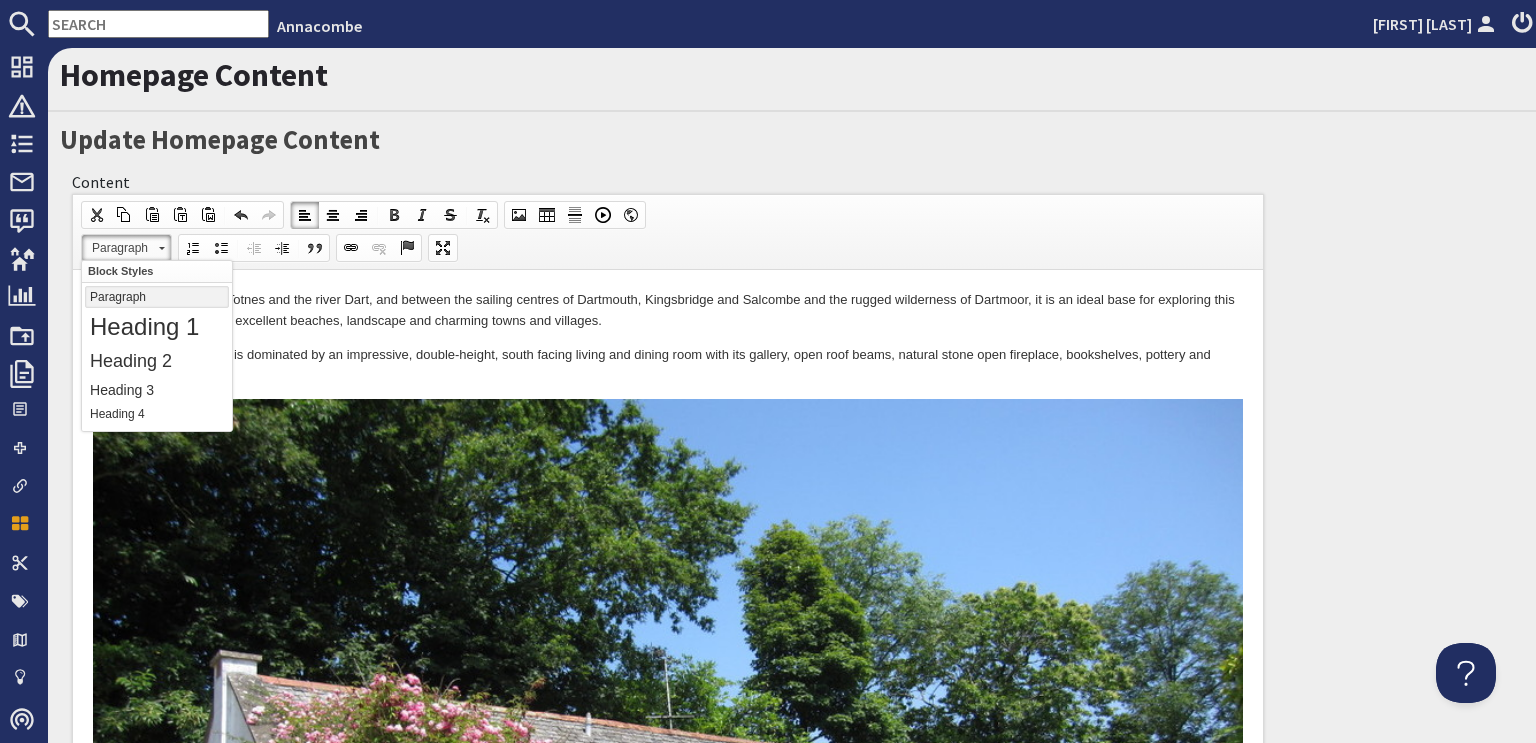 scroll, scrollTop: 0, scrollLeft: 0, axis: both 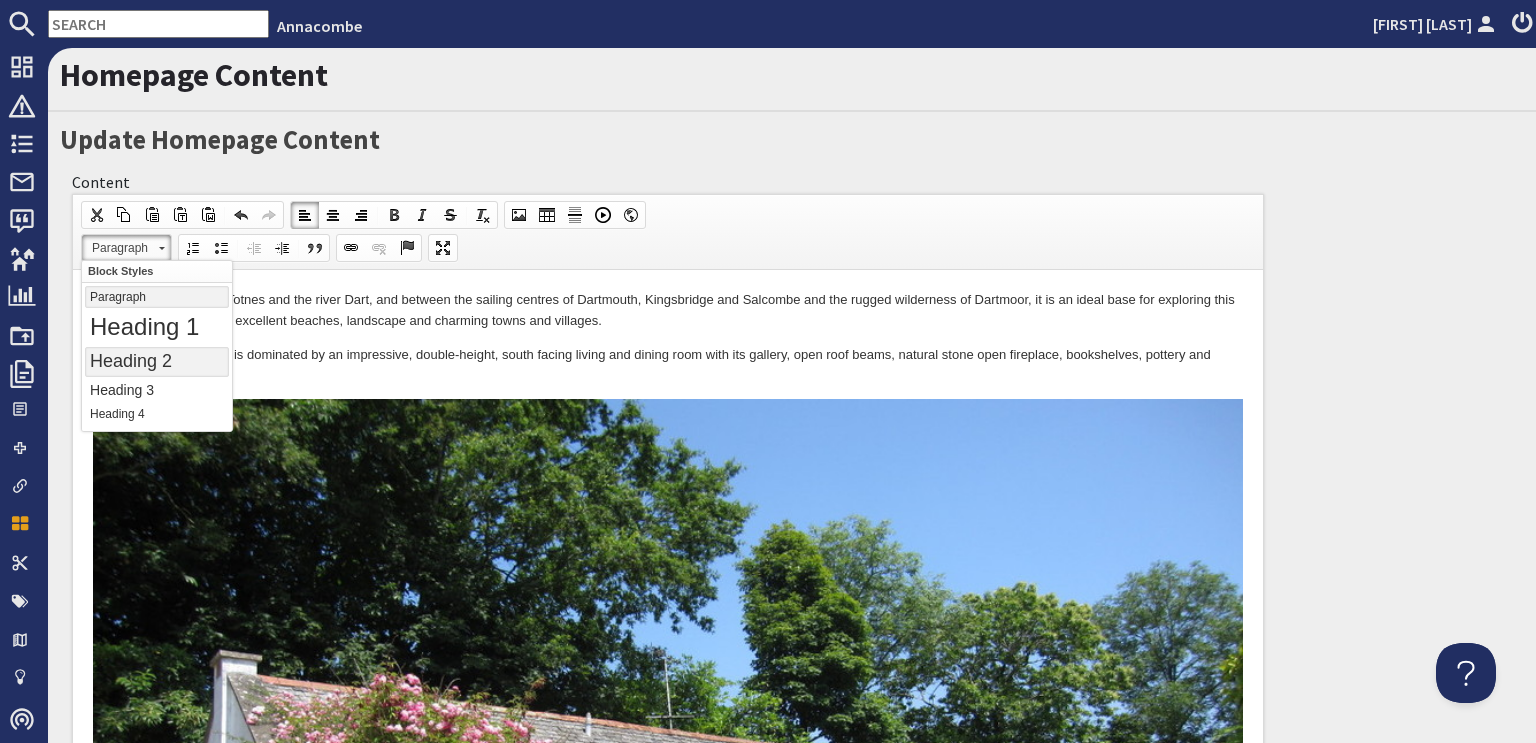 click on "Heading 2" at bounding box center [156, 362] 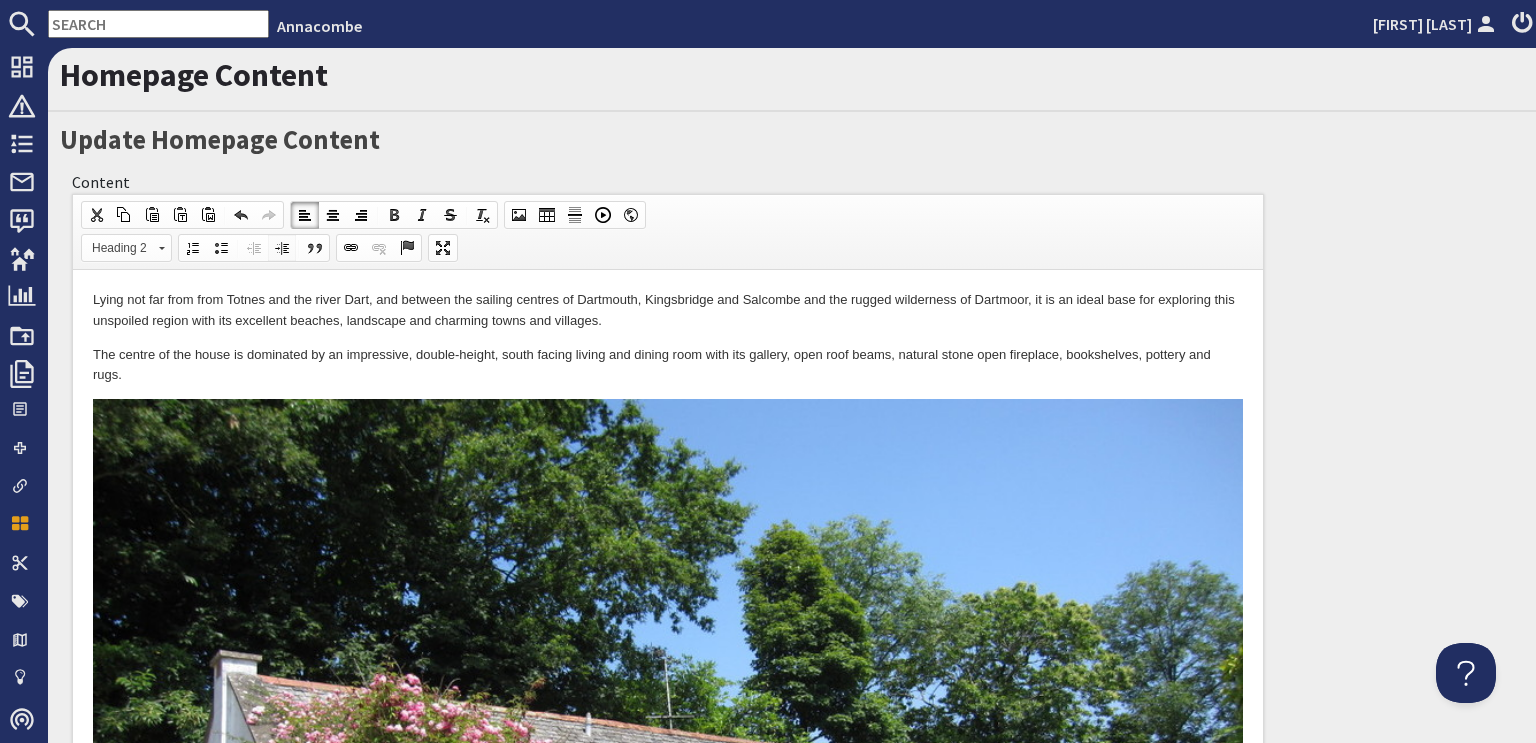 click at bounding box center [282, 248] 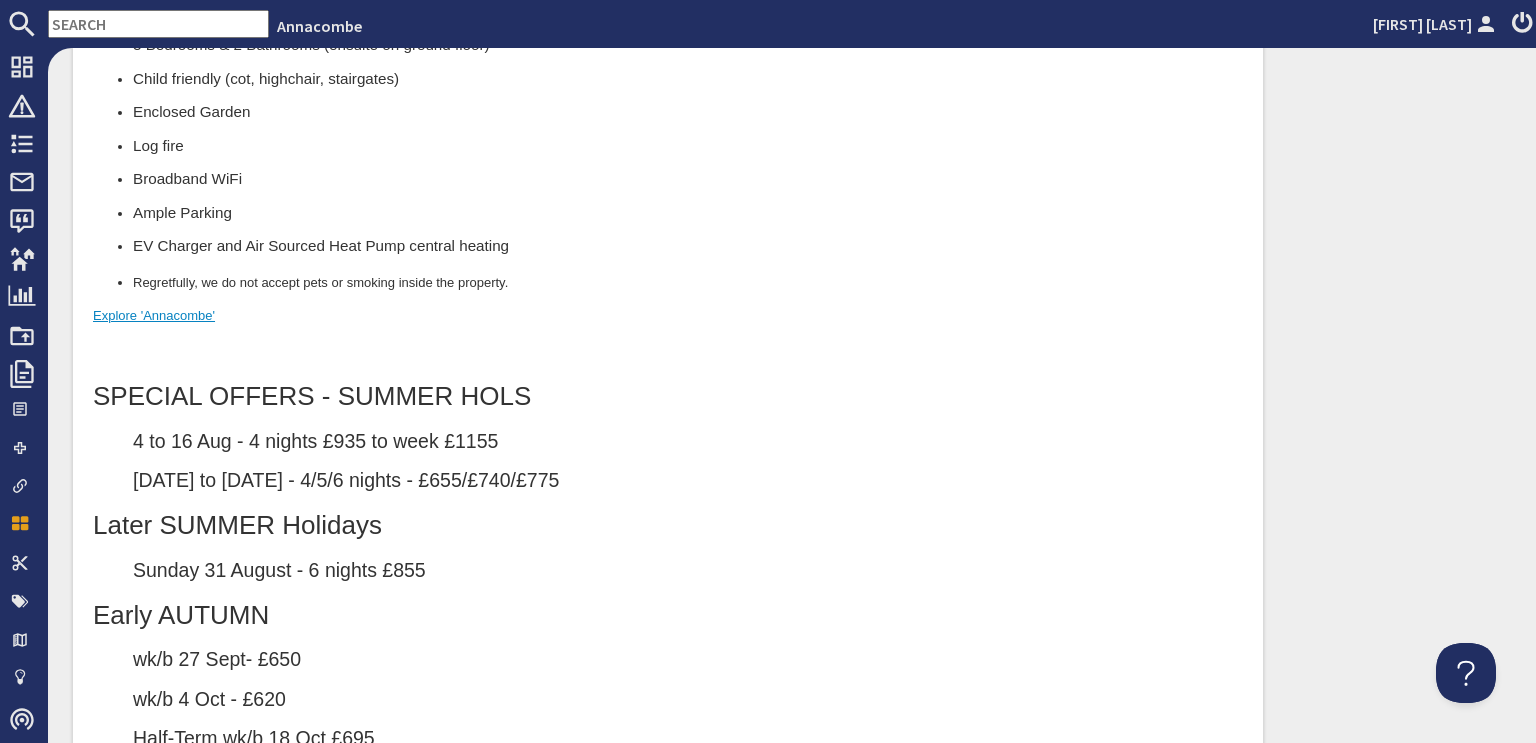 scroll, scrollTop: 1300, scrollLeft: 0, axis: vertical 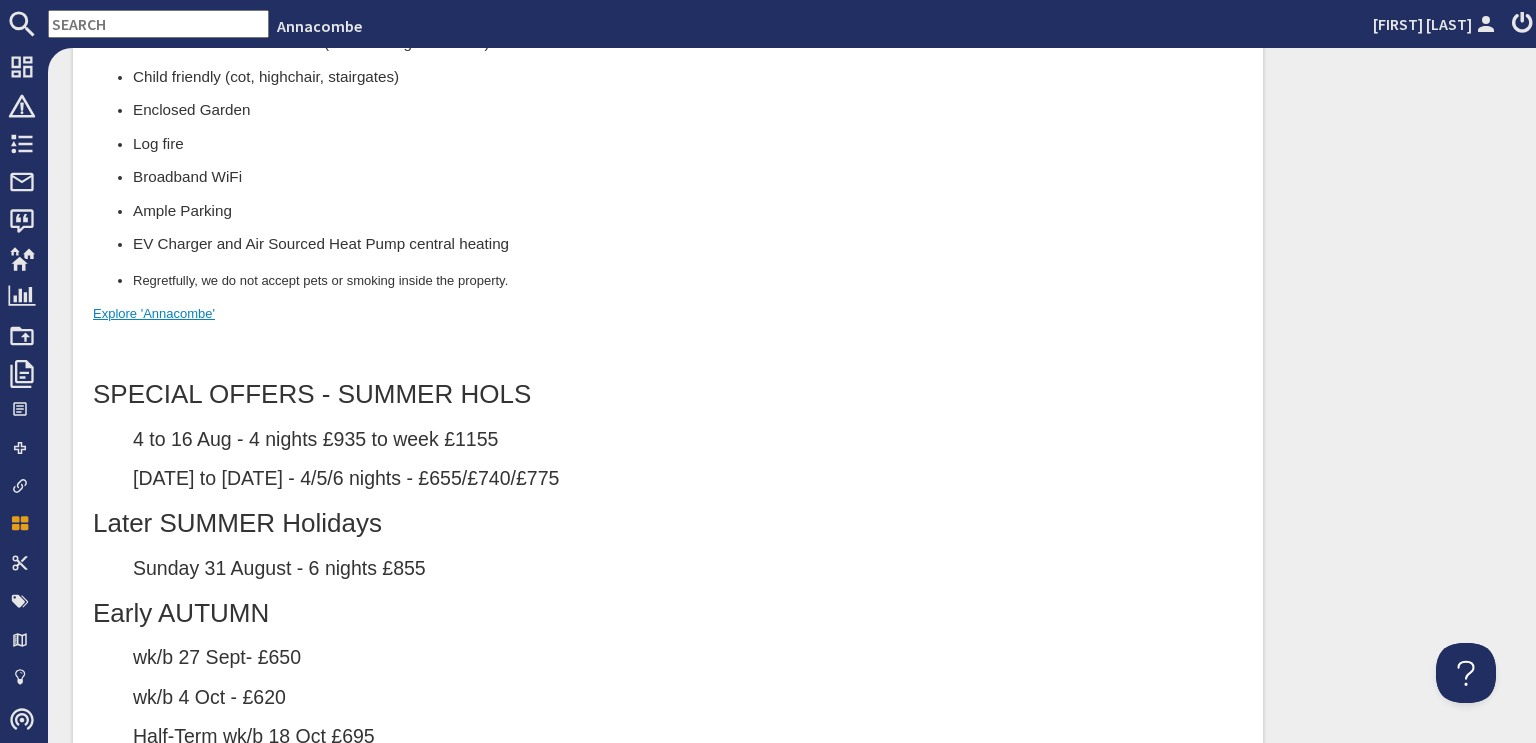 click on "31 Aug to 6 Sep - 4/5/6 nights -  £655/£740/£775" at bounding box center [688, 479] 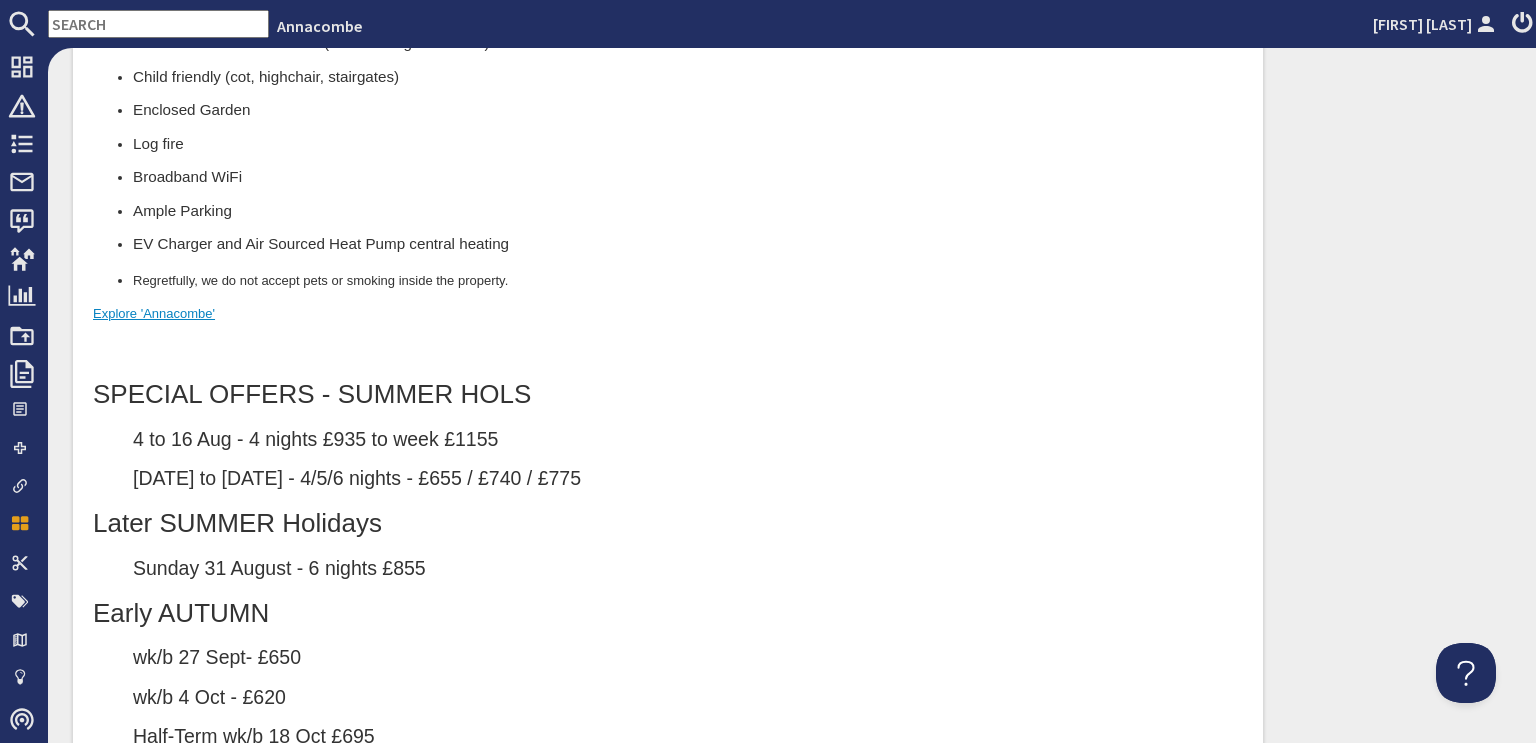 click on "31 Aug to 6 Sep - 4/5/6 nights -  £655 /£740/£775" at bounding box center (688, 479) 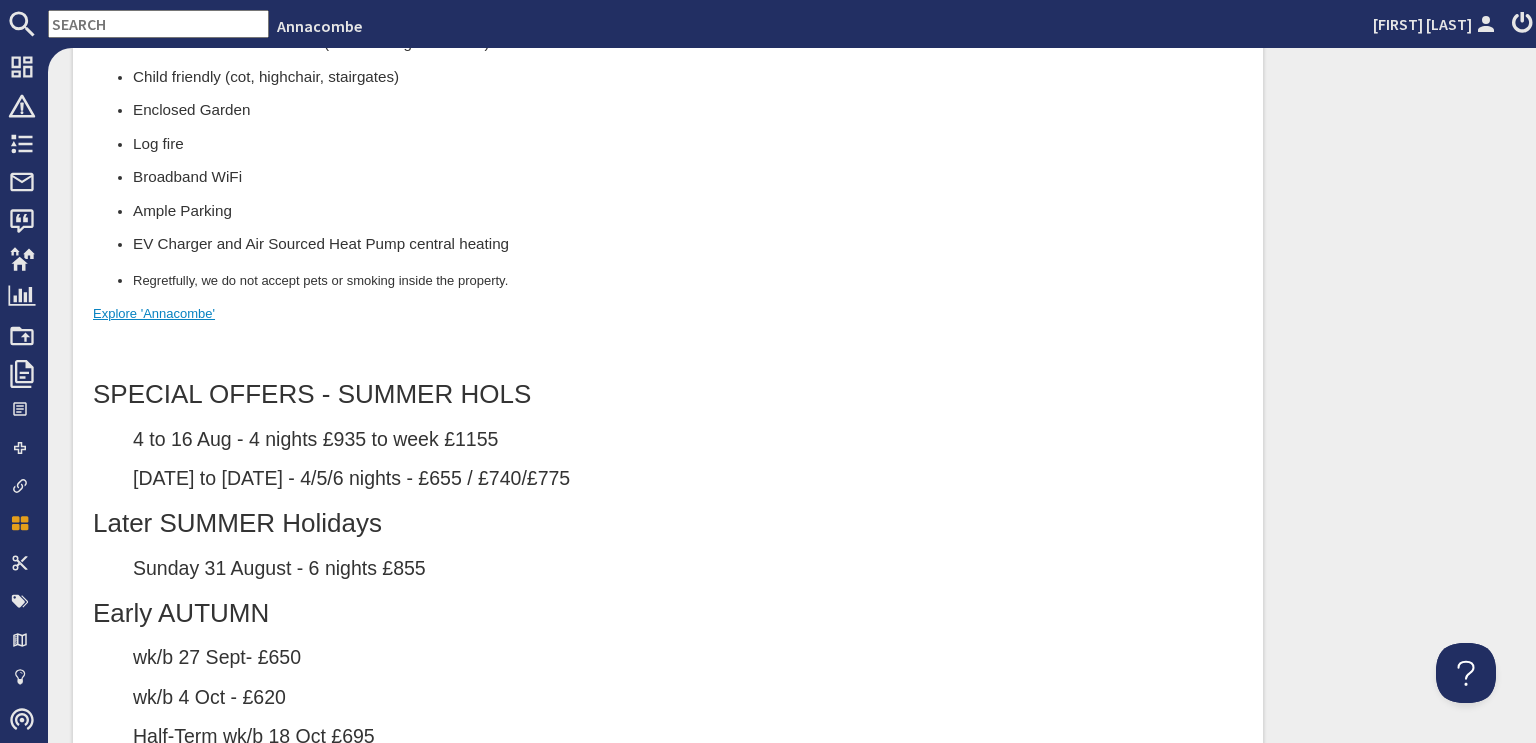click on "31 Aug to 6 Sep - 4/5/6 nights -  £655 / £740/£775" at bounding box center (688, 479) 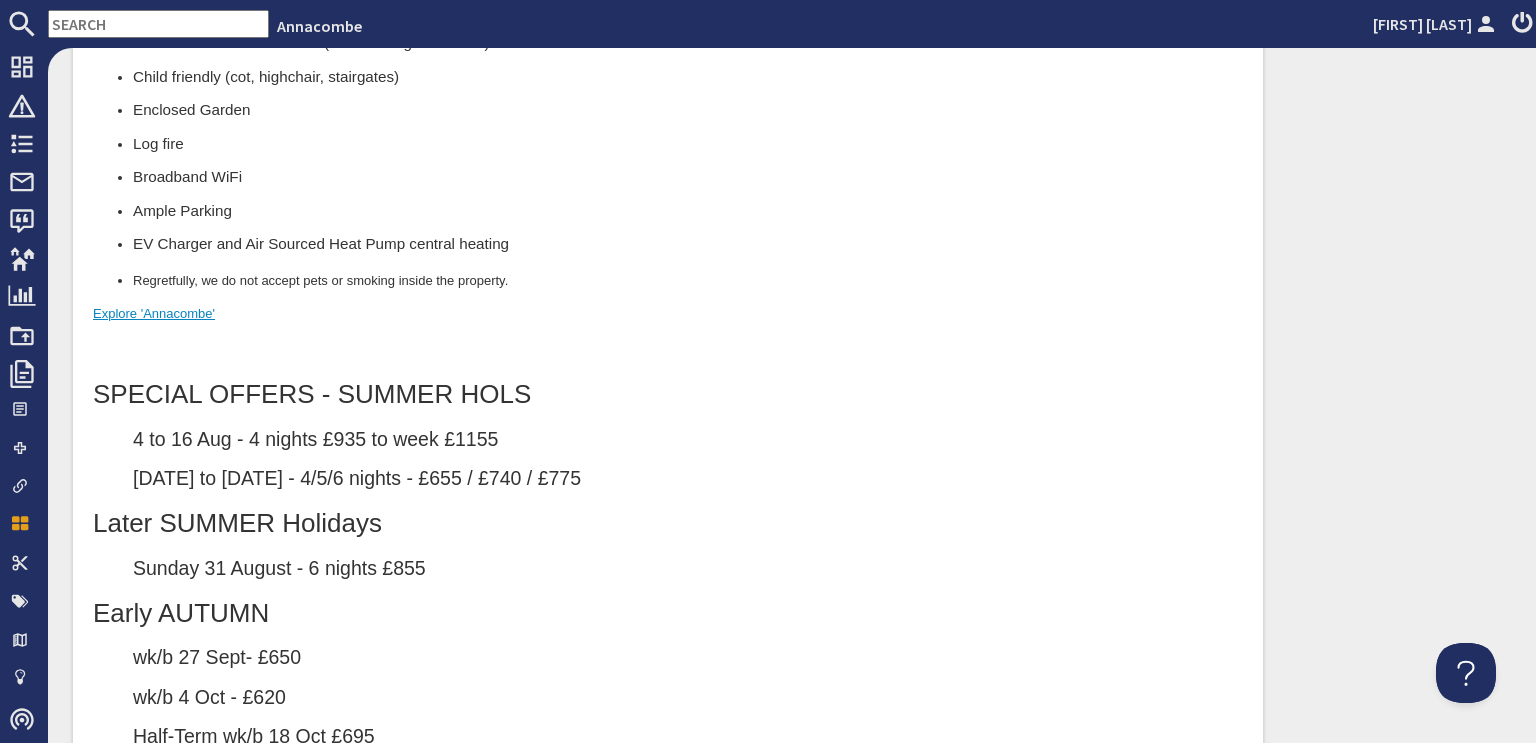click on "31 Aug to 6 Sep - 4/5/6 nights -  £655 / £740 /£775" at bounding box center (688, 479) 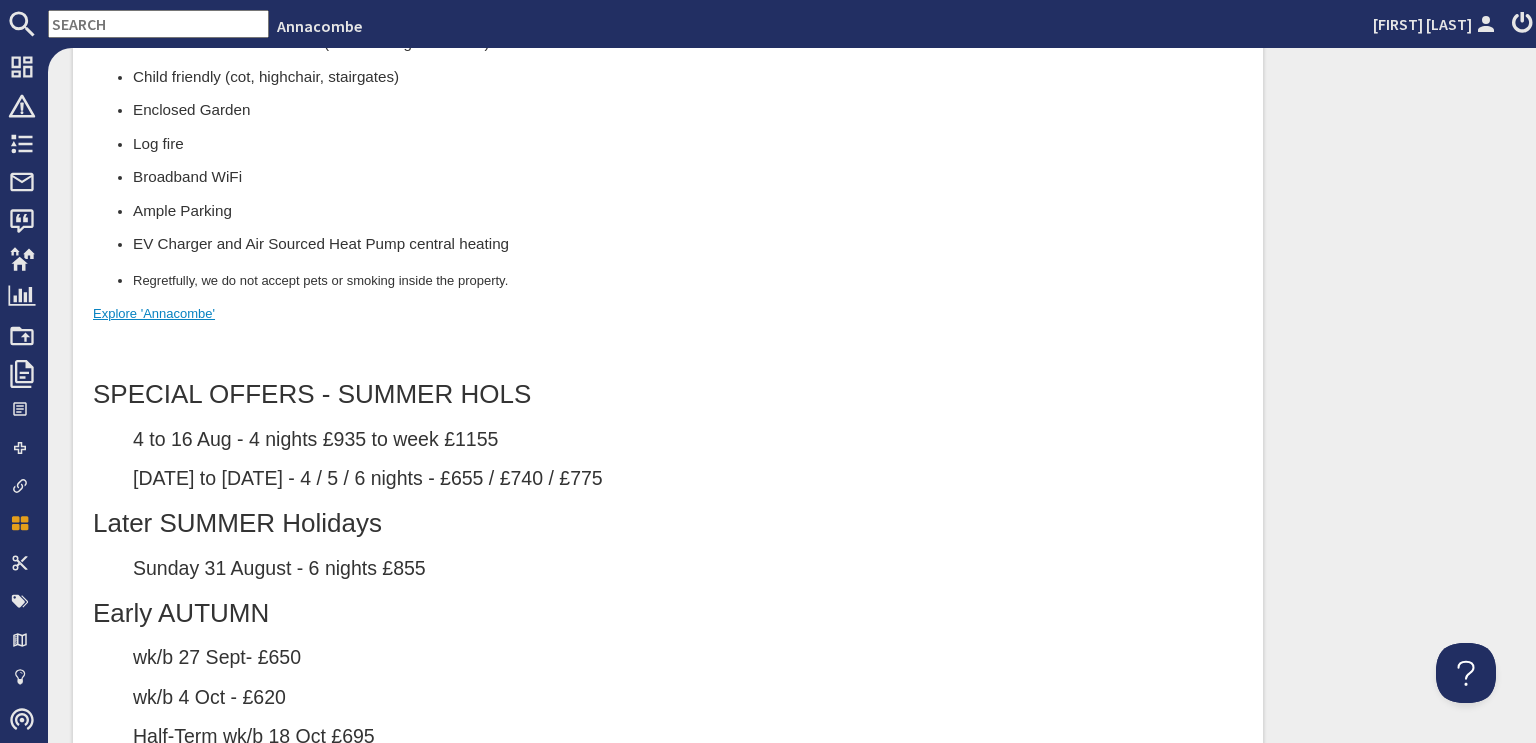click on "31 Aug to 6 Sep - 4 /5/6 nights -  £655 / £740 / £775" at bounding box center (688, 479) 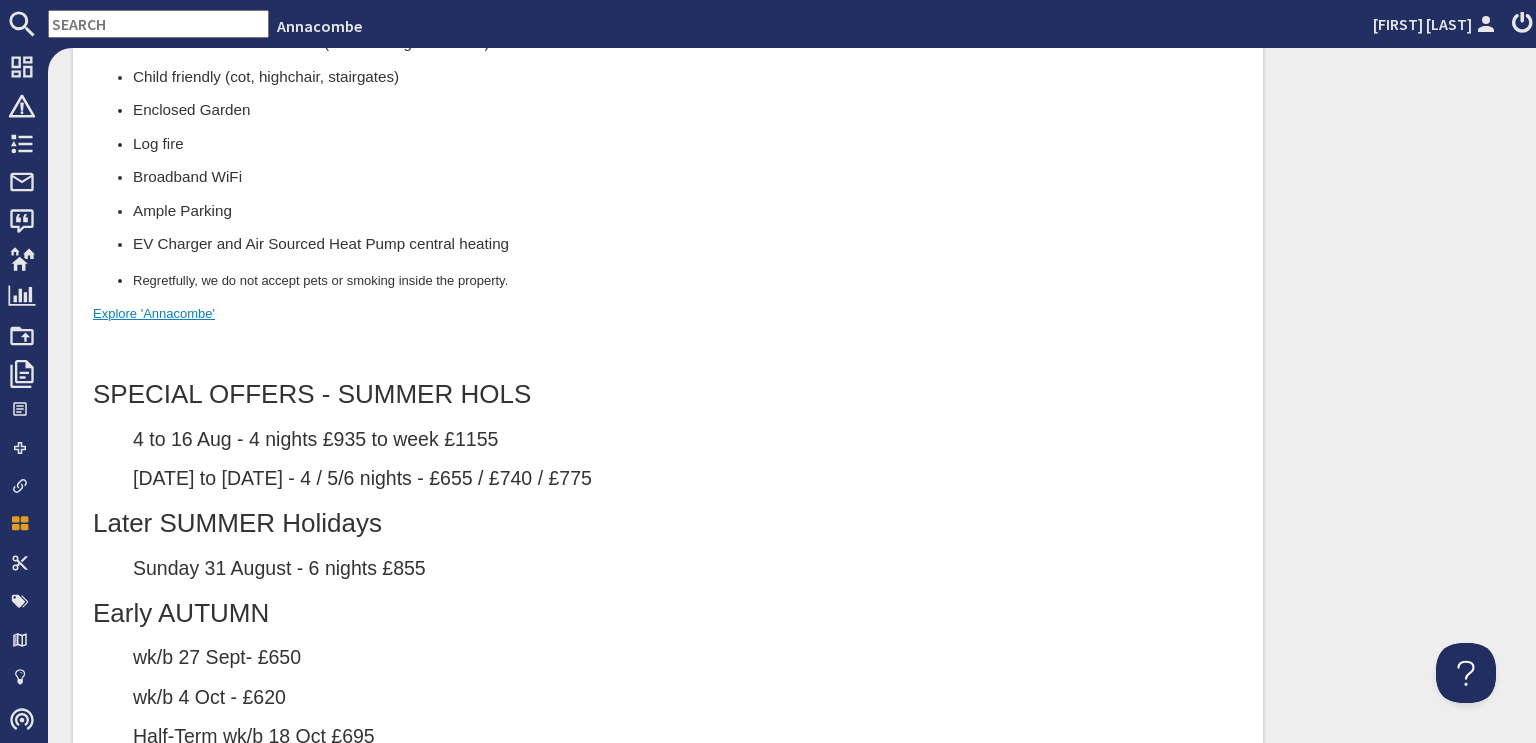 click on "31 Aug to 6 Sep - 4 / 5/6 nights -  £655 / £740 / £775" at bounding box center (688, 479) 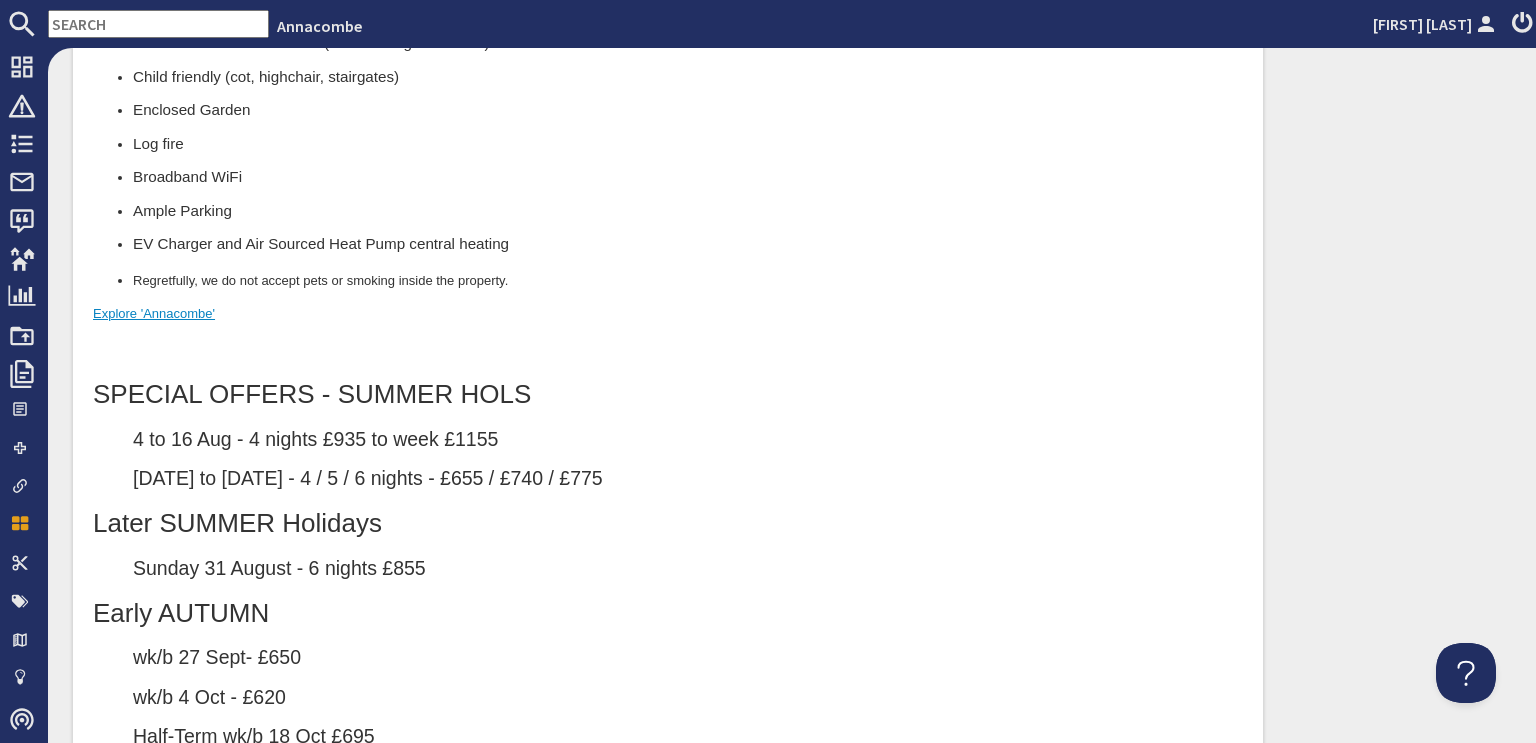 click on "31 Aug to 6 Sep - 4 / 5 /6 nights -  £655 / £740 / £775" at bounding box center (688, 479) 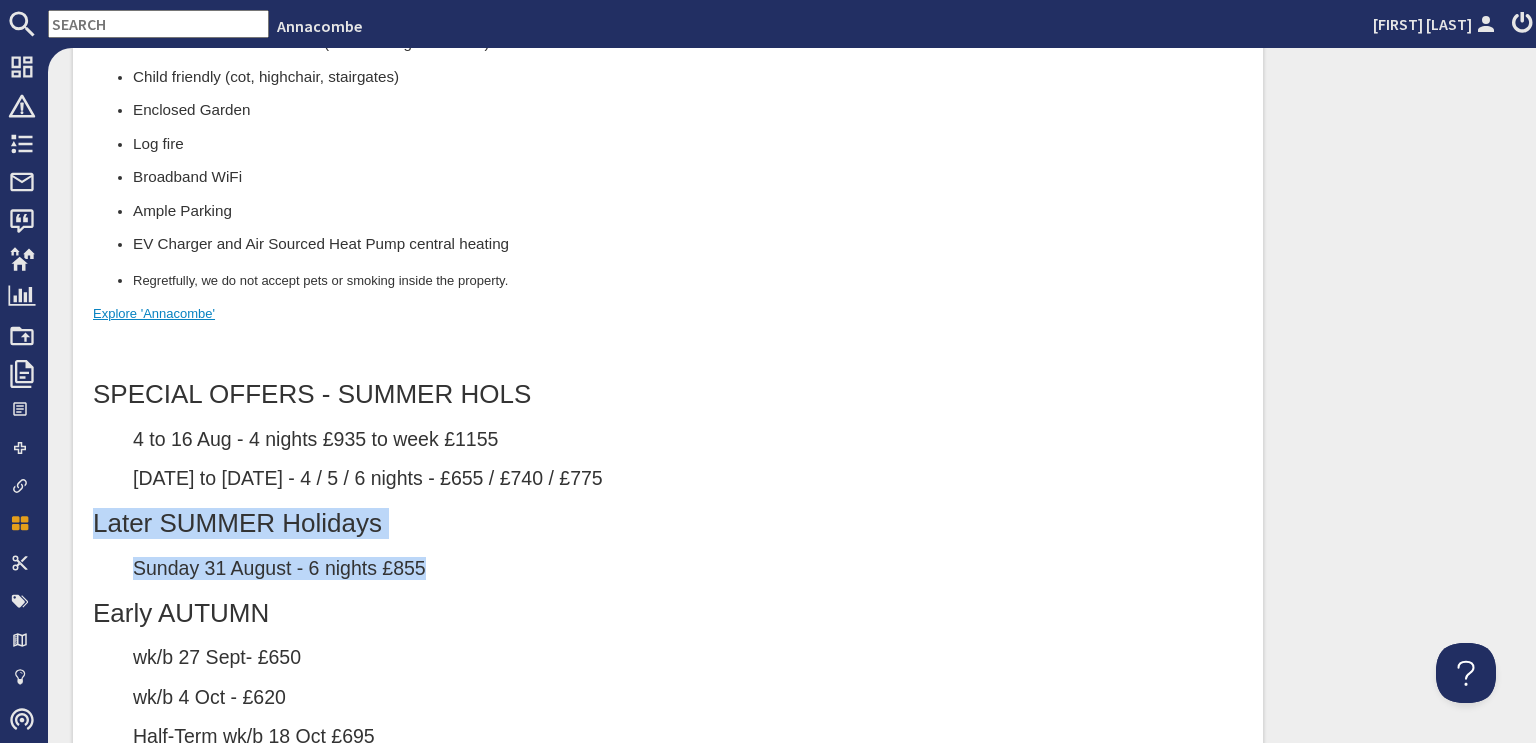 drag, startPoint x: 90, startPoint y: 526, endPoint x: 562, endPoint y: 570, distance: 474.04642 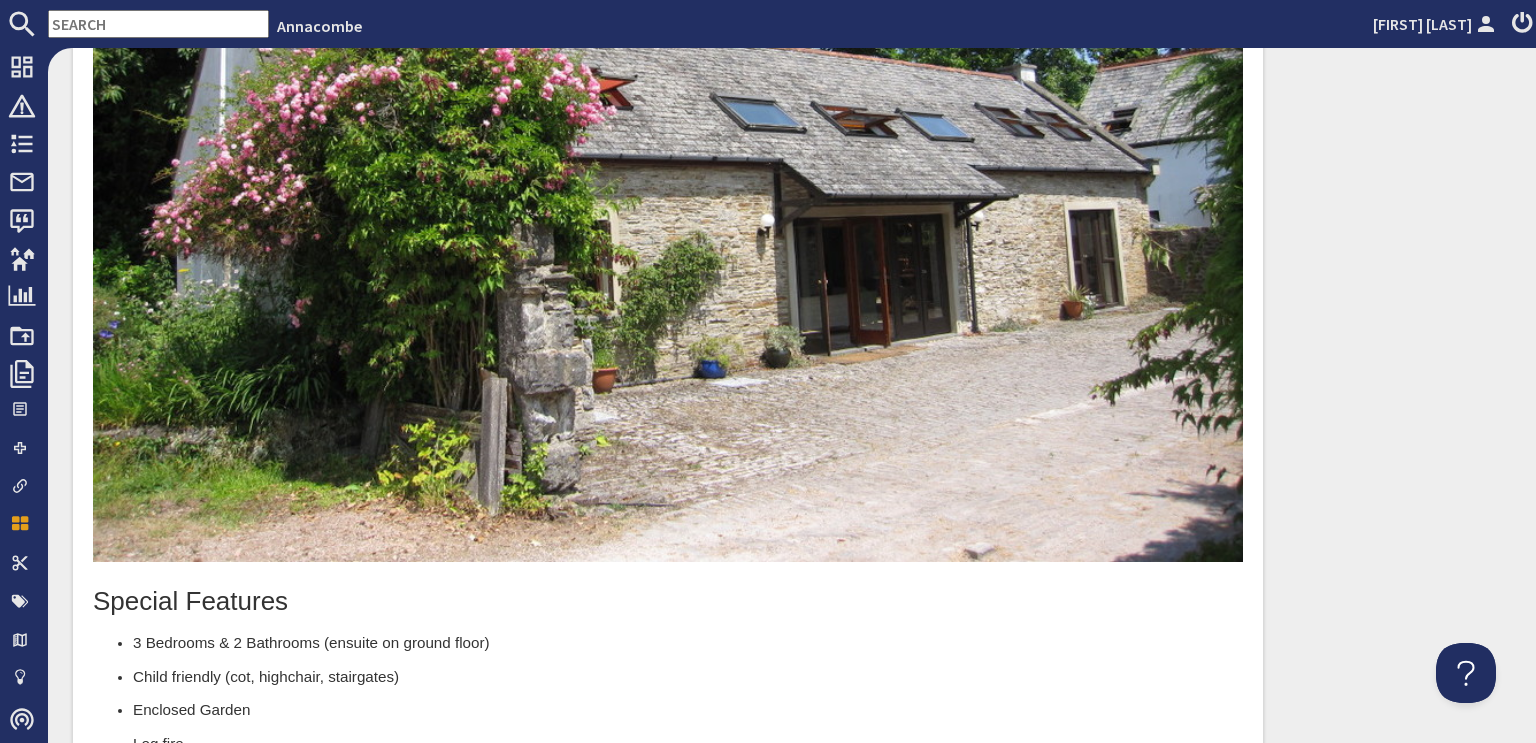 scroll, scrollTop: 1100, scrollLeft: 0, axis: vertical 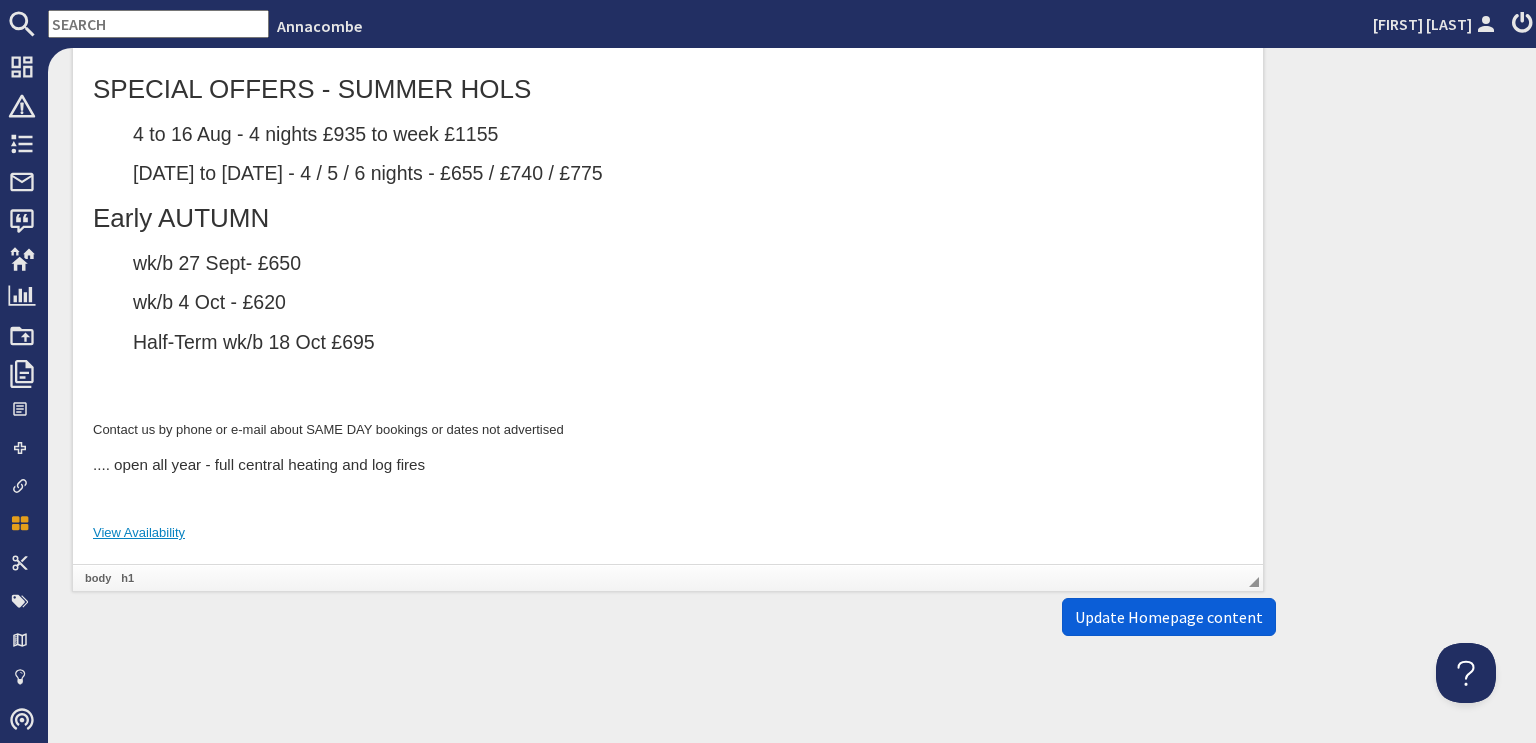 click on "Update Homepage content" at bounding box center [1169, 617] 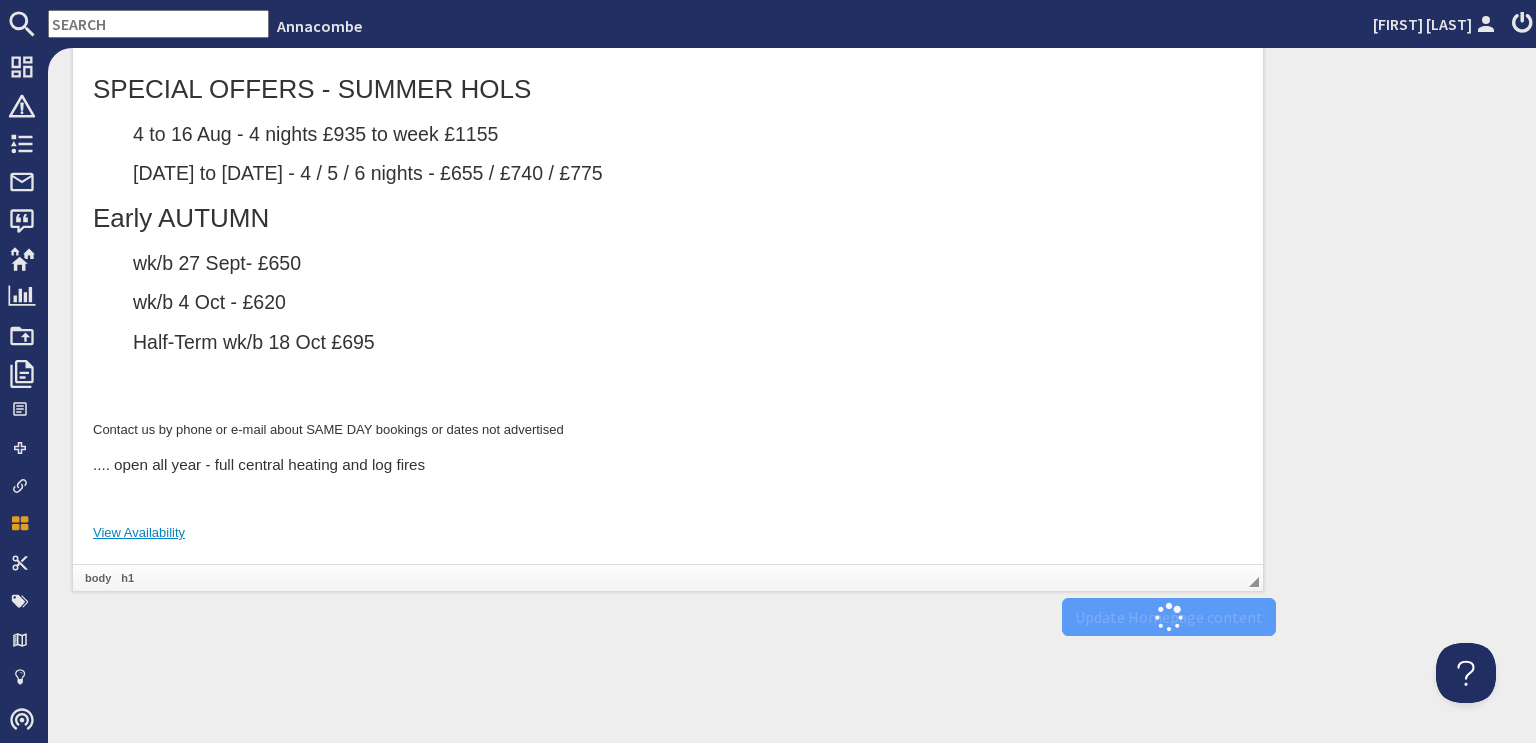 scroll, scrollTop: 0, scrollLeft: 0, axis: both 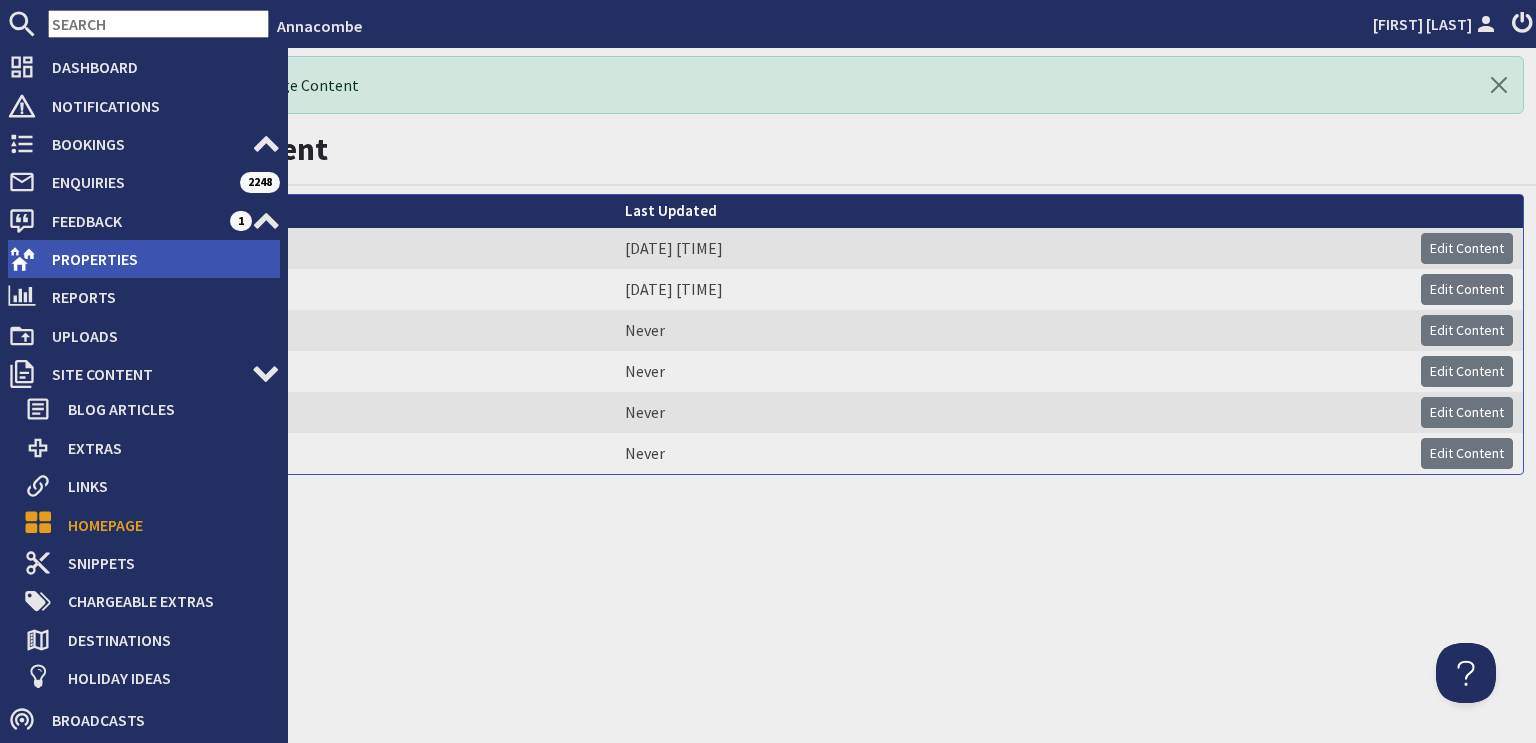 click on "Properties" at bounding box center (158, 259) 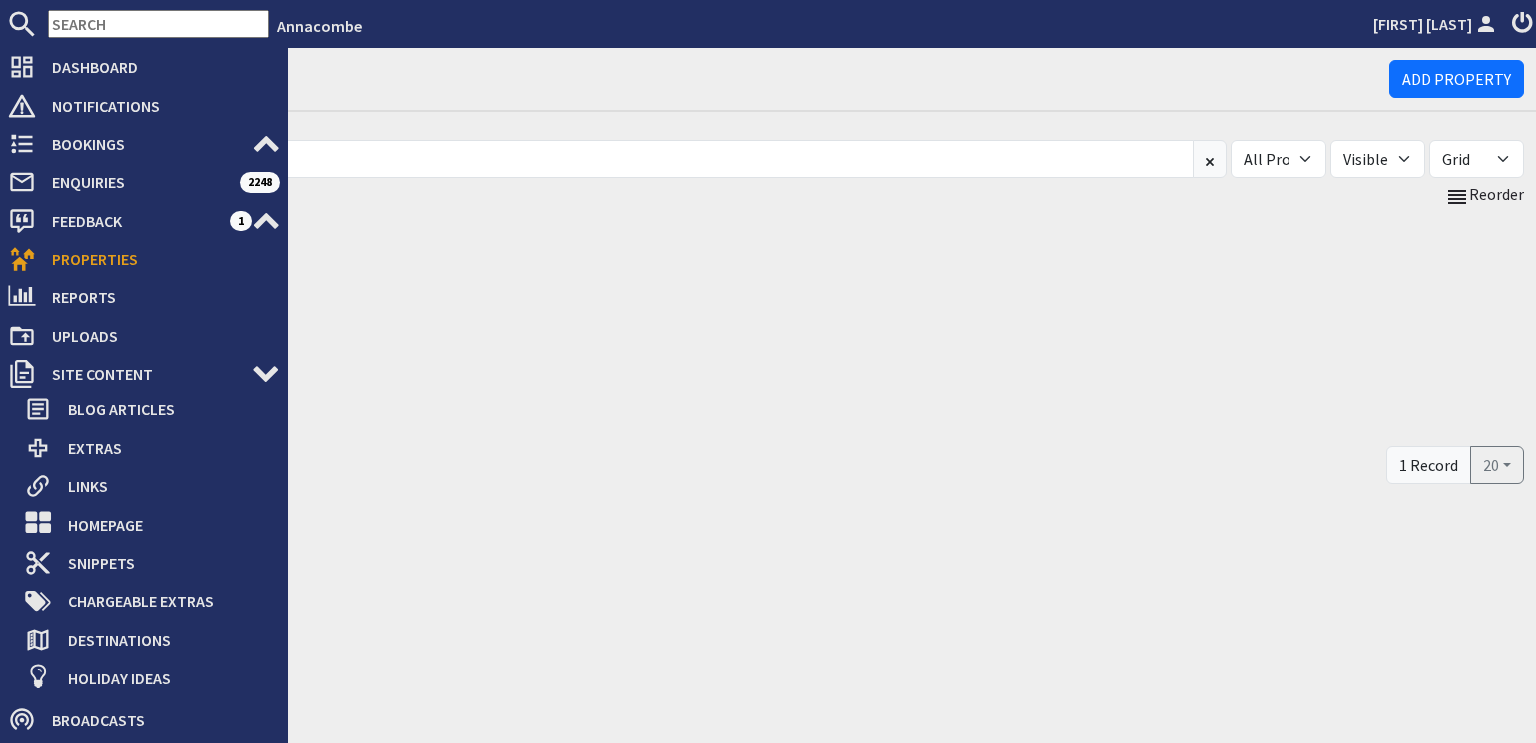 scroll, scrollTop: 0, scrollLeft: 0, axis: both 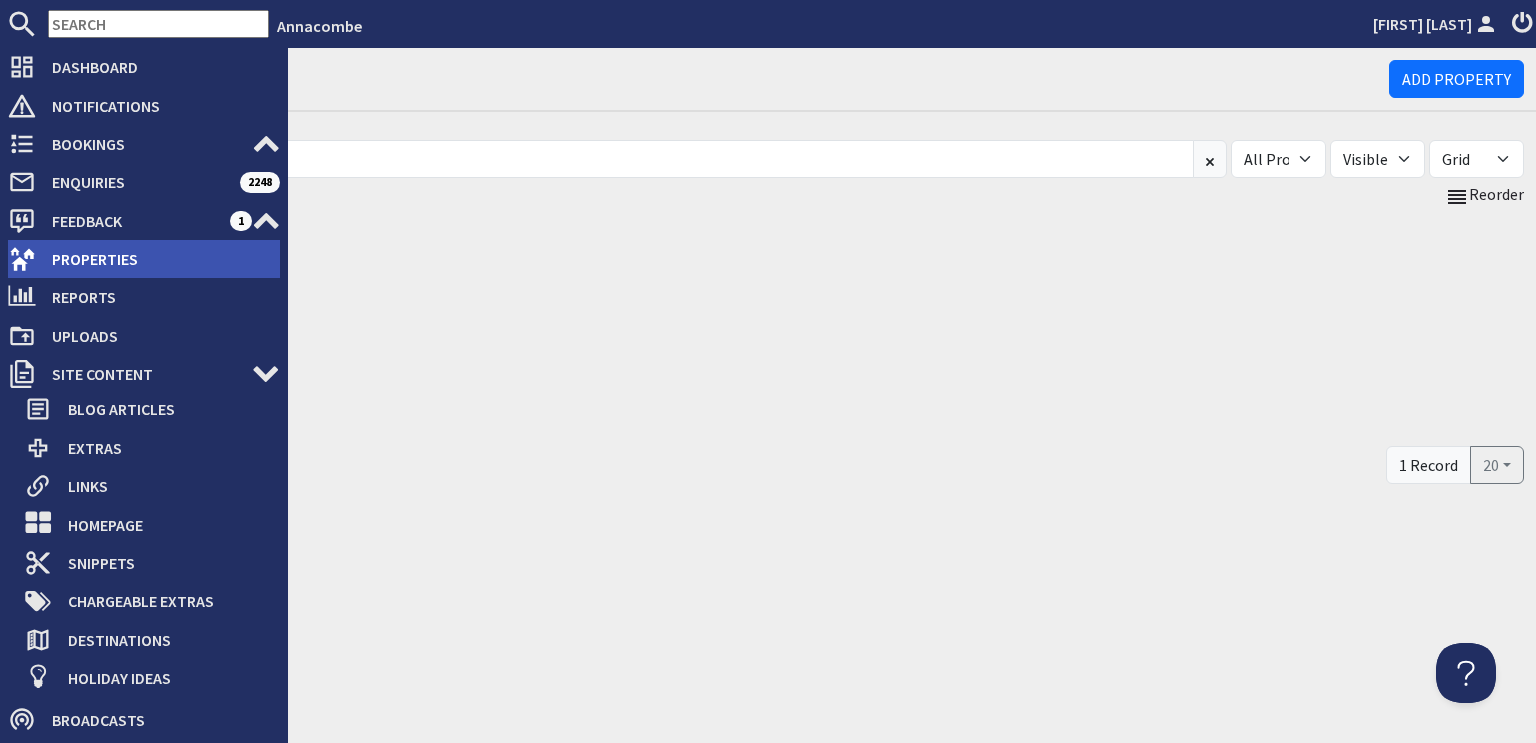 click on "Properties" at bounding box center [158, 259] 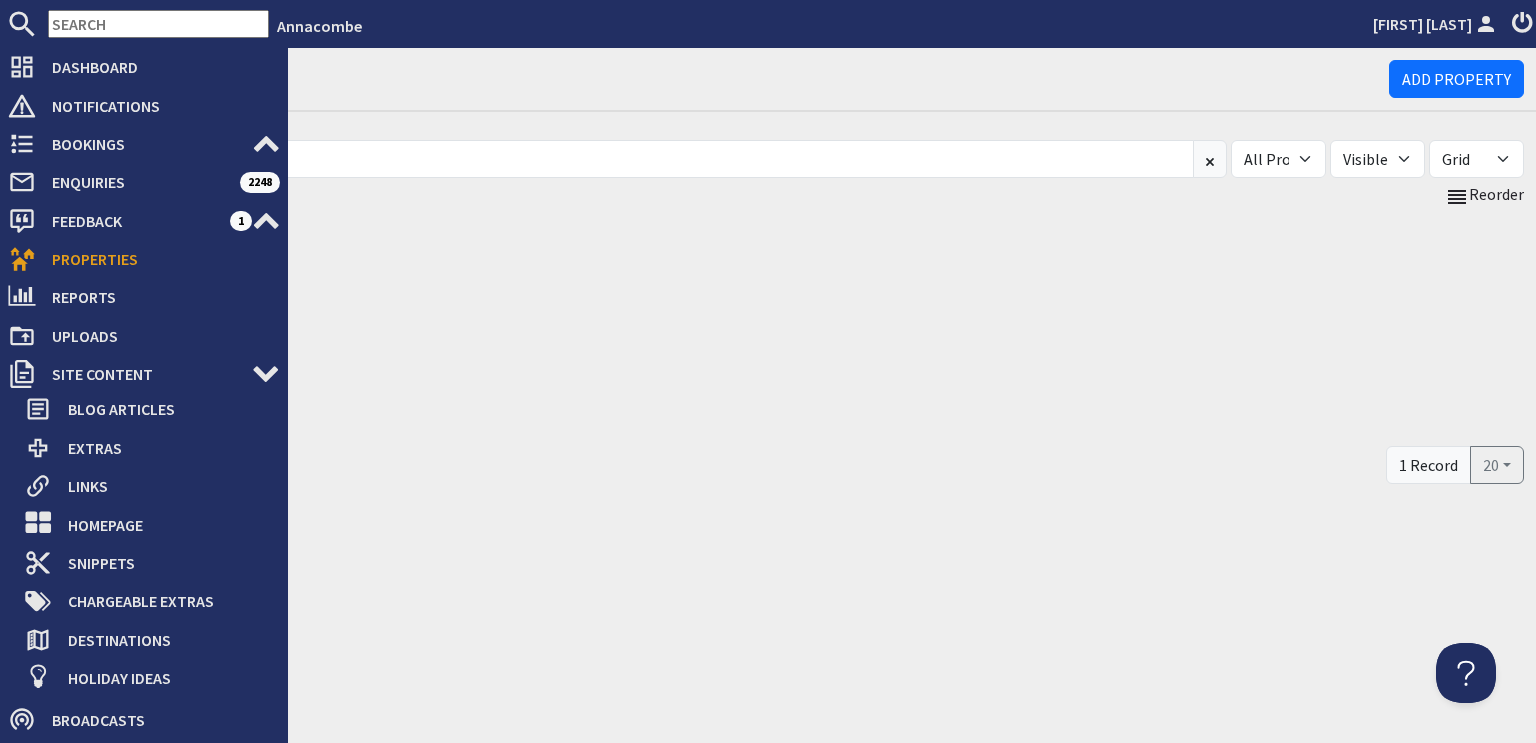 scroll, scrollTop: 0, scrollLeft: 0, axis: both 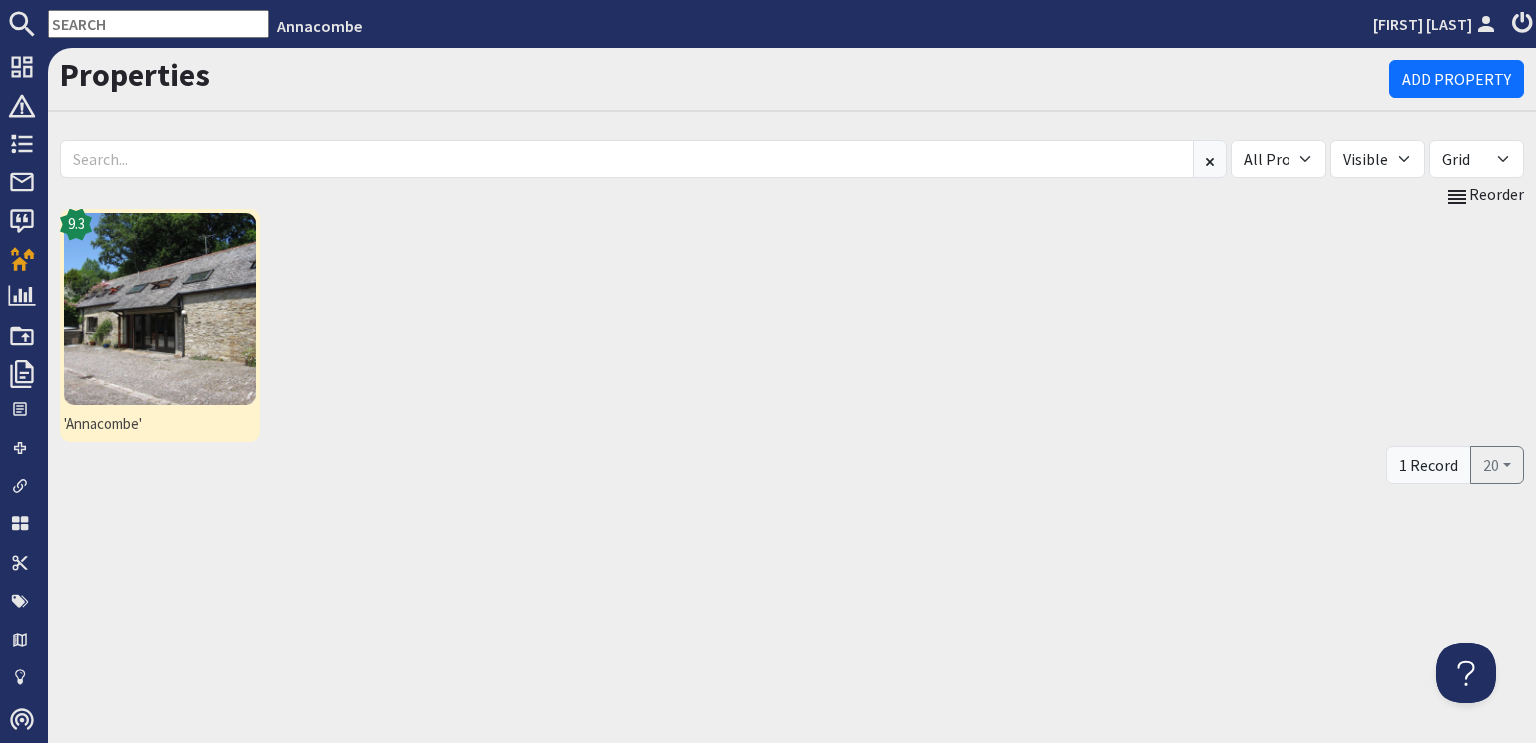 click at bounding box center [160, 309] 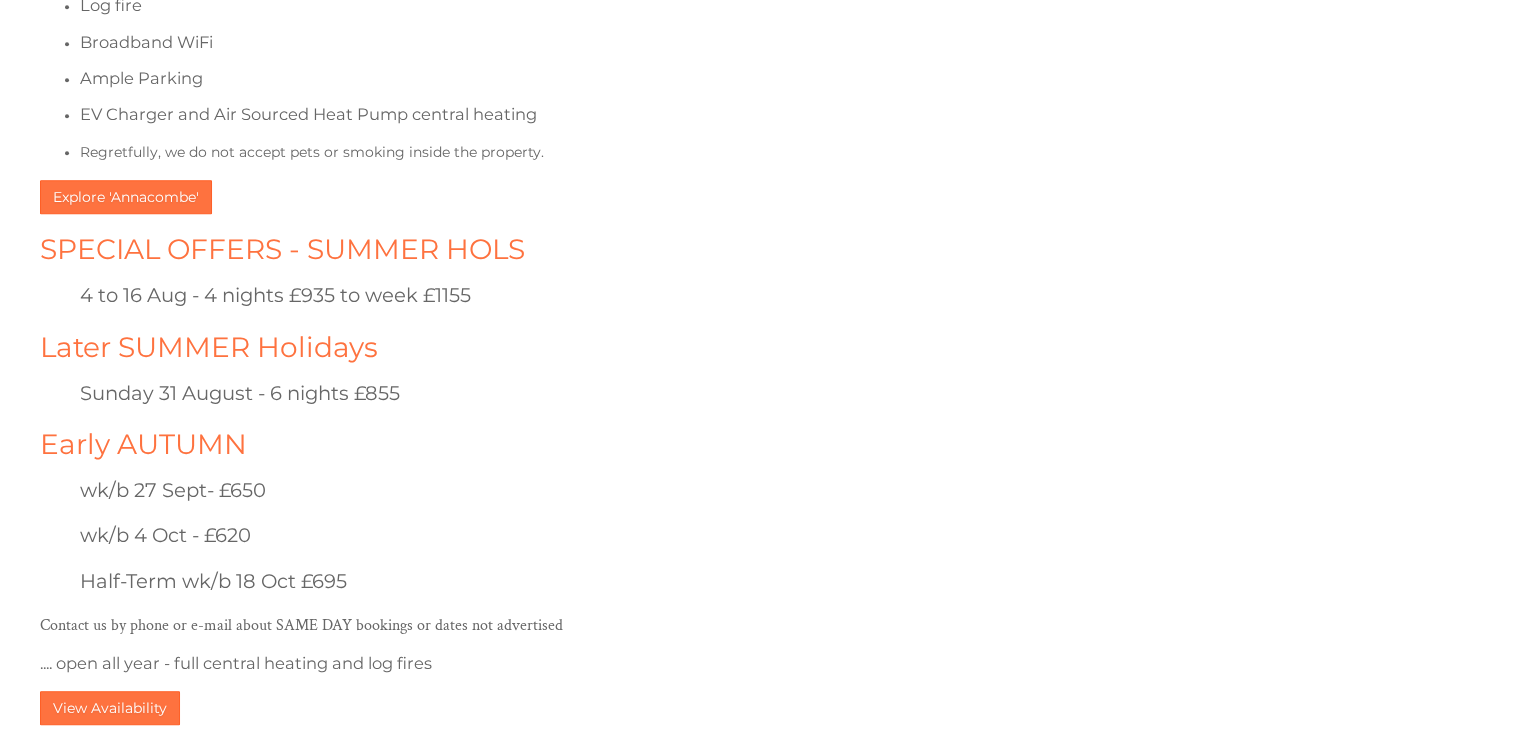scroll, scrollTop: 2000, scrollLeft: 0, axis: vertical 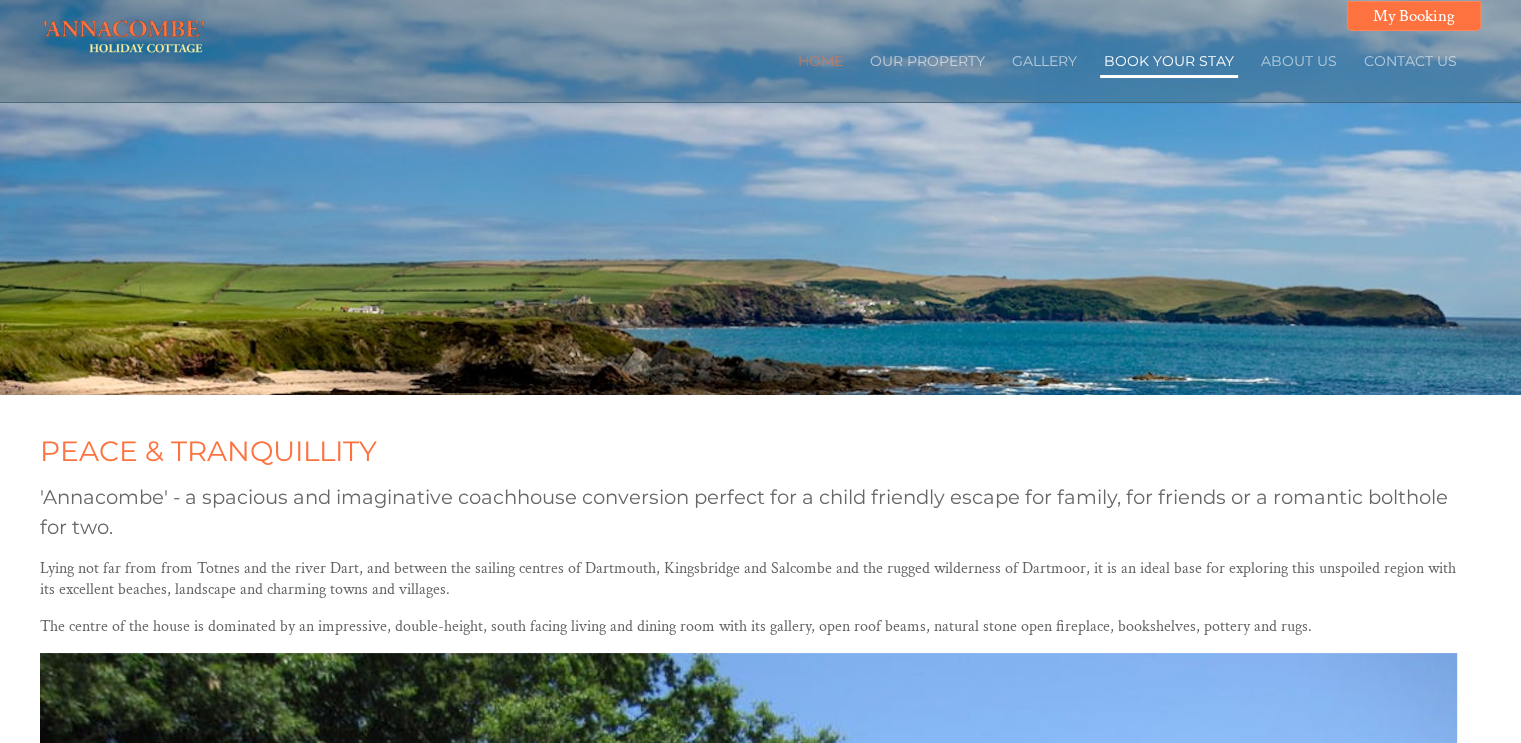 click on "Book Your Stay" at bounding box center [1169, 61] 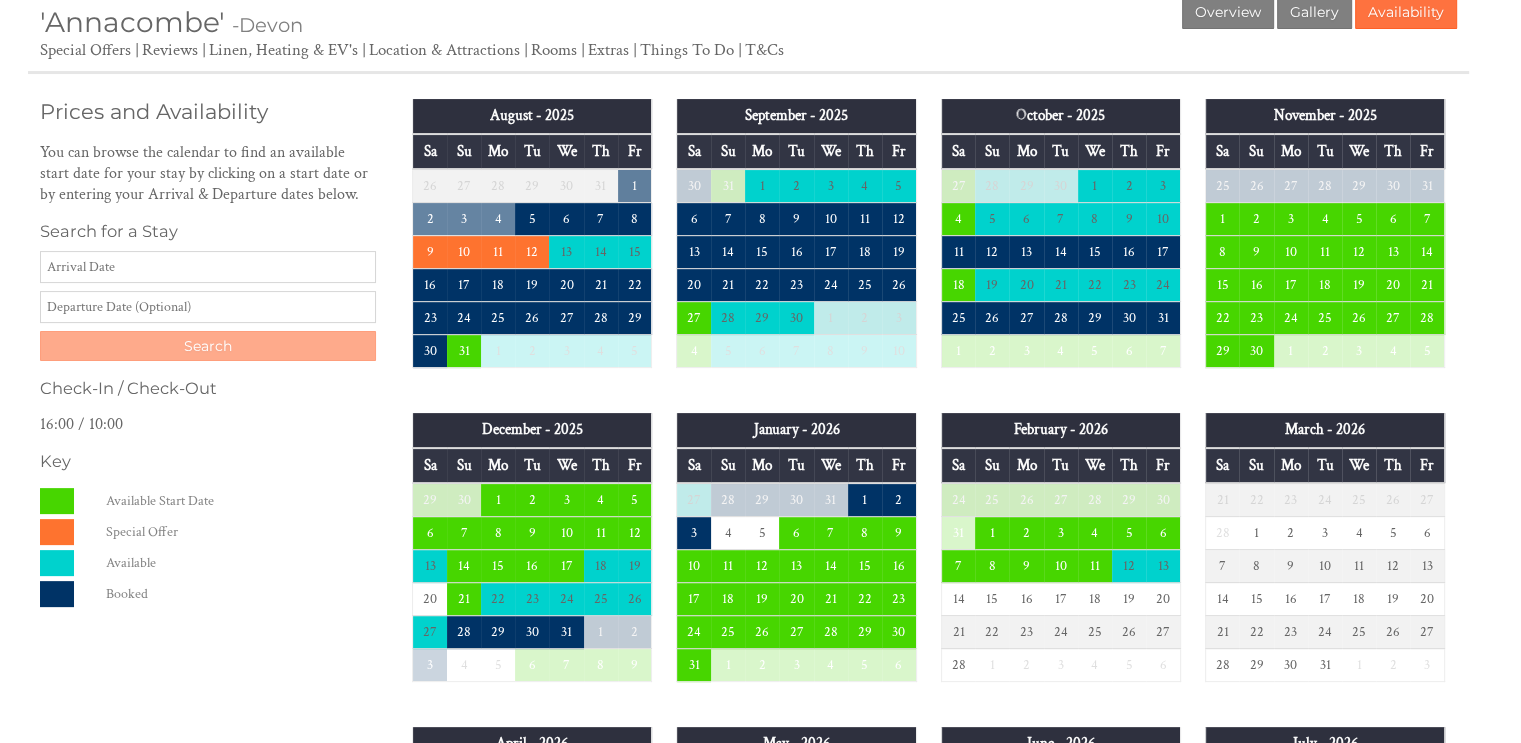 scroll, scrollTop: 500, scrollLeft: 0, axis: vertical 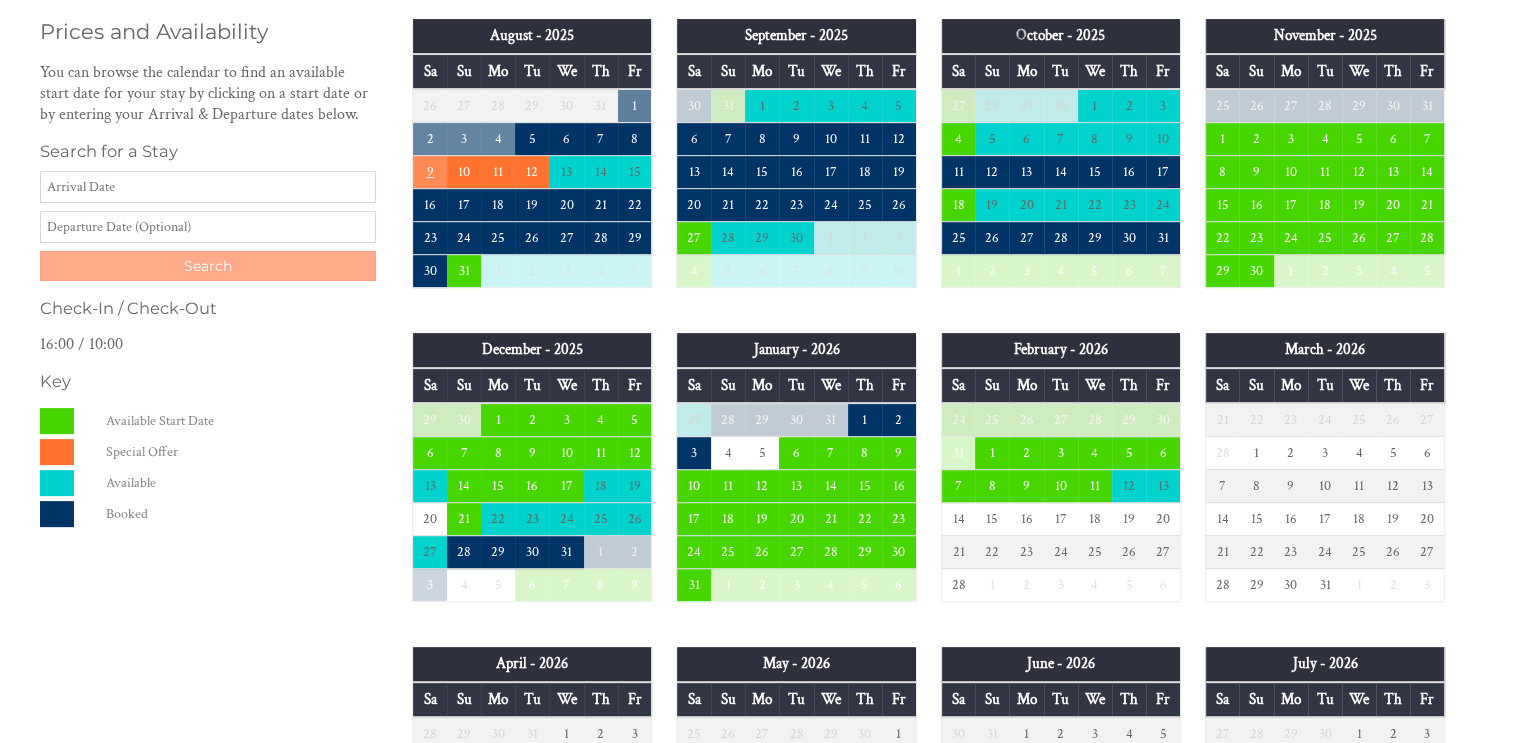 click on "9" at bounding box center [430, 172] 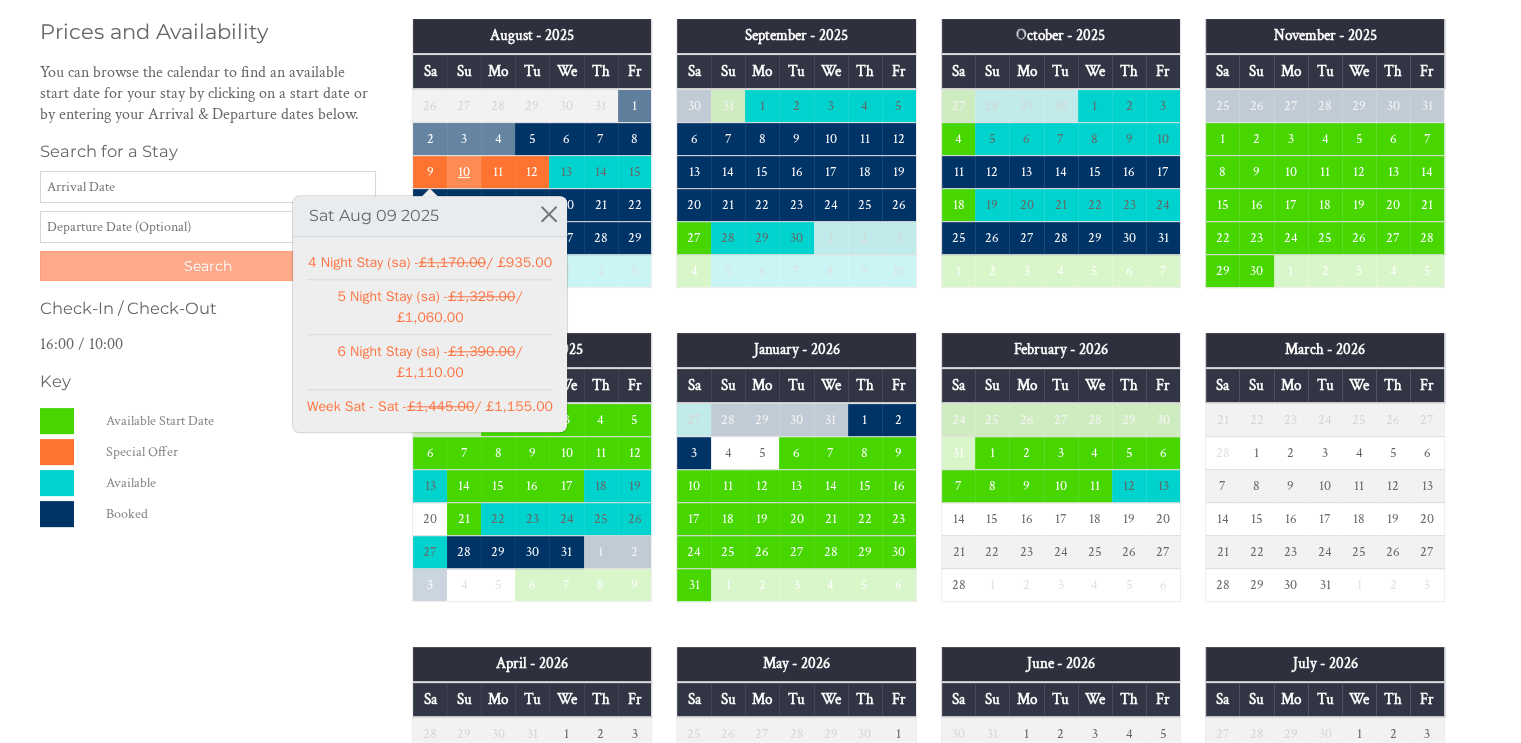 click on "10" at bounding box center (464, 172) 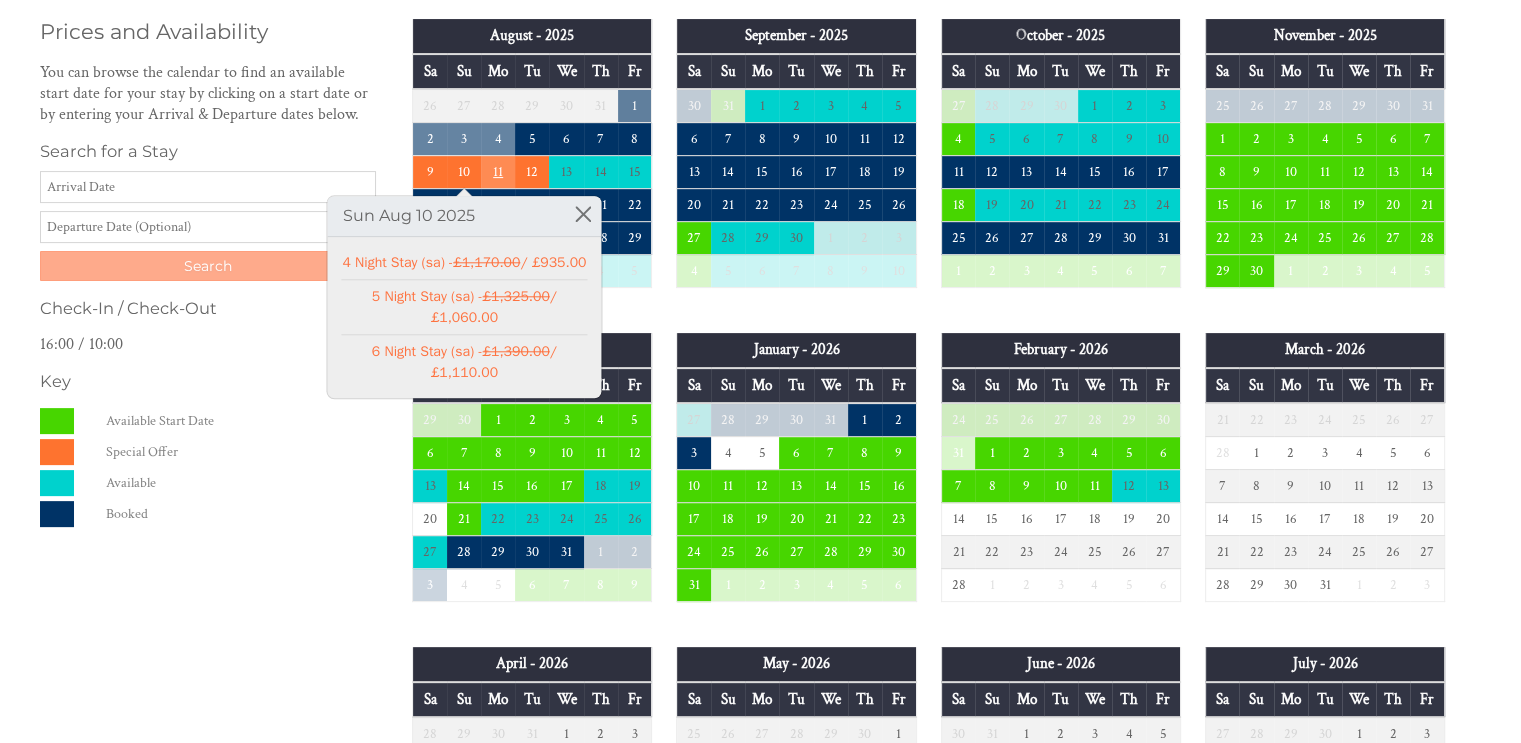 click on "11" at bounding box center (498, 172) 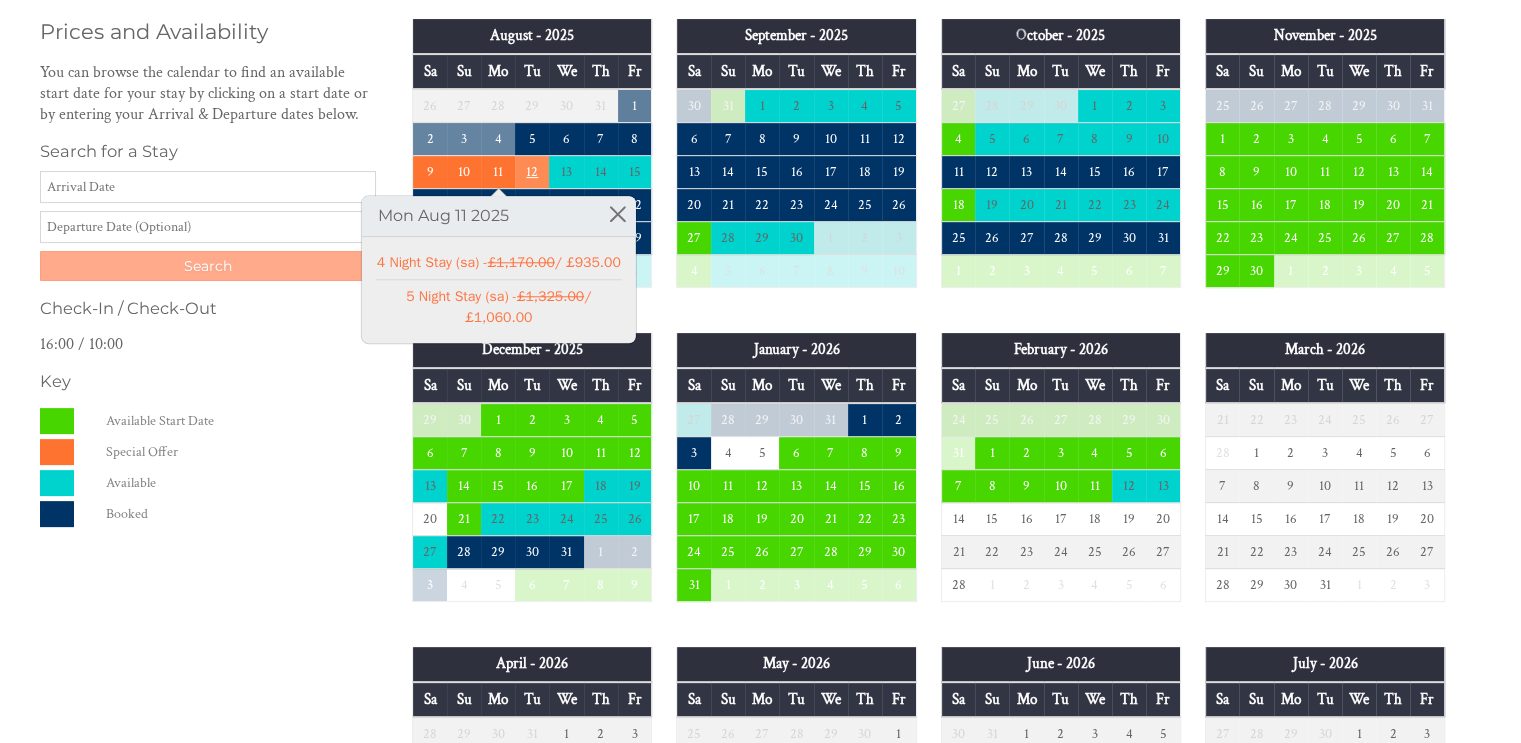 click on "12" at bounding box center (532, 172) 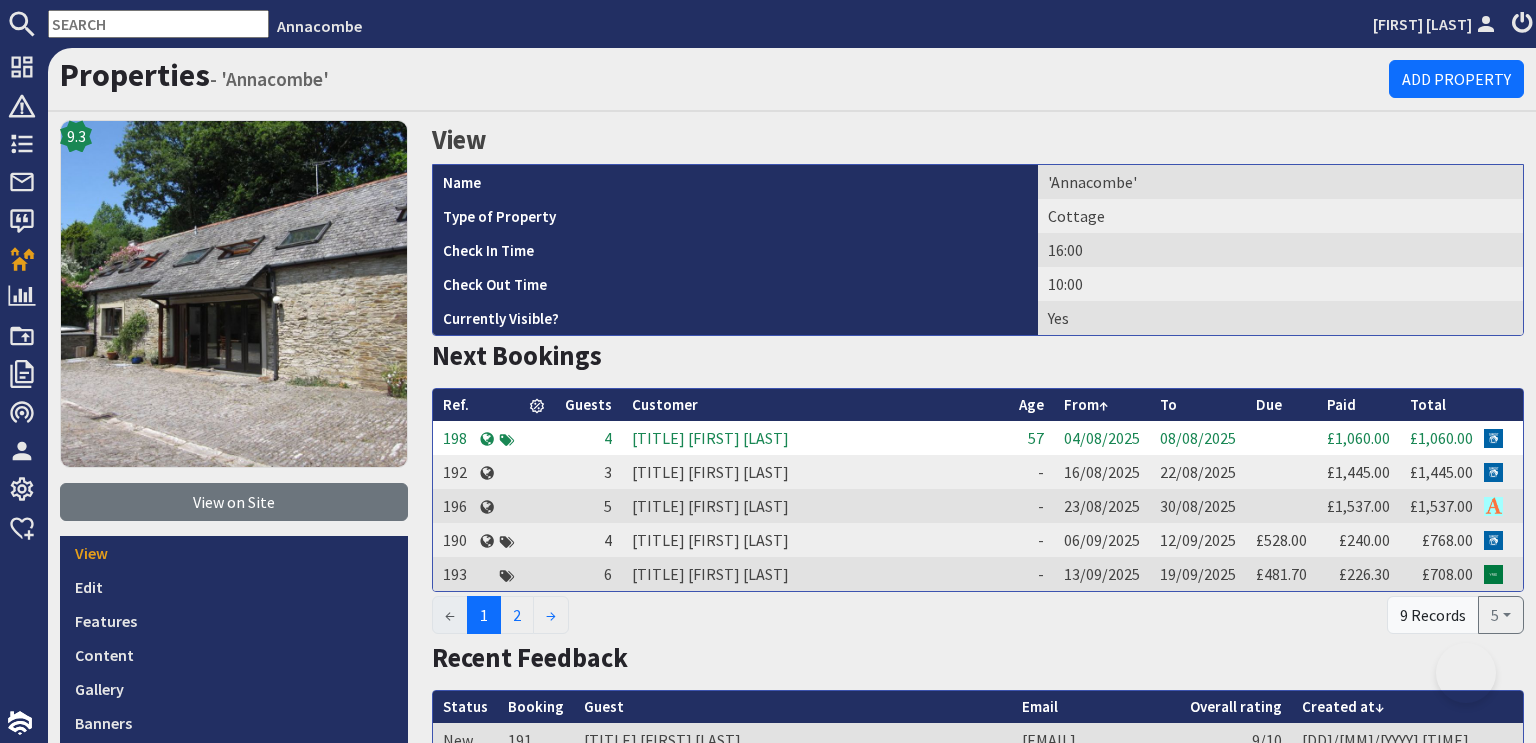 scroll, scrollTop: 0, scrollLeft: 0, axis: both 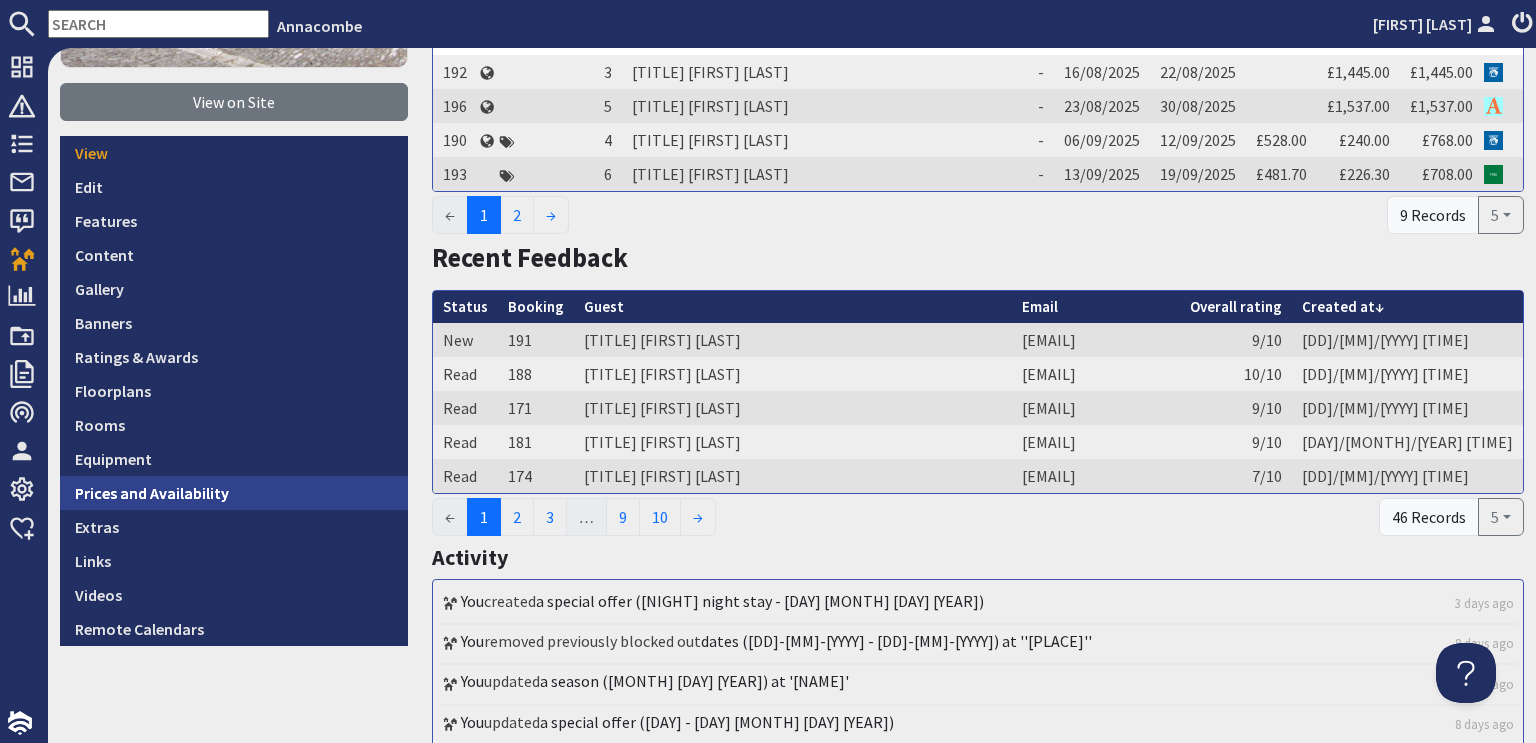 click on "Prices and Availability" at bounding box center [234, 493] 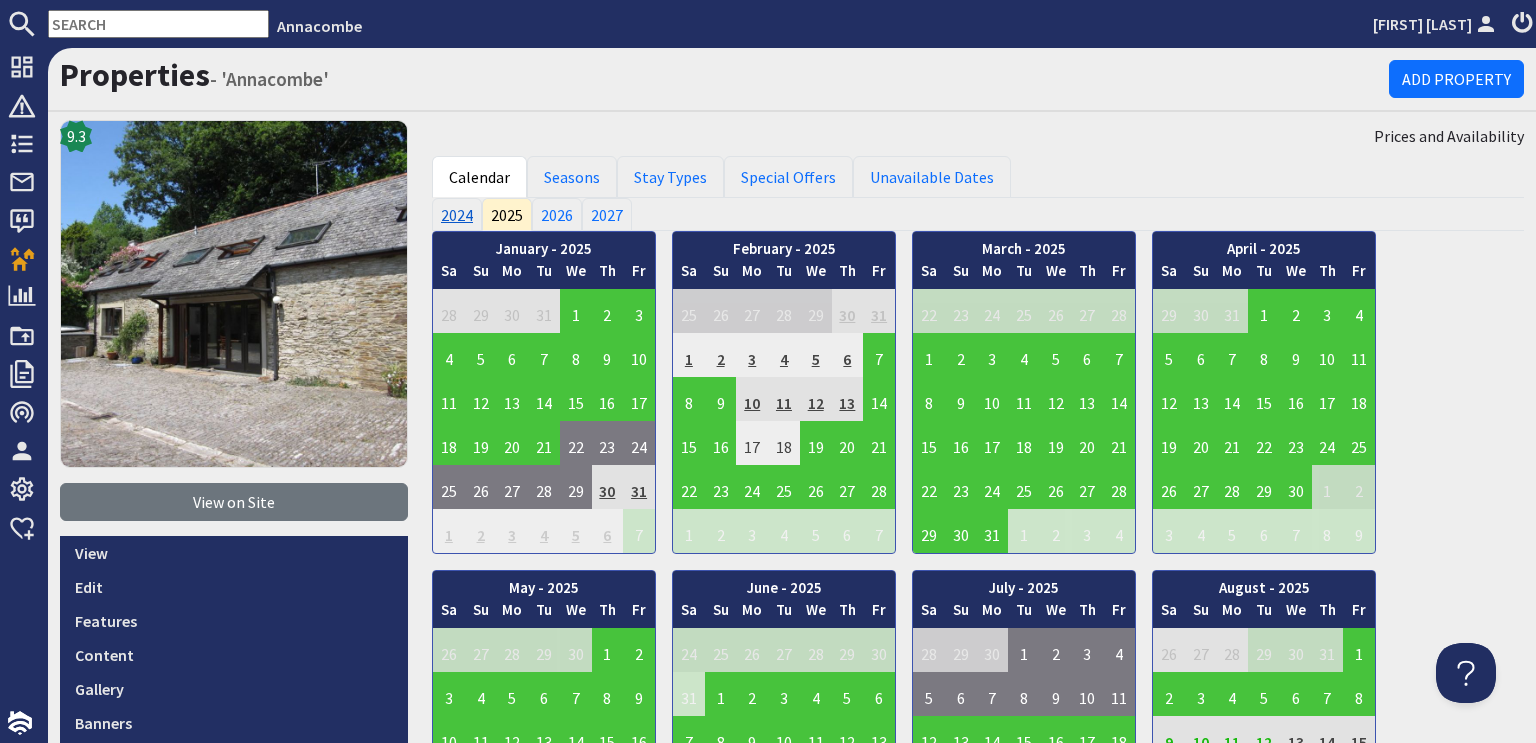 scroll, scrollTop: 0, scrollLeft: 0, axis: both 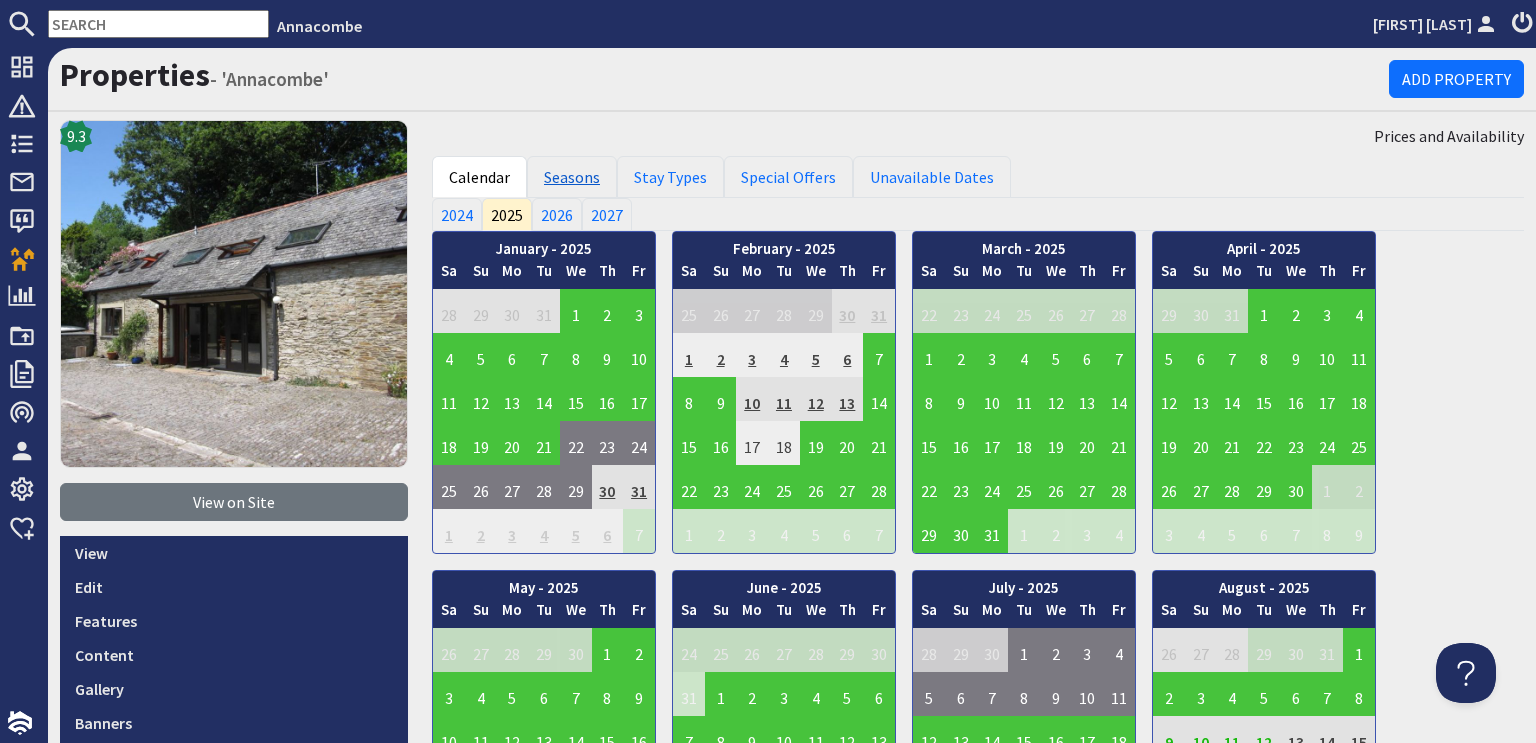 click on "Seasons" at bounding box center [572, 177] 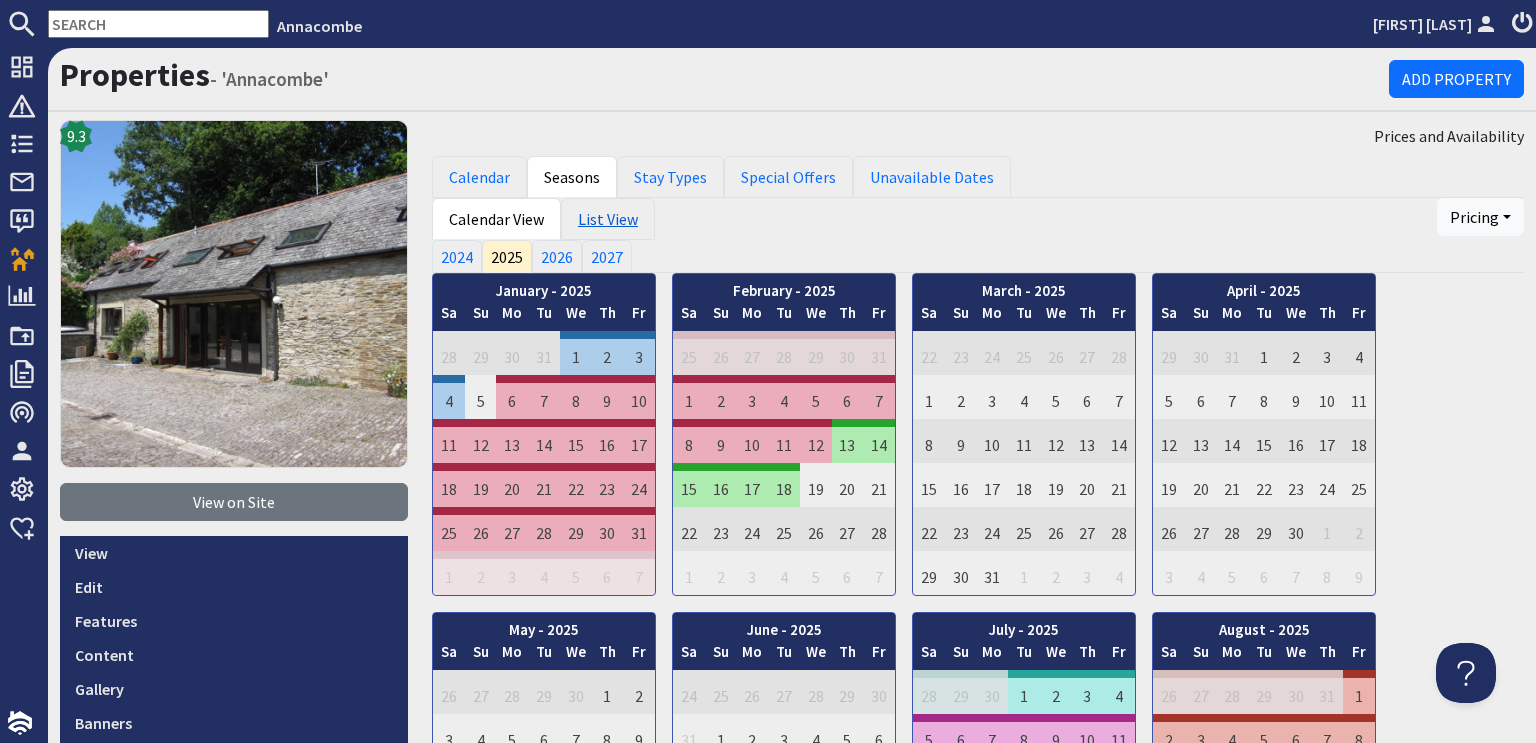 scroll, scrollTop: 0, scrollLeft: 0, axis: both 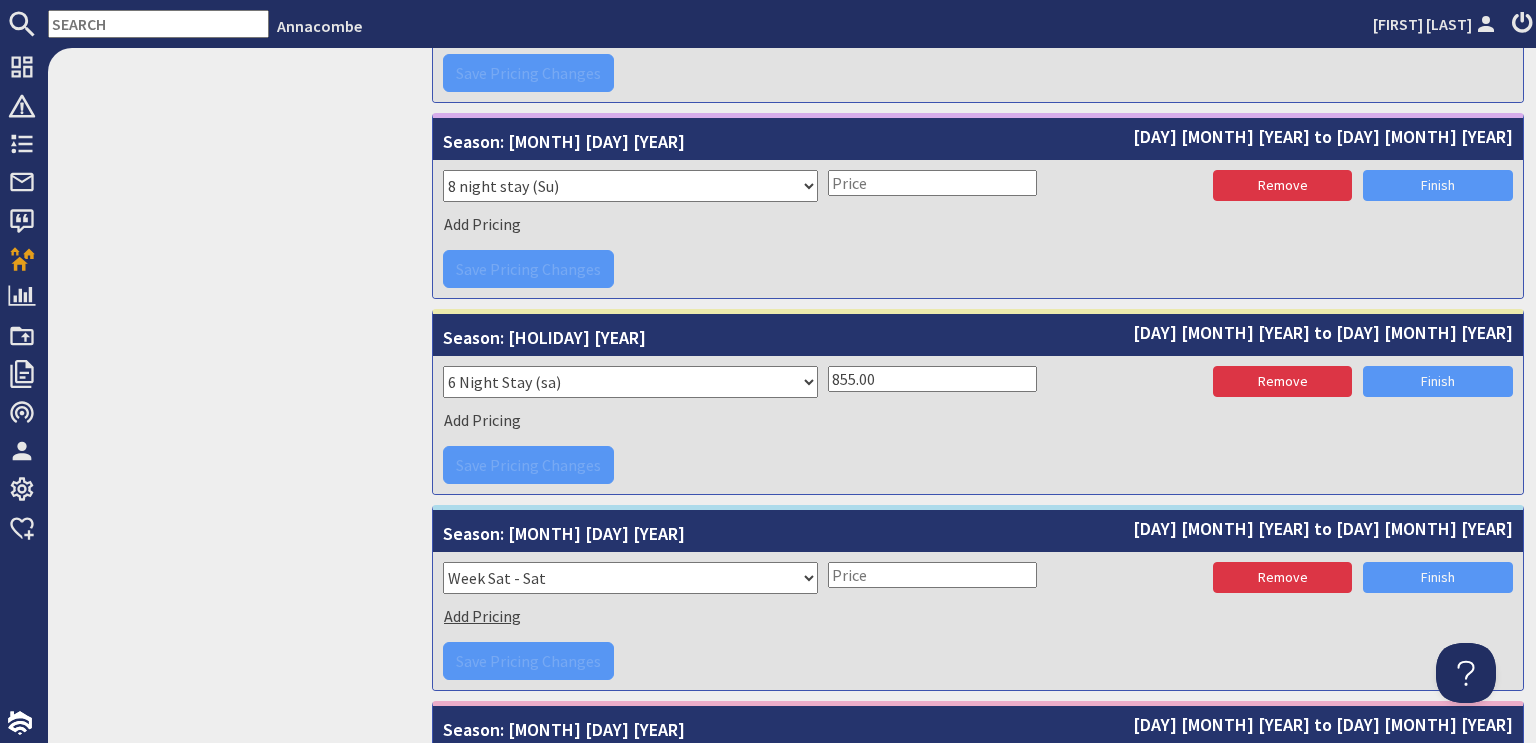 click on "Add Pricing" at bounding box center [482, 616] 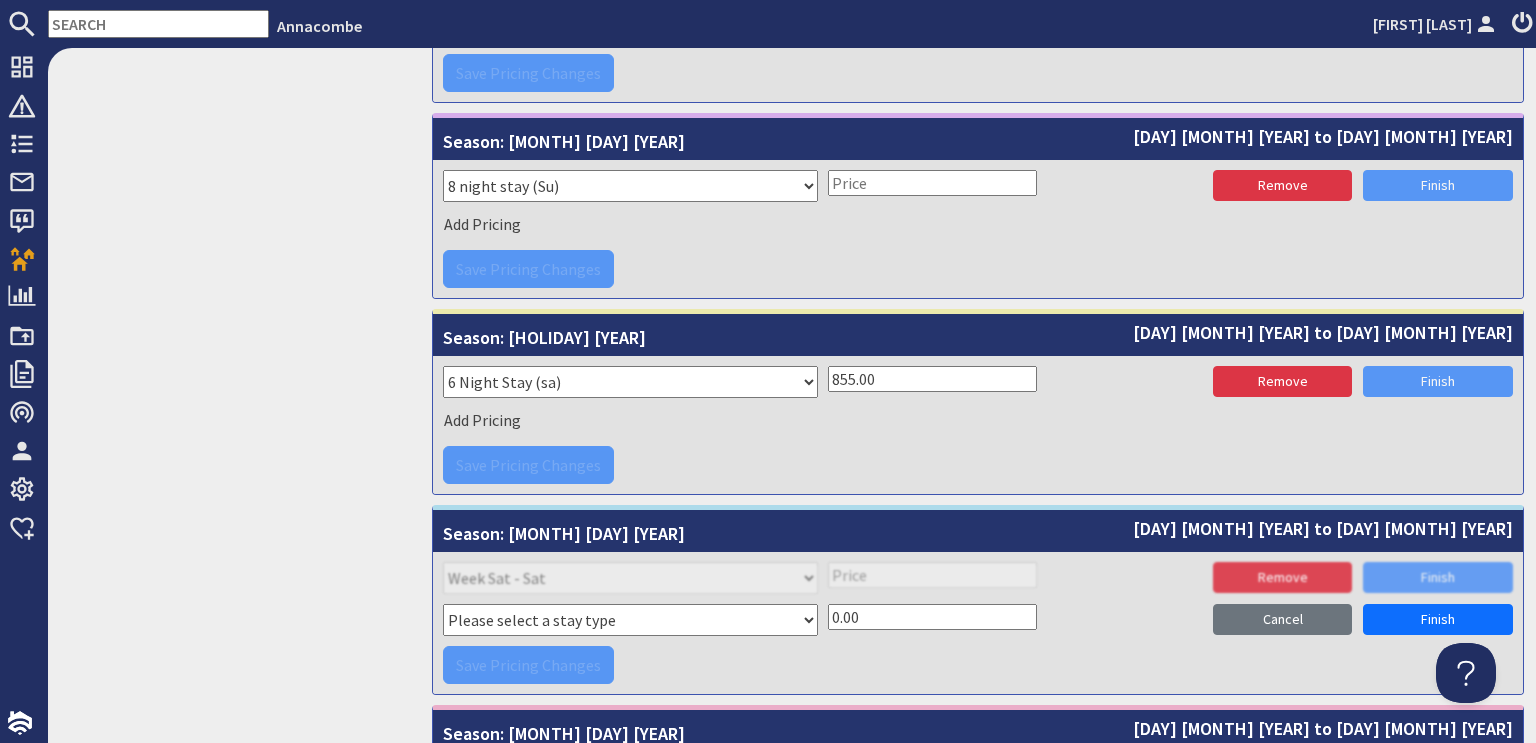 click on "Loading Pricing...
Saving Changes...
Please select a stay type
Week Sat - Sat 3 night stay Christmas  New Year beg. W/Th/F 4 night stay 5 night stay 3 Night Stay (sa) 4 Night Stay (sa) 5 Night Stay (sa) Christmas 2019 New Year beg. W/Th Week New Year 4 night stay Christmas  2022 Week  beg. W New Year 2020/21 Christmas 2021 Week beg. Tu/W New Year 2021/22 Week 5 Night Stay (th) 4 Night Stay (th) 3 Night Stay (th) 3 Night Stay (w) 4 Night Stay (w) 5 Night Stay (w) 3 Night Stay (tu) 4 Night Stay (tu) 5 Night Stay (tu) New Year beg Th/F week New Year beg Th/F  4 nights New Year beg Th/F  5 nights New Year beg Th/F  6 nights 6 night stay (su) 6 Night Stay (sa) 3 Night stay (Fr) Christmas 2022 beg Fri 4 Night Stay (Fr) 5 Night Stay (Fr) 6 Night Stay (Fr) Week beg. Fr 6-night stay  Week Su-Su New Year 2023/24 (27/12 - 7/1) 6 Night Stay (tu) 6 Night Stay (w) 17-night stay 8 night stay (Su)
855.00
Remove" at bounding box center (978, 425) 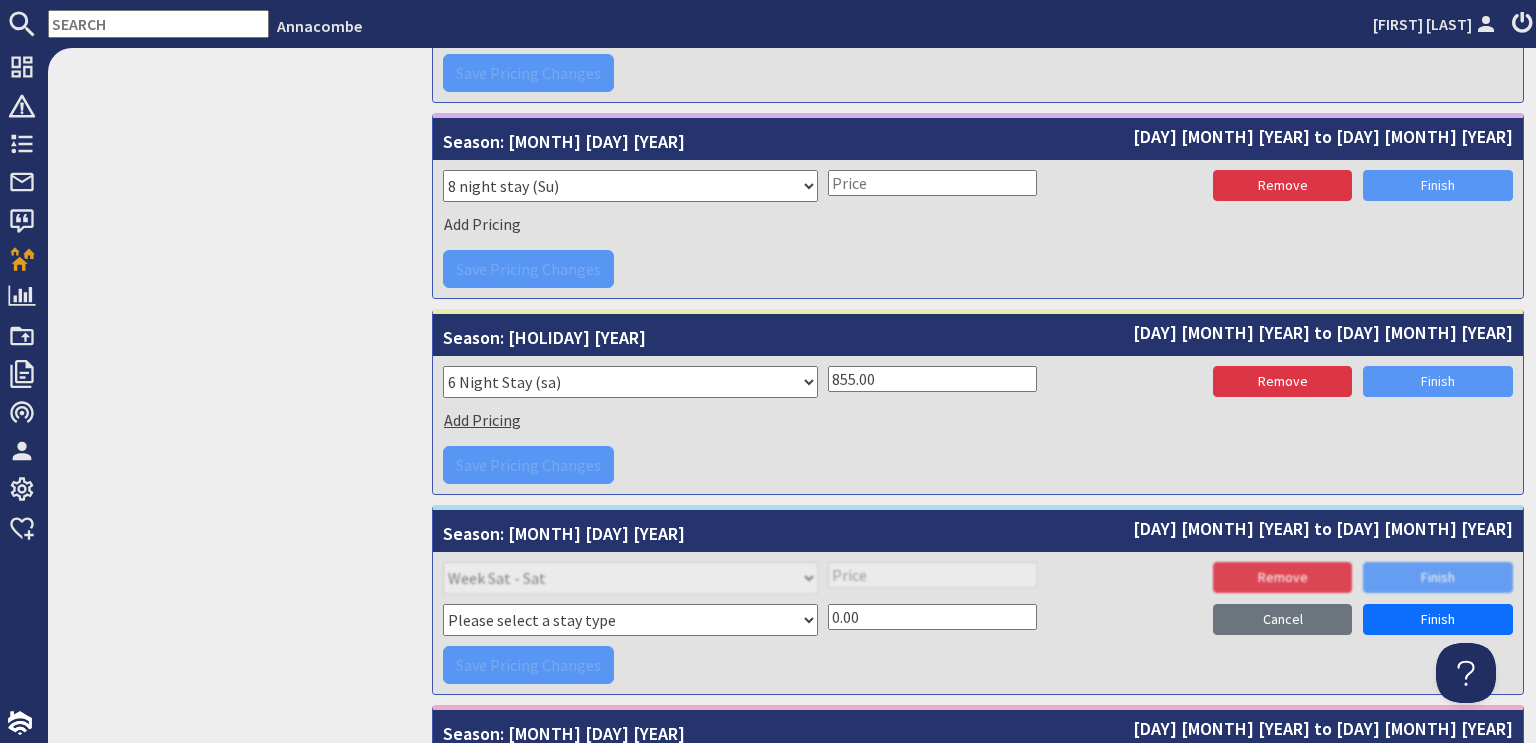 click on "Add Pricing" at bounding box center [482, 420] 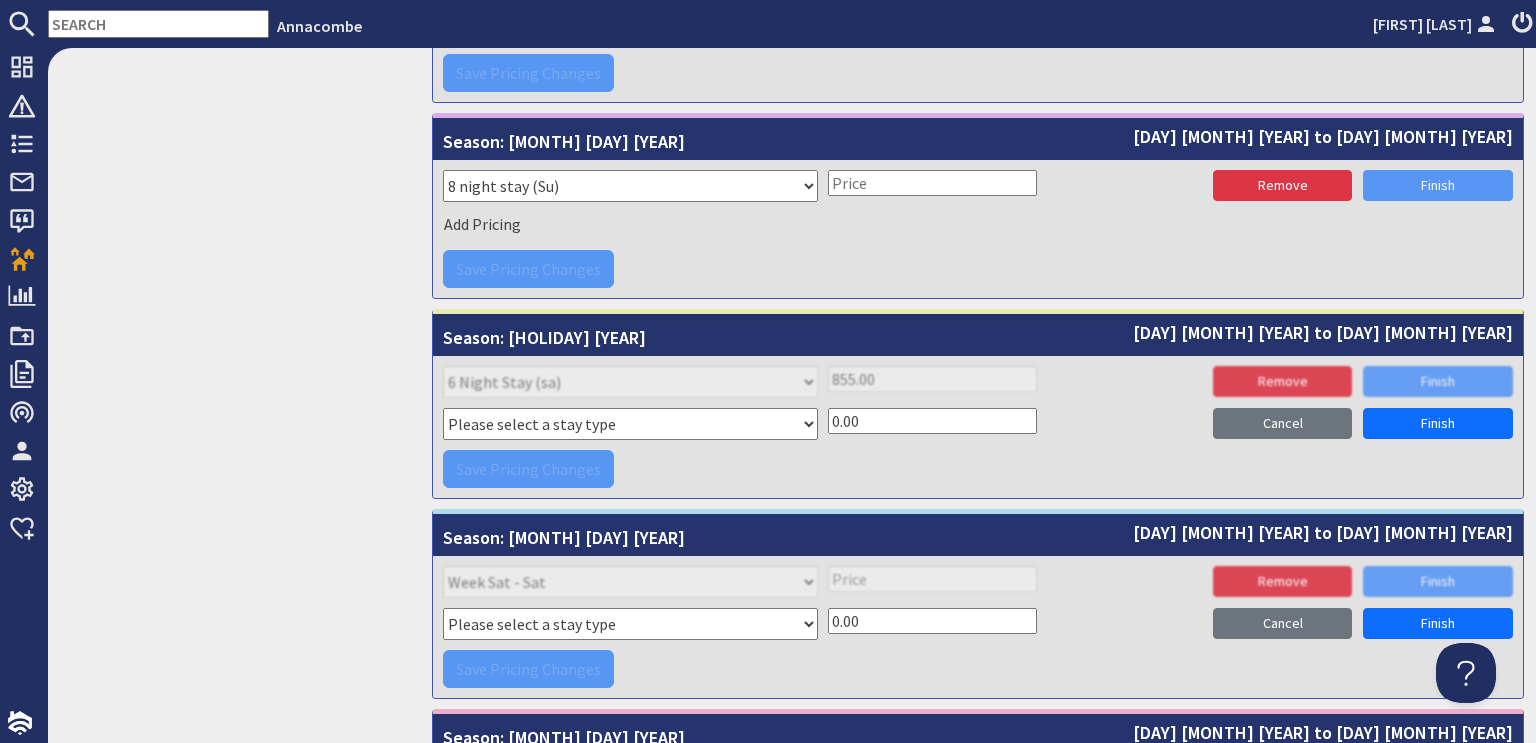 click on "Please select a stay type
Week Sat - Sat 3 night stay Christmas  New Year beg. W/Th/F 4 night stay 5 night stay 3 Night Stay (sa) 4 Night Stay (sa) 5 Night Stay (sa) Christmas 2019 New Year beg. W/Th Week New Year 4 night stay Christmas  2022 Week  beg. W New Year 2020/21 Christmas 2021 Week beg. Tu/W New Year 2021/22 Week 5 Night Stay (th) 4 Night Stay (th) 3 Night Stay (th) 3 Night Stay (w) 4 Night Stay (w) 5 Night Stay (w) 3 Night Stay (tu) 4 Night Stay (tu) 5 Night Stay (tu) New Year beg Th/F week New Year beg Th/F  4 nights New Year beg Th/F  5 nights New Year beg Th/F  6 nights 6 night stay (su) 3 Night stay (Fr) Christmas 2022 beg Fri 4 Night Stay (Fr) 5 Night Stay (Fr) 6 Night Stay (Fr) Week beg. Fr 6-night stay  Week Su-Su New Year 2023/24 (27/12 - 7/1) 6 Night Stay (tu) 6 Night Stay (w) 17-night stay 8 night stay (Su)" at bounding box center (630, 424) 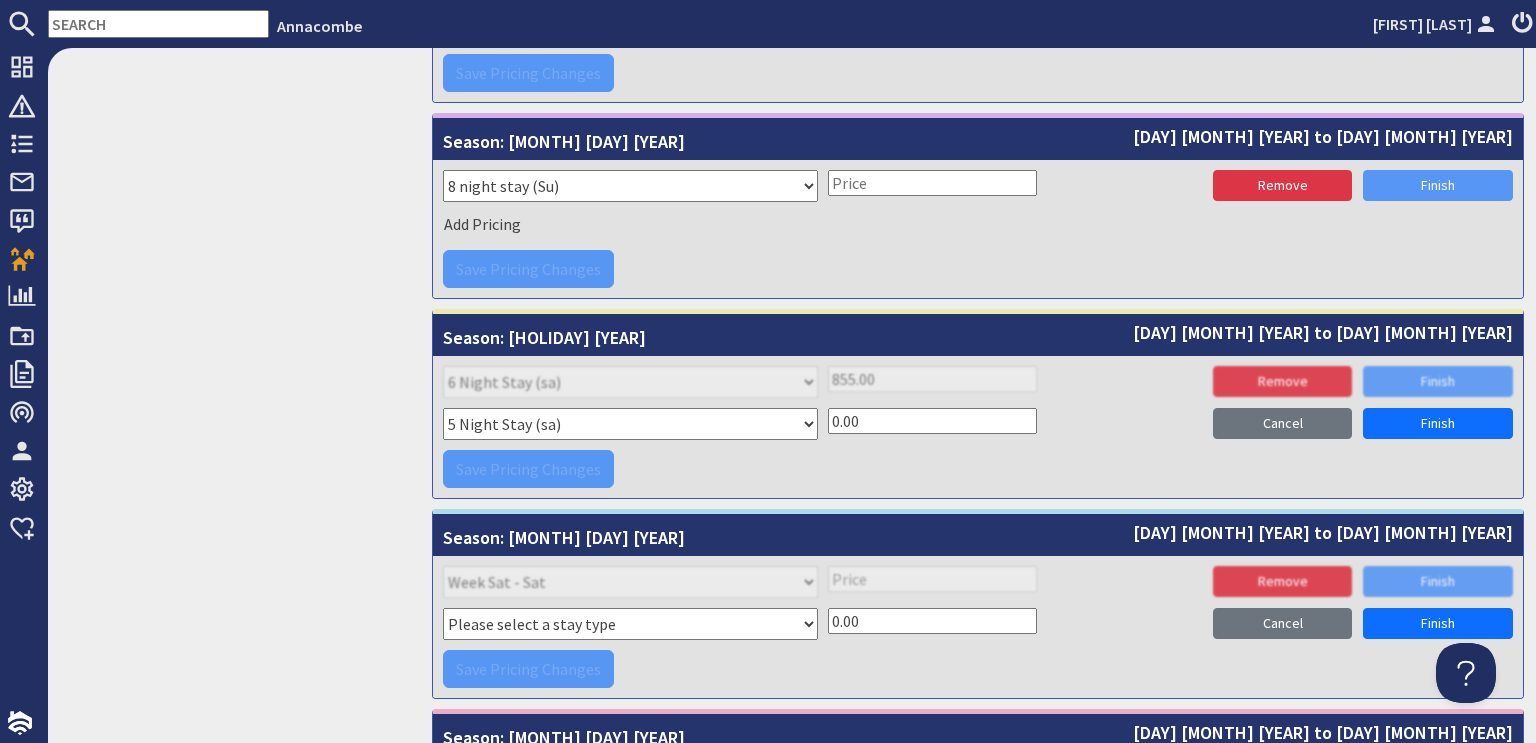 click on "Please select a stay type
Week Sat - Sat 3 night stay Christmas  New Year beg. W/Th/F 4 night stay 5 night stay 3 Night Stay (sa) 4 Night Stay (sa) 5 Night Stay (sa) Christmas 2019 New Year beg. W/Th Week New Year 4 night stay Christmas  2022 Week  beg. W New Year 2020/21 Christmas 2021 Week beg. Tu/W New Year 2021/22 Week 5 Night Stay (th) 4 Night Stay (th) 3 Night Stay (th) 3 Night Stay (w) 4 Night Stay (w) 5 Night Stay (w) 3 Night Stay (tu) 4 Night Stay (tu) 5 Night Stay (tu) New Year beg Th/F week New Year beg Th/F  4 nights New Year beg Th/F  5 nights New Year beg Th/F  6 nights 6 night stay (su) 3 Night stay (Fr) Christmas 2022 beg Fri 4 Night Stay (Fr) 5 Night Stay (Fr) 6 Night Stay (Fr) Week beg. Fr 6-night stay  Week Su-Su New Year 2023/24 (27/12 - 7/1) 6 Night Stay (tu) 6 Night Stay (w) 17-night stay 8 night stay (Su)" at bounding box center [630, 424] 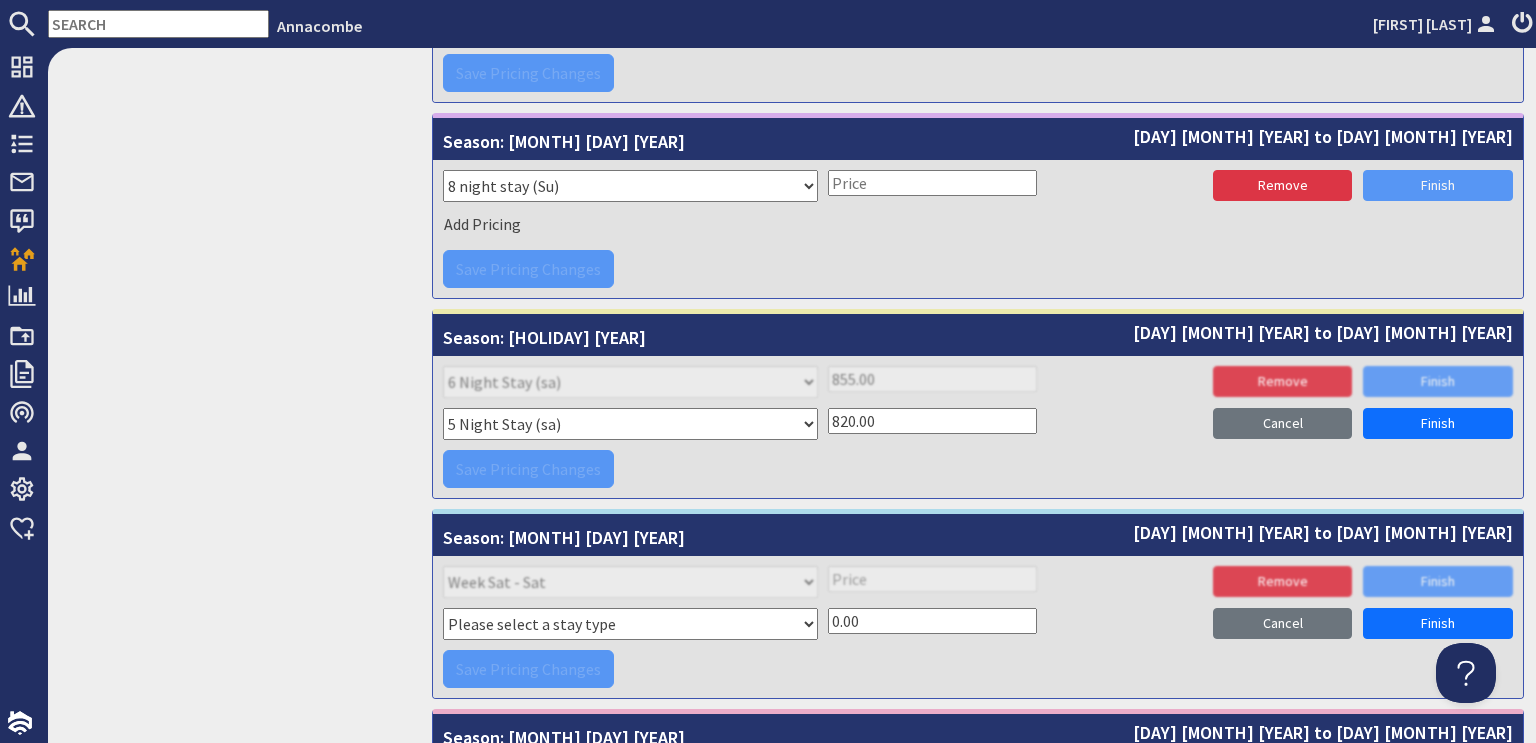 type on "820.00" 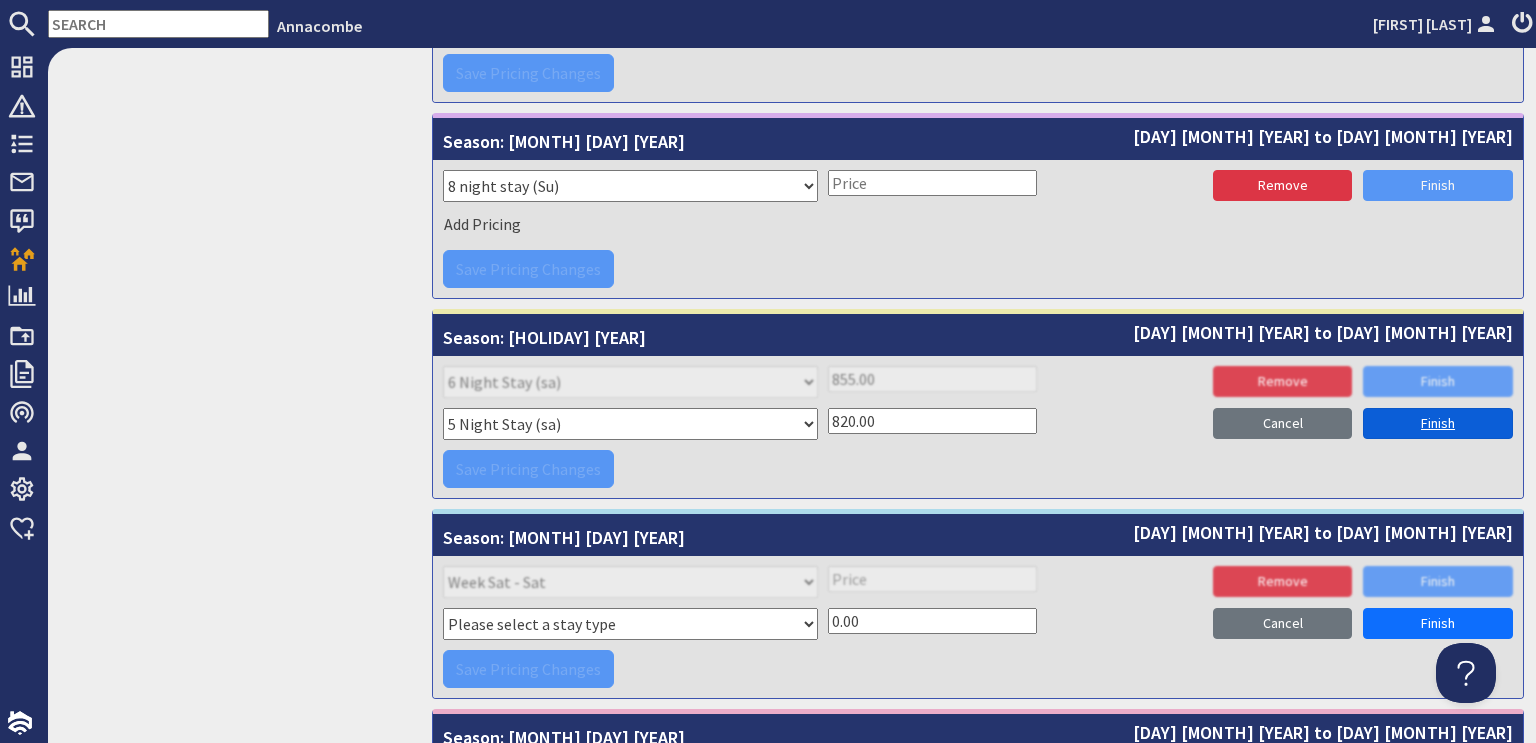 click on "Finish" at bounding box center [1438, 423] 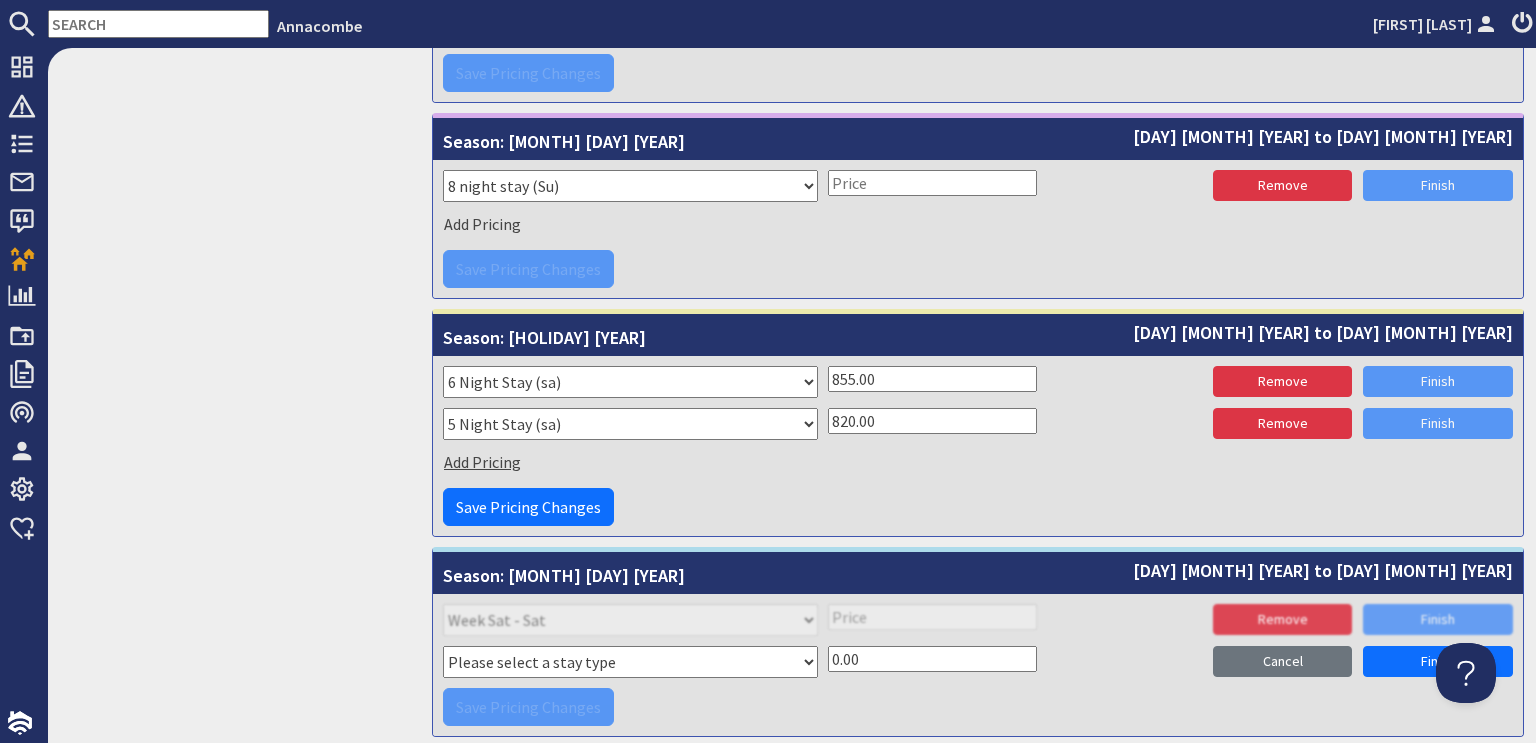 click on "Add Pricing" at bounding box center (482, 462) 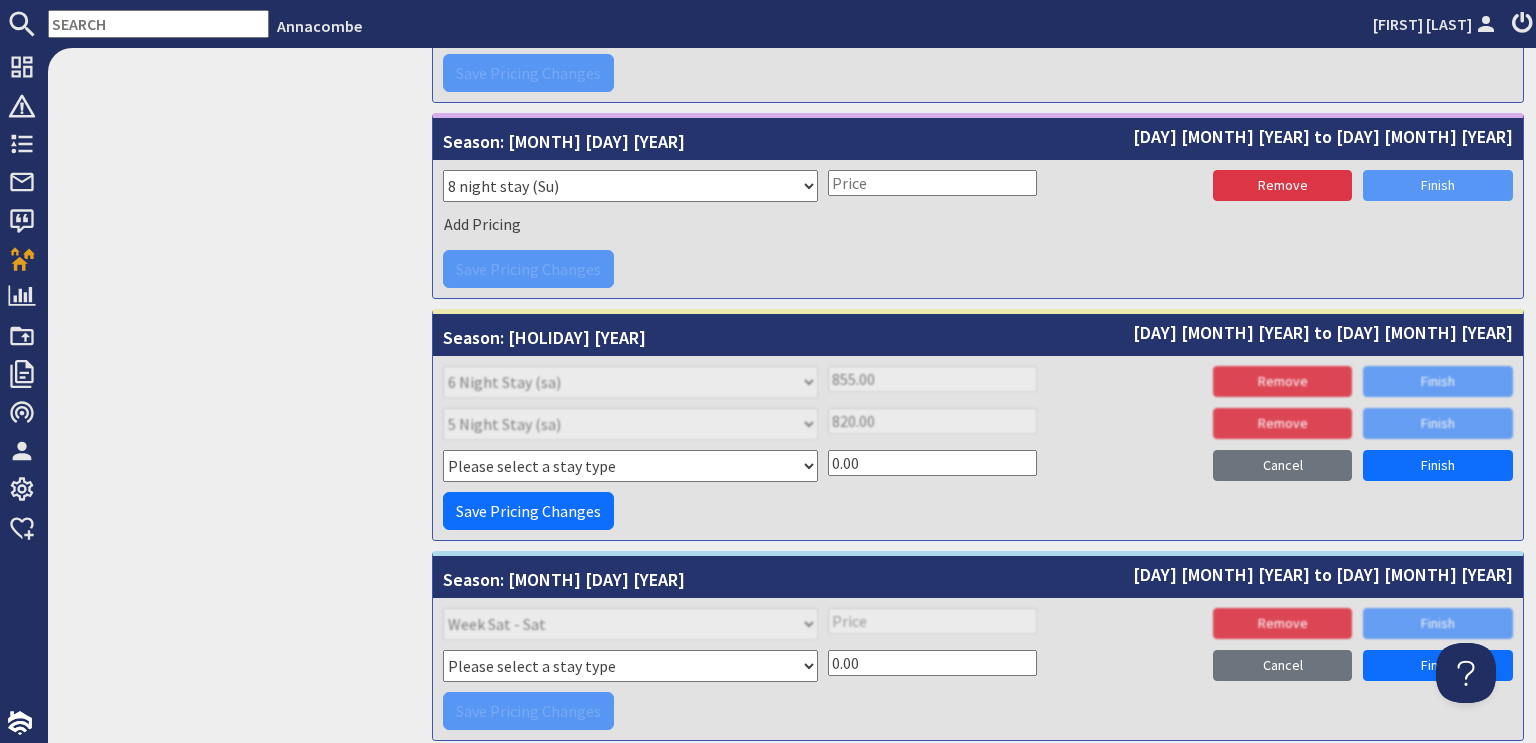 click on "Please select a stay type
Week Sat - Sat 3 night stay Christmas  New Year beg. W/Th/F 4 night stay 5 night stay 3 Night Stay (sa) 4 Night Stay (sa) 5 Night Stay (sa) Christmas 2019 New Year beg. W/Th Week New Year 4 night stay Christmas  2022 Week  beg. W New Year 2020/21 Christmas 2021 Week beg. Tu/W New Year 2021/22 Week 5 Night Stay (th) 4 Night Stay (th) 3 Night Stay (th) 3 Night Stay (w) 4 Night Stay (w) 5 Night Stay (w) 3 Night Stay (tu) 4 Night Stay (tu) 5 Night Stay (tu) New Year beg Th/F week New Year beg Th/F  4 nights New Year beg Th/F  5 nights New Year beg Th/F  6 nights 6 night stay (su) 6 Night Stay (sa) 3 Night stay (Fr) Christmas 2022 beg Fri 4 Night Stay (Fr) 5 Night Stay (Fr) 6 Night Stay (Fr) Week beg. Fr 6-night stay  Week Su-Su New Year 2023/24 (27/12 - 7/1) 6 Night Stay (tu) 6 Night Stay (w) 17-night stay 8 night stay (Su)" at bounding box center (630, 466) 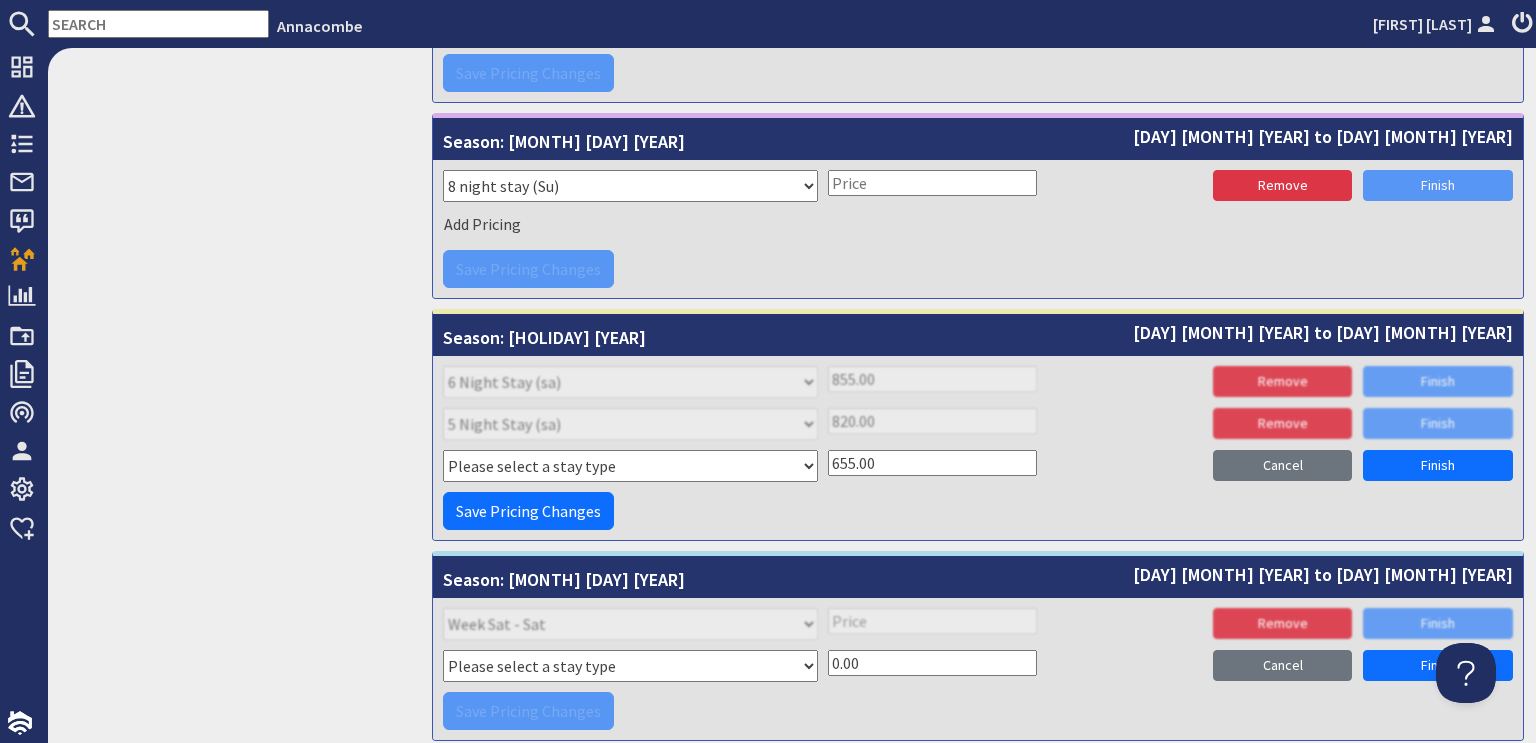 type on "655.00" 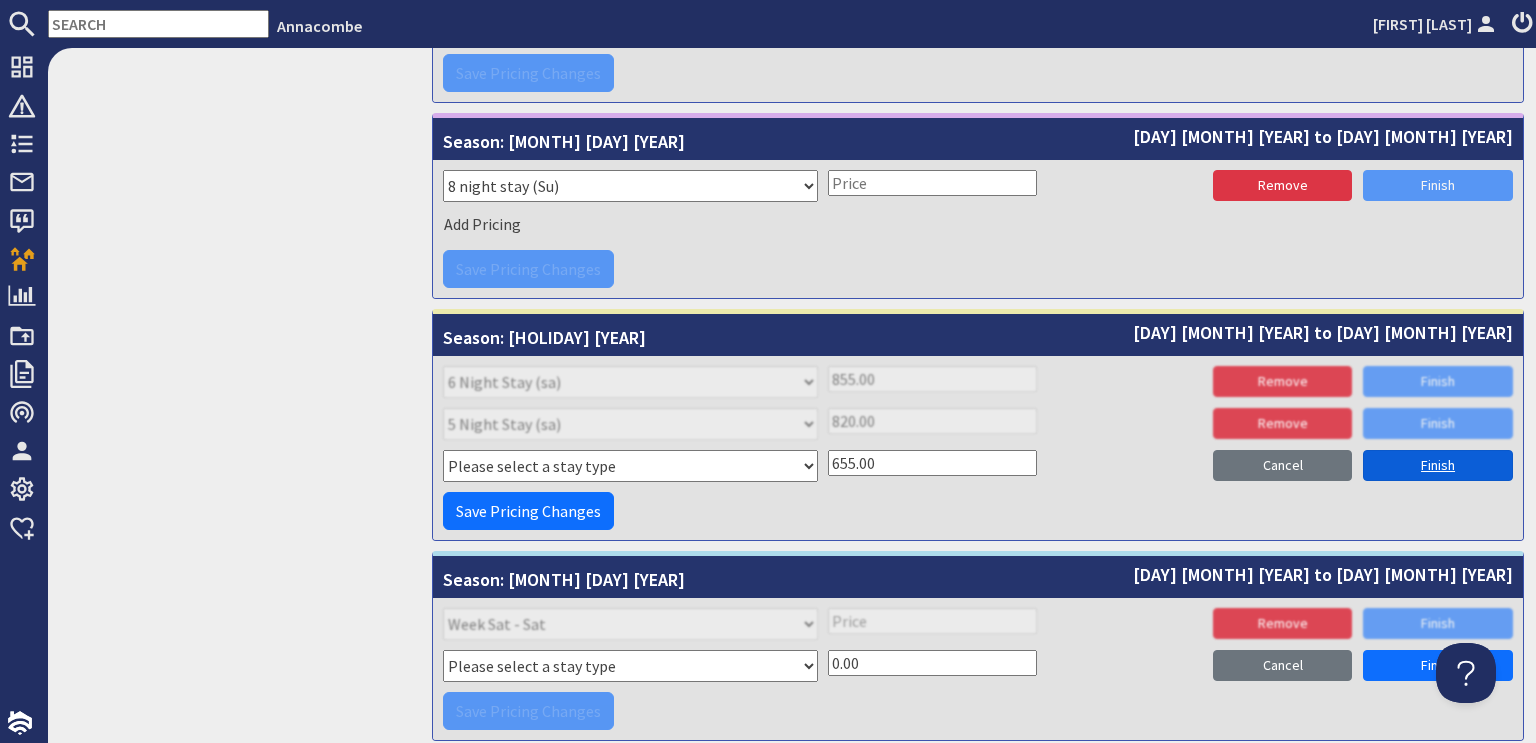 click on "Finish" at bounding box center (1438, 465) 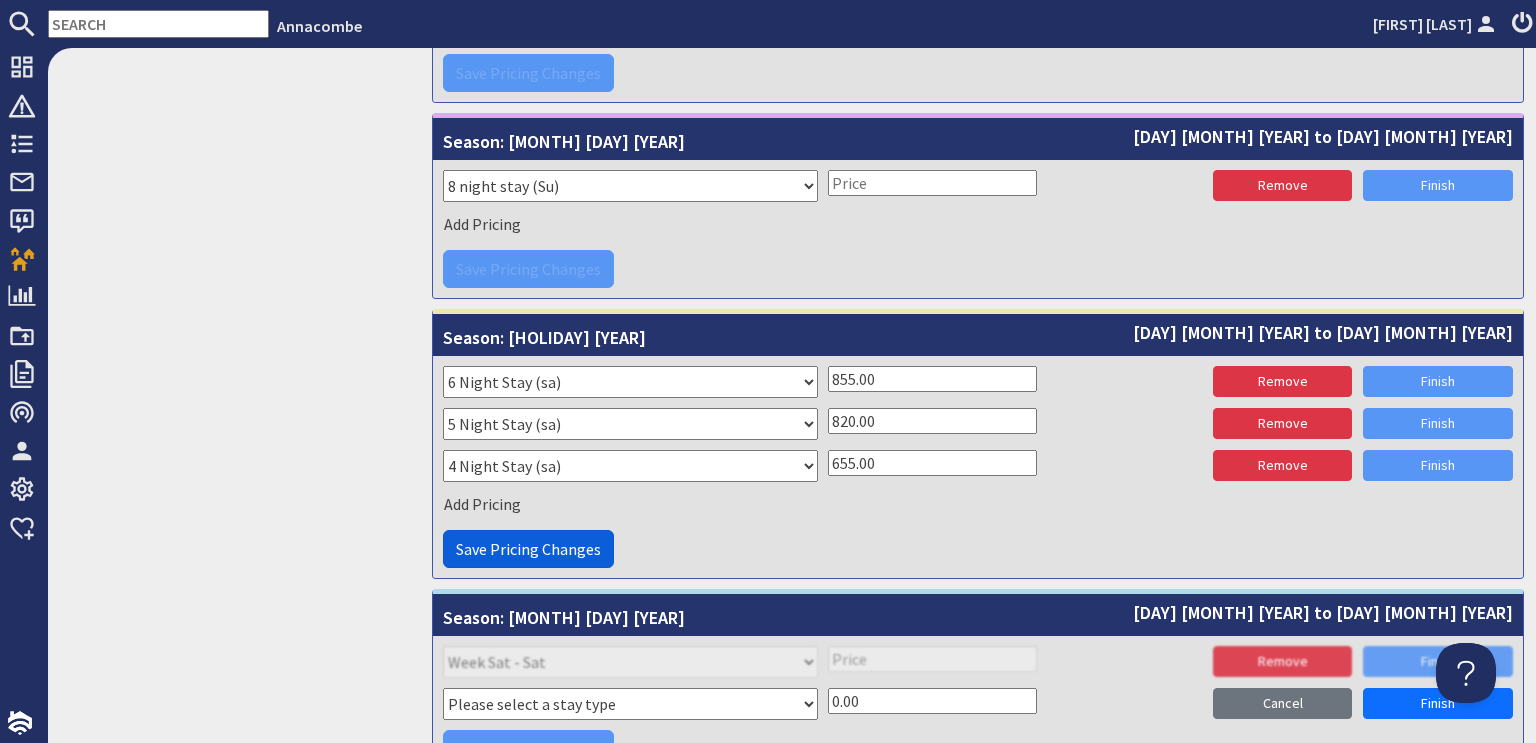 click on "Save Pricing Changes" at bounding box center (528, 549) 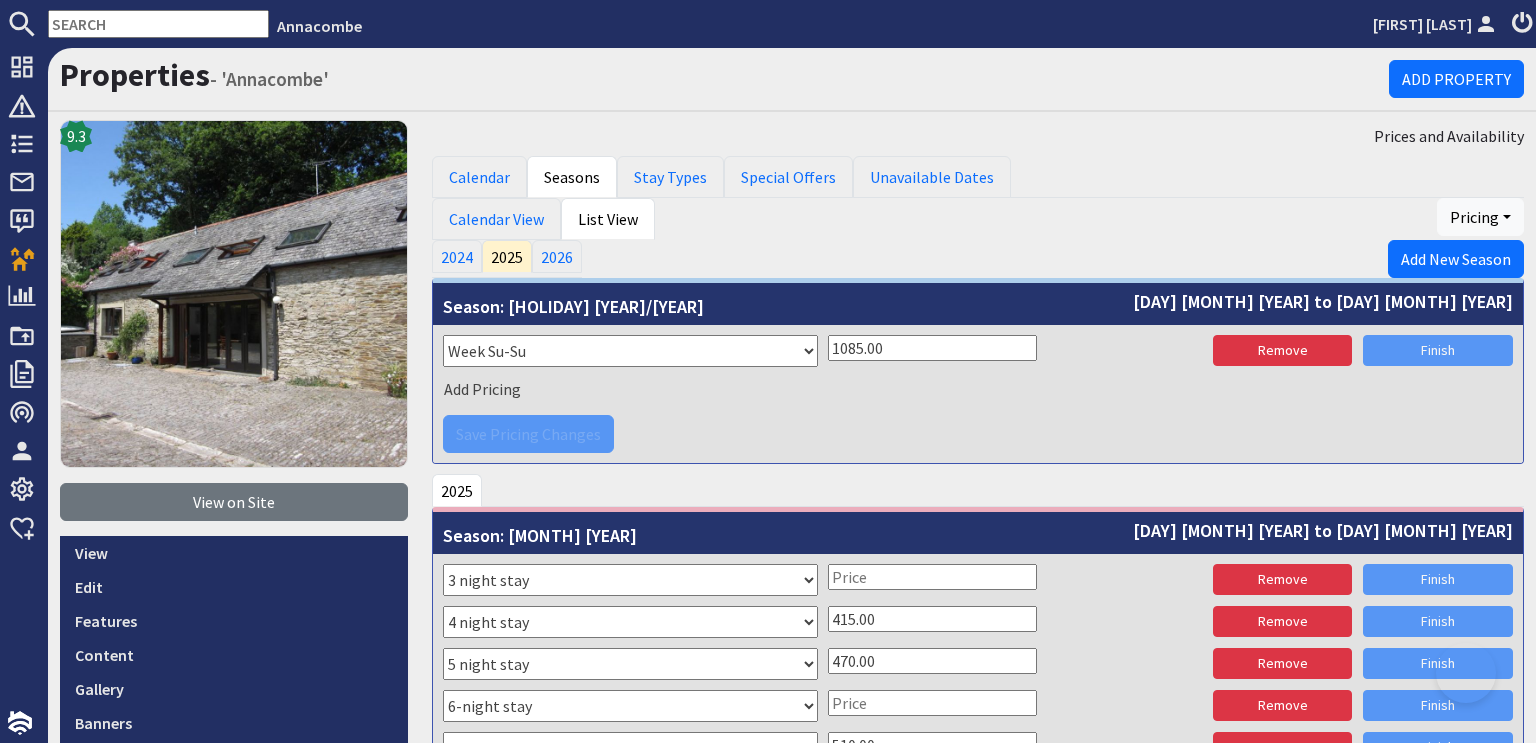 scroll, scrollTop: 3153, scrollLeft: 0, axis: vertical 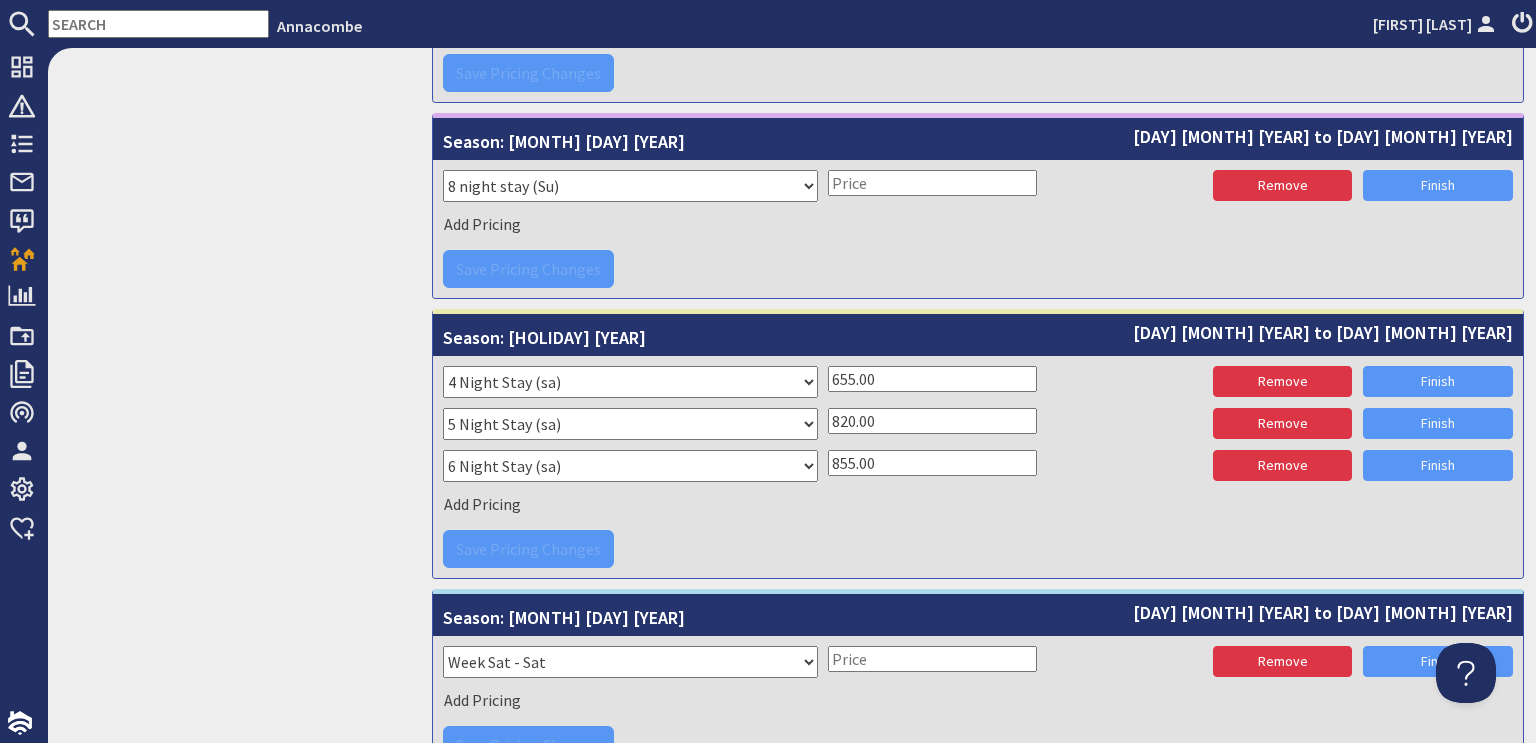 click on "Season: August Bank holiday 2025 31st August 2025  to 5th September 2025" at bounding box center (978, 335) 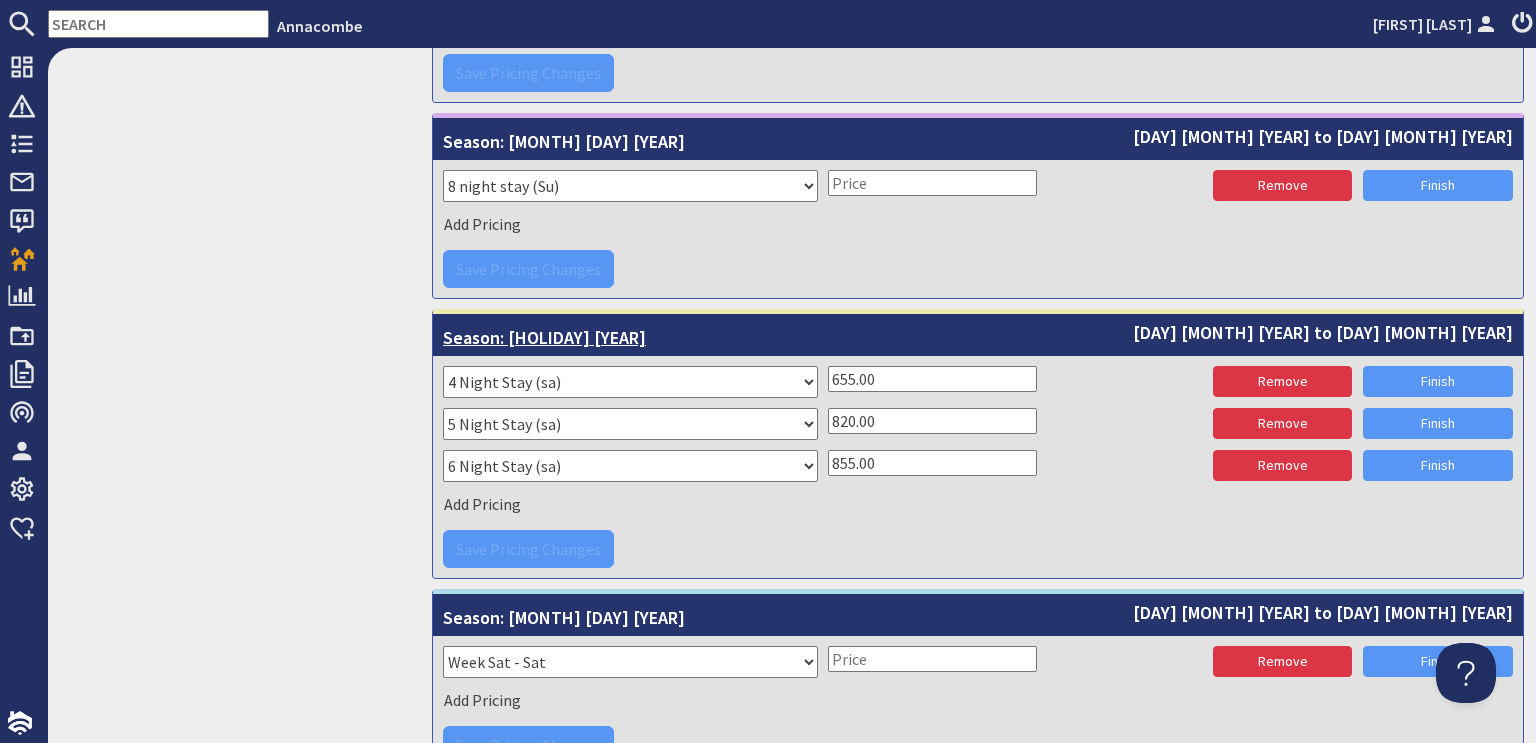 click on "Season: August Bank holiday 2025" at bounding box center (544, 335) 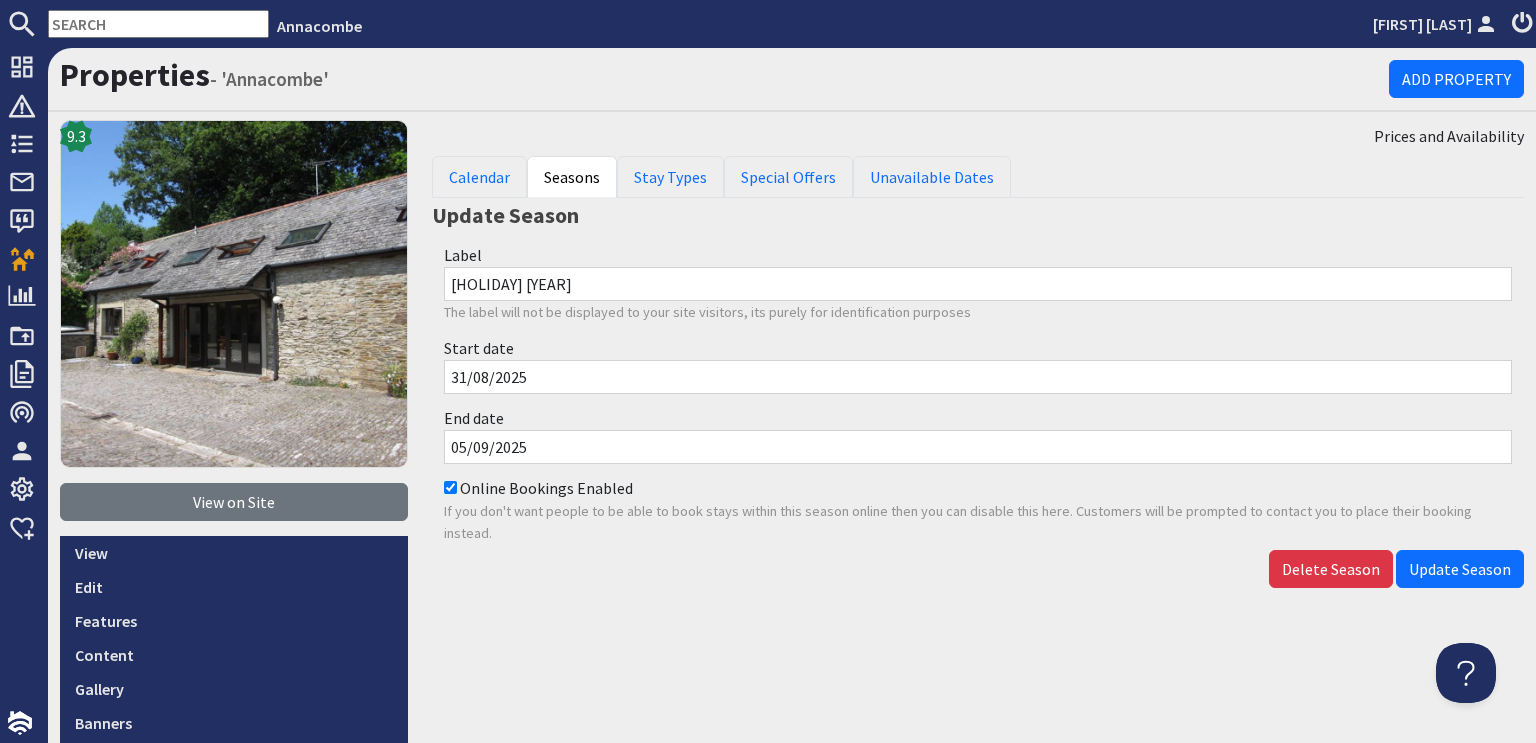 scroll, scrollTop: 0, scrollLeft: 0, axis: both 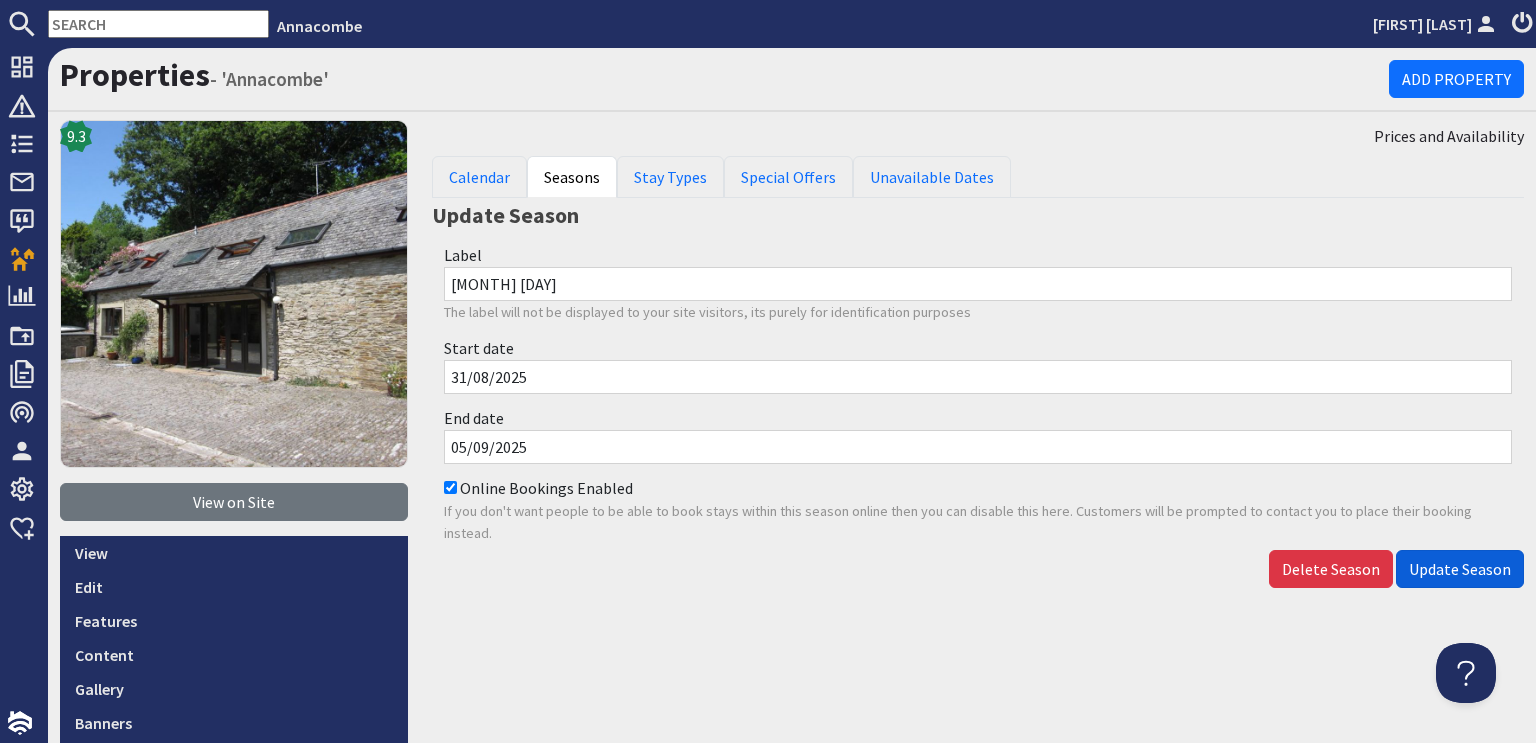 type on "Sept 1" 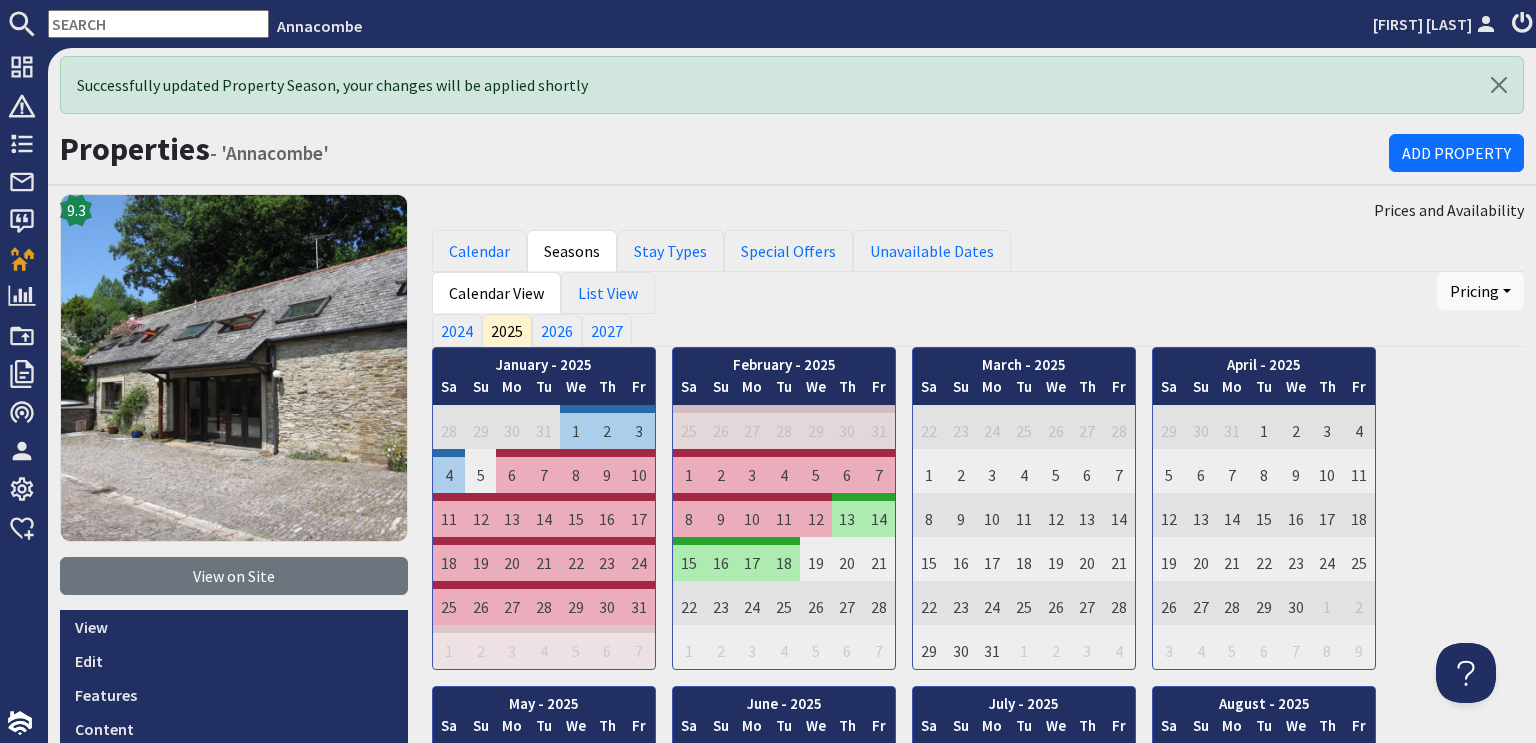 scroll, scrollTop: 0, scrollLeft: 0, axis: both 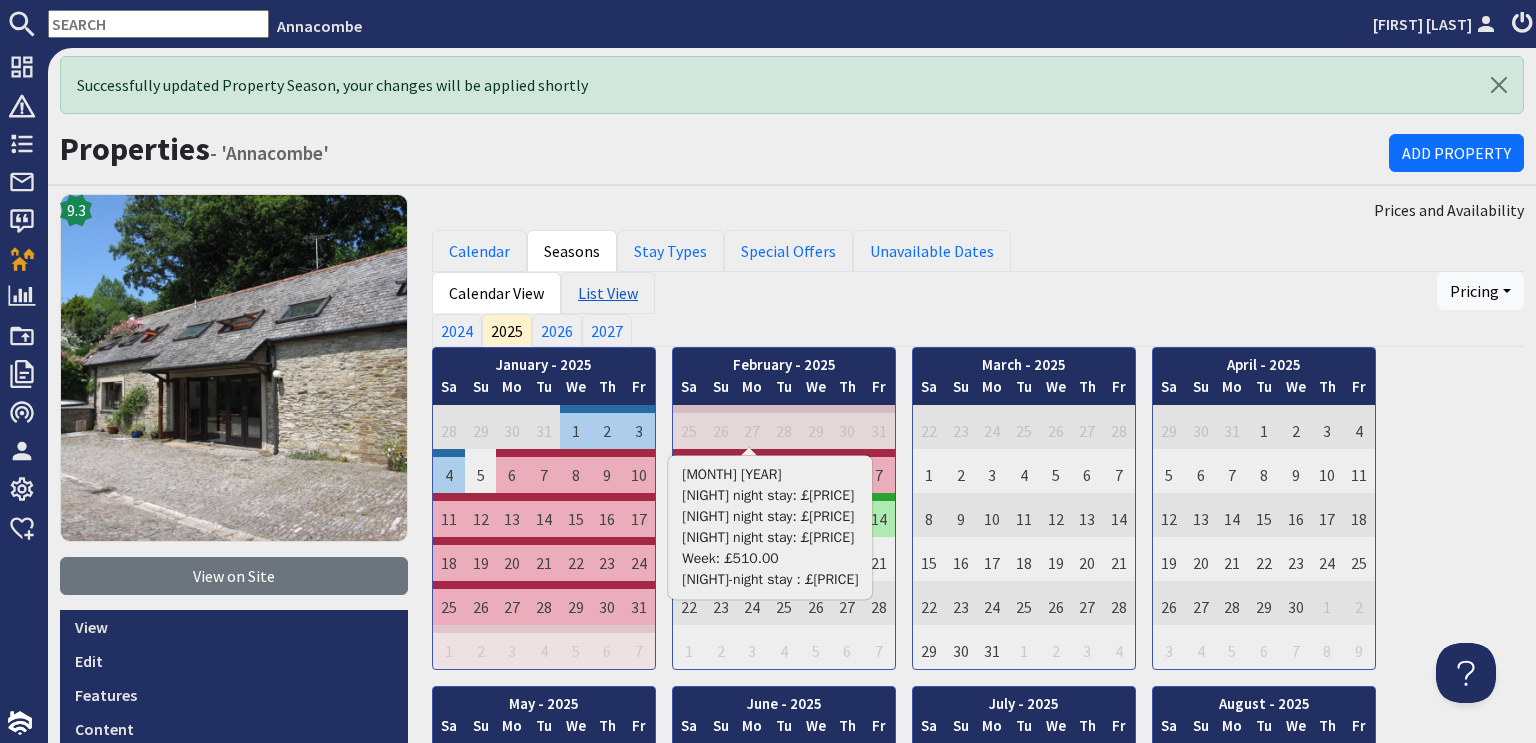 click on "List View" at bounding box center (608, 293) 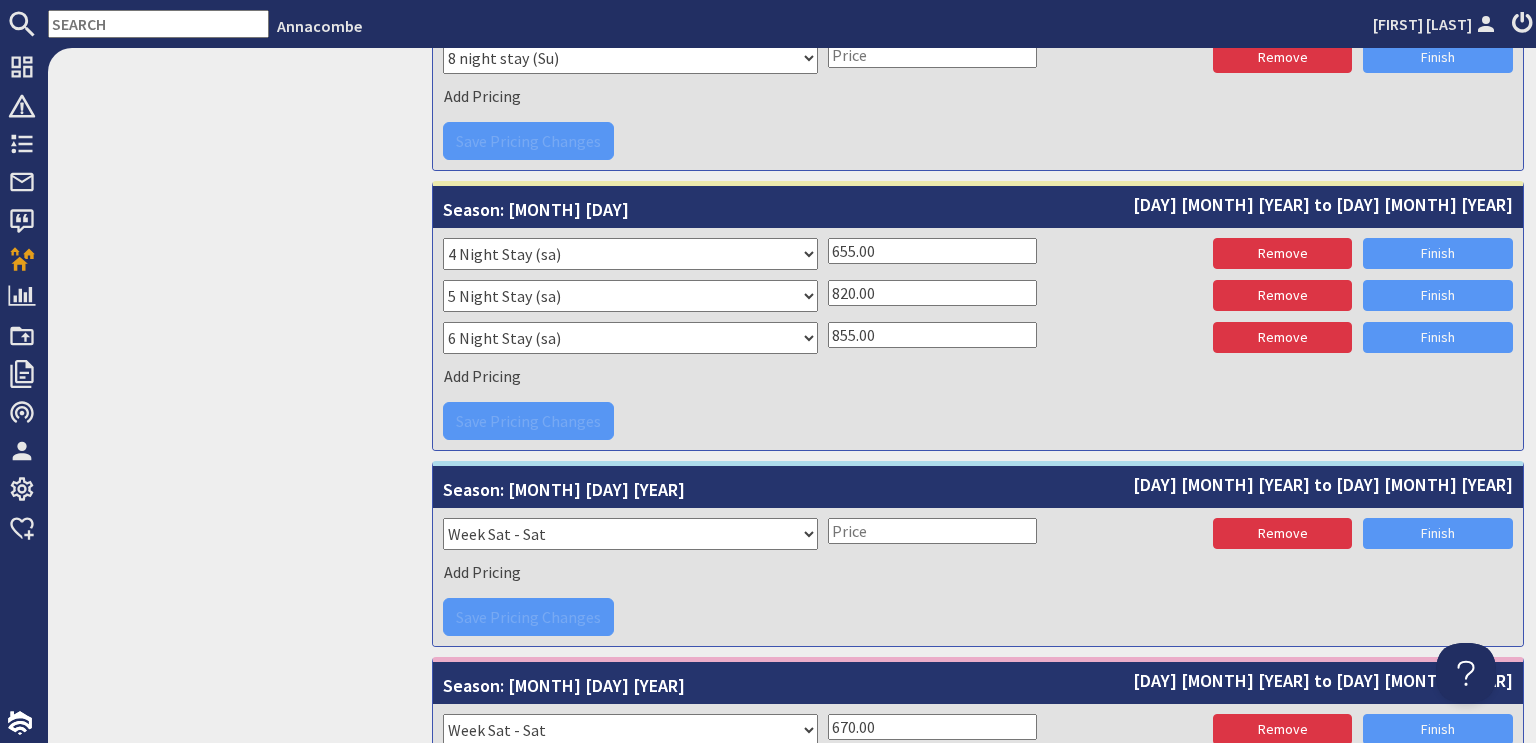 scroll, scrollTop: 3100, scrollLeft: 0, axis: vertical 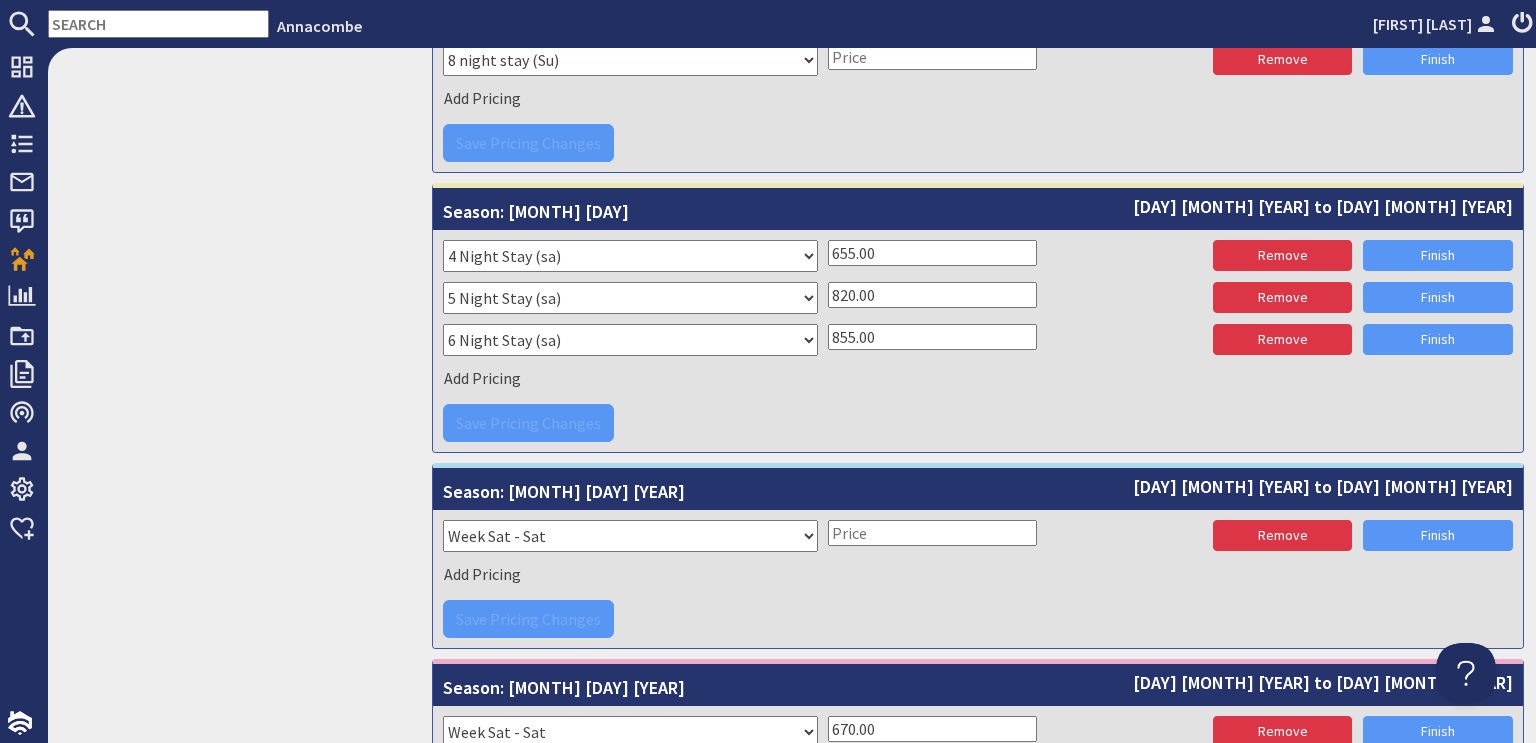 click on "655.00" at bounding box center (932, 253) 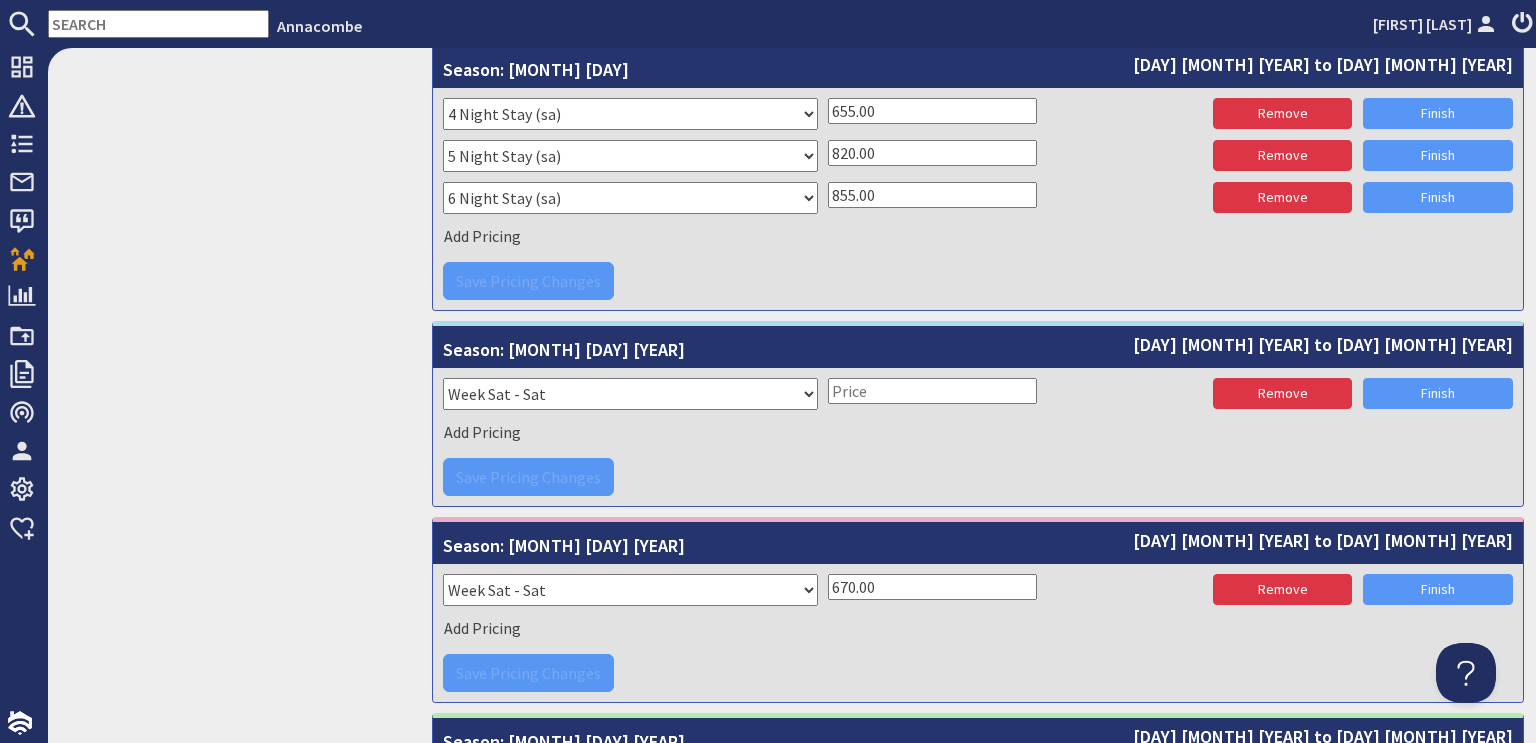 scroll, scrollTop: 3100, scrollLeft: 0, axis: vertical 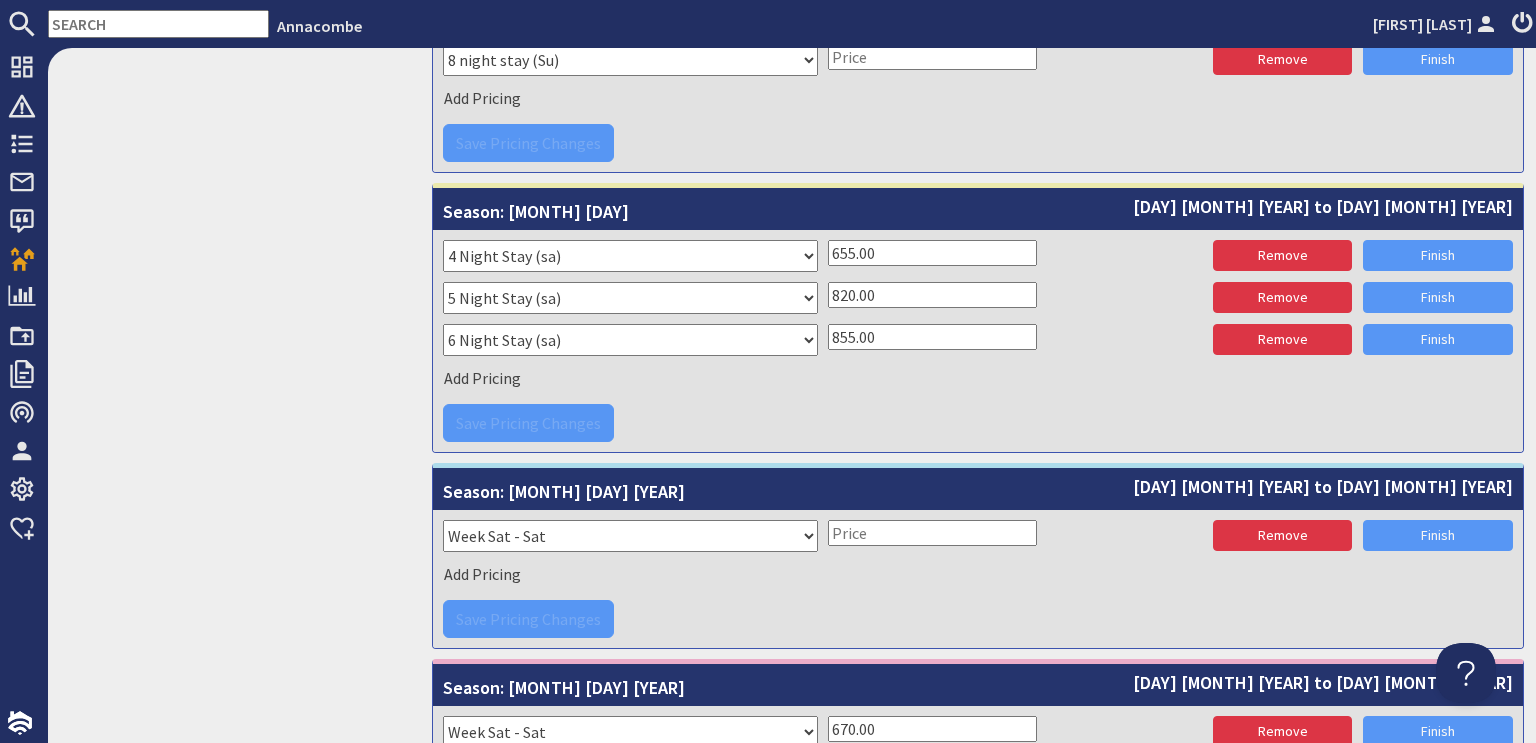 drag, startPoint x: 820, startPoint y: 322, endPoint x: 838, endPoint y: 324, distance: 18.110771 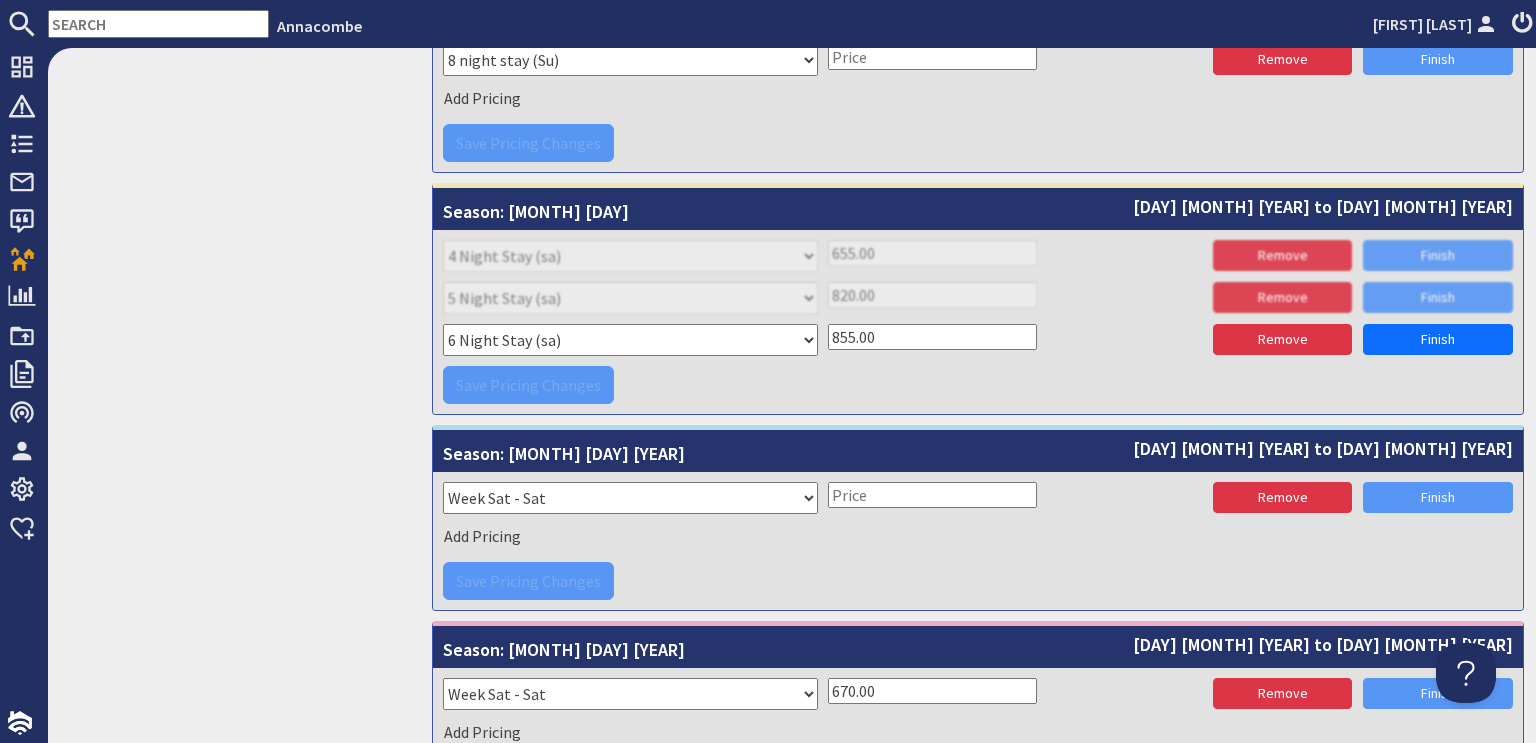 type on "855.00" 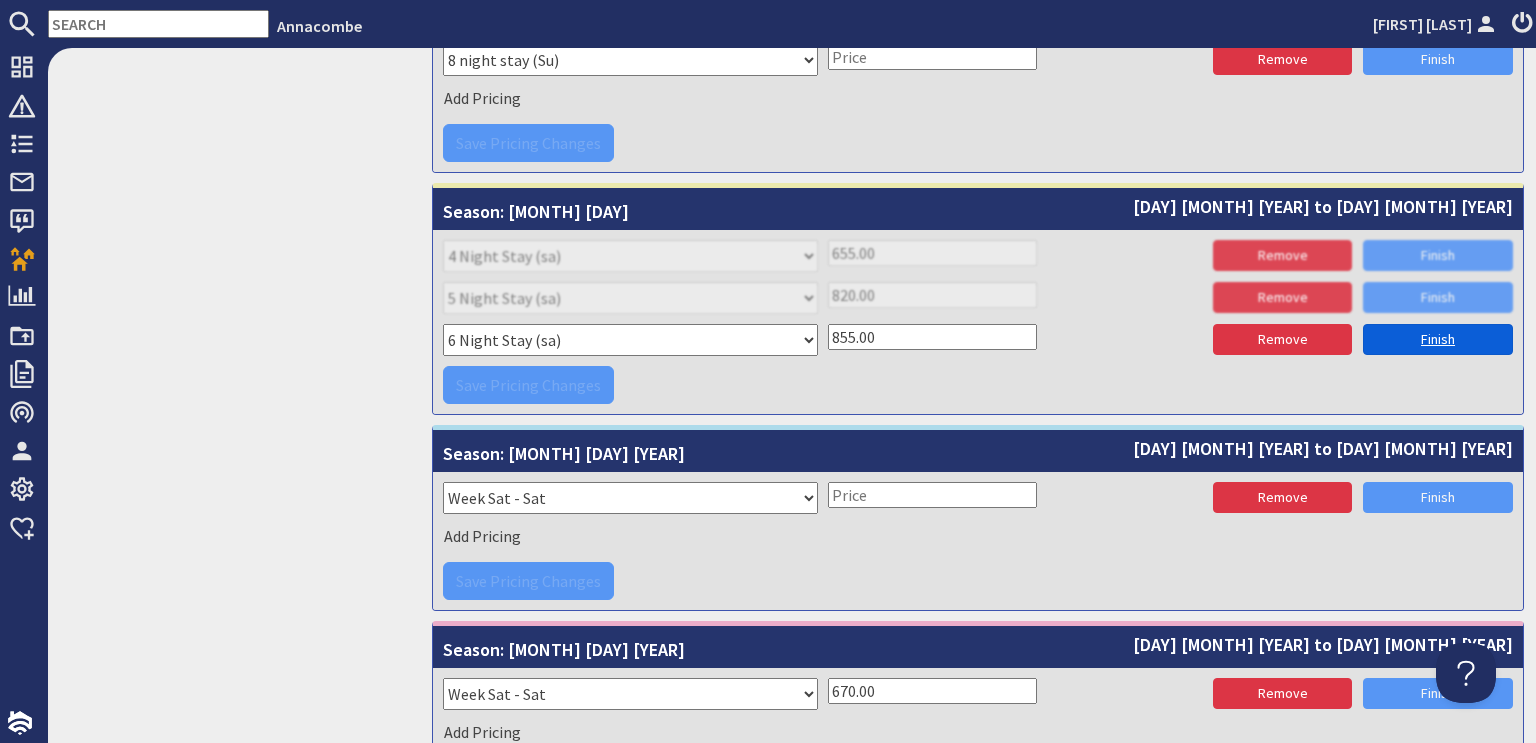 click on "Finish" at bounding box center (1438, 339) 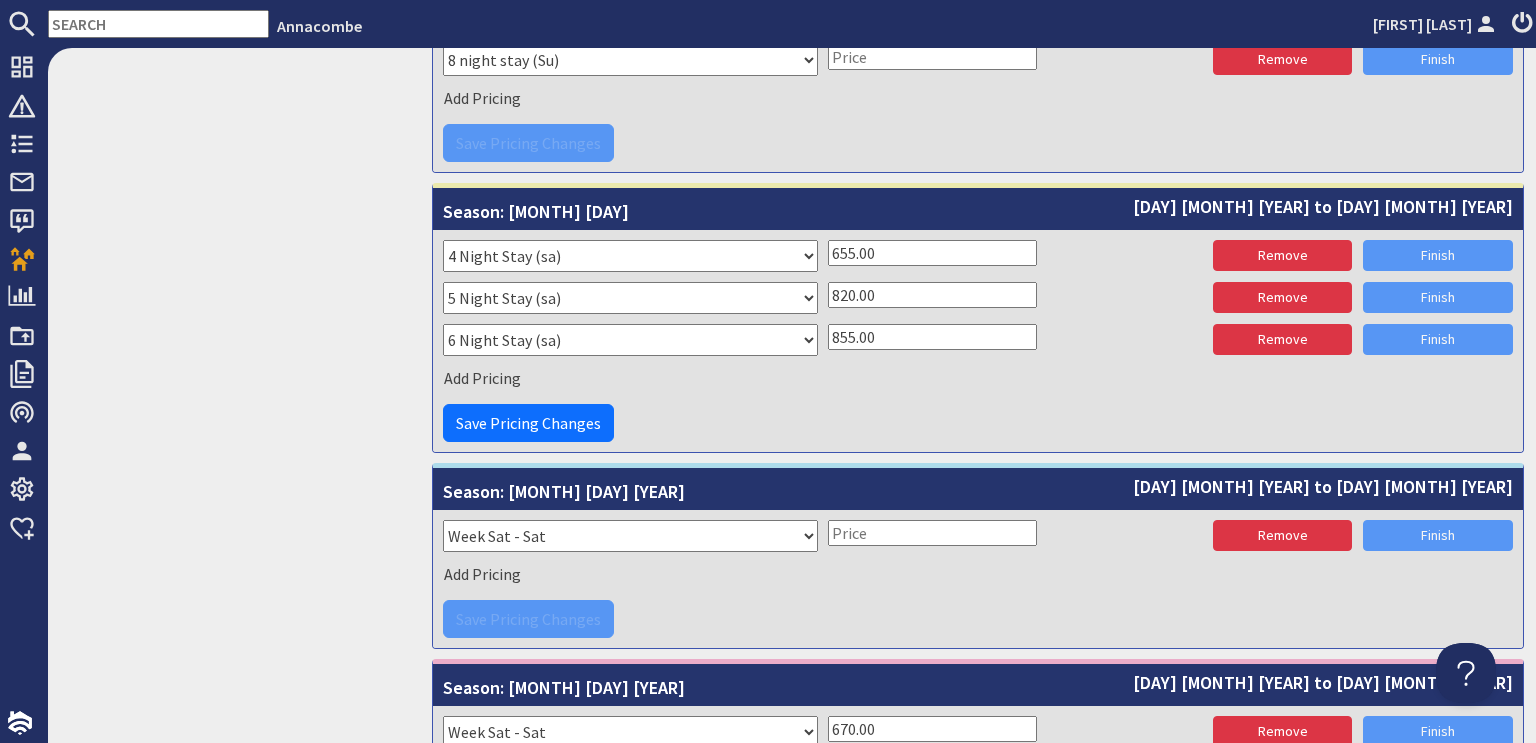 drag, startPoint x: 825, startPoint y: 239, endPoint x: 840, endPoint y: 236, distance: 15.297058 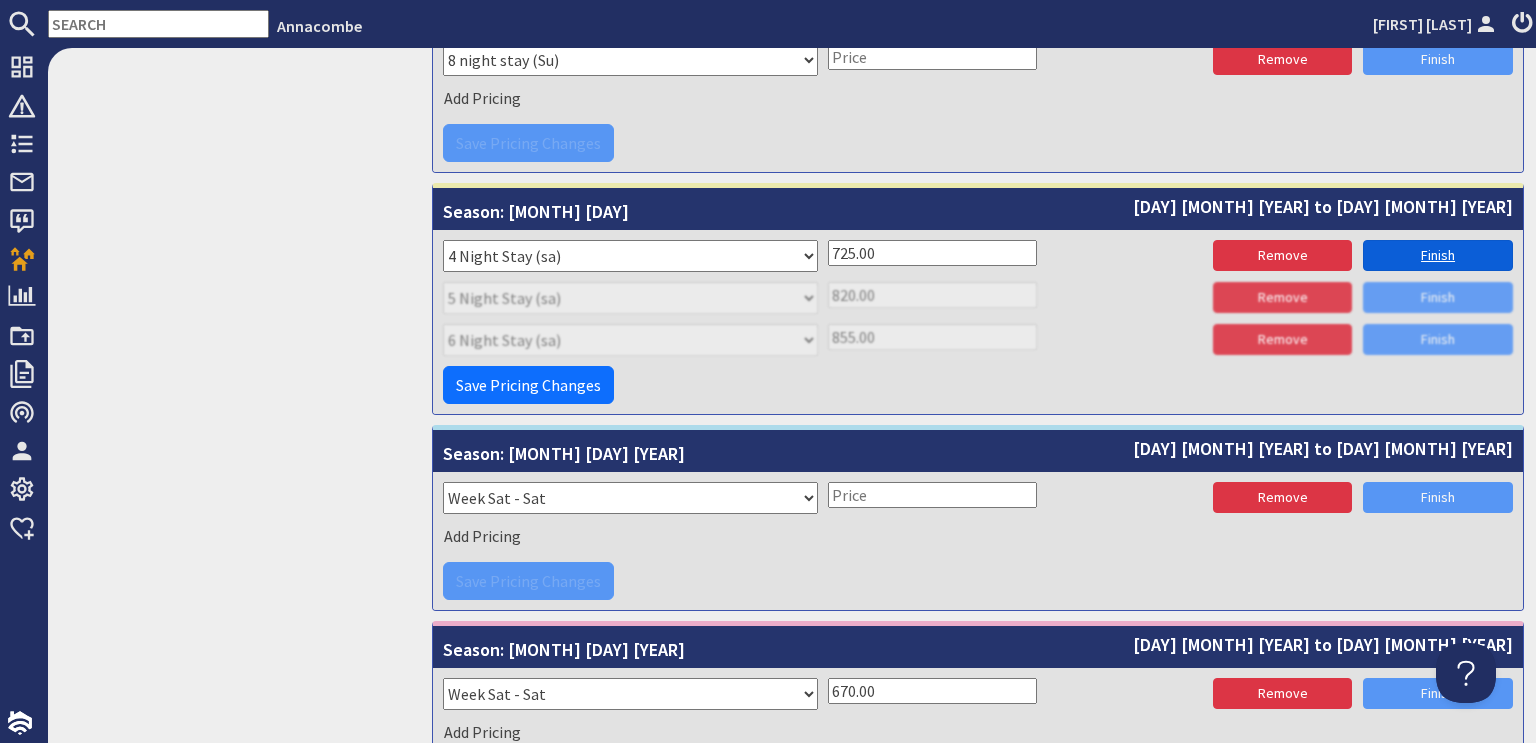 type on "725.00" 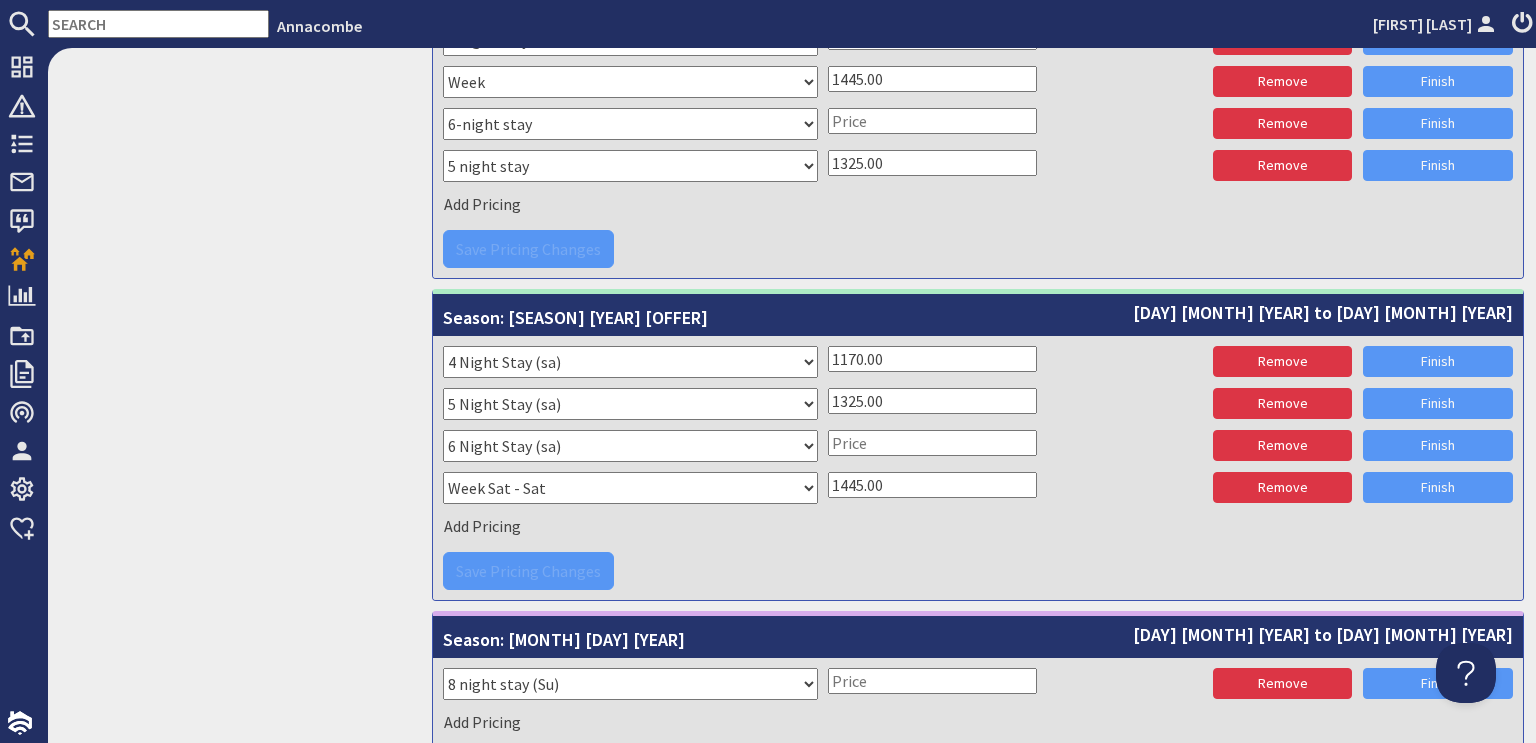 scroll, scrollTop: 2900, scrollLeft: 0, axis: vertical 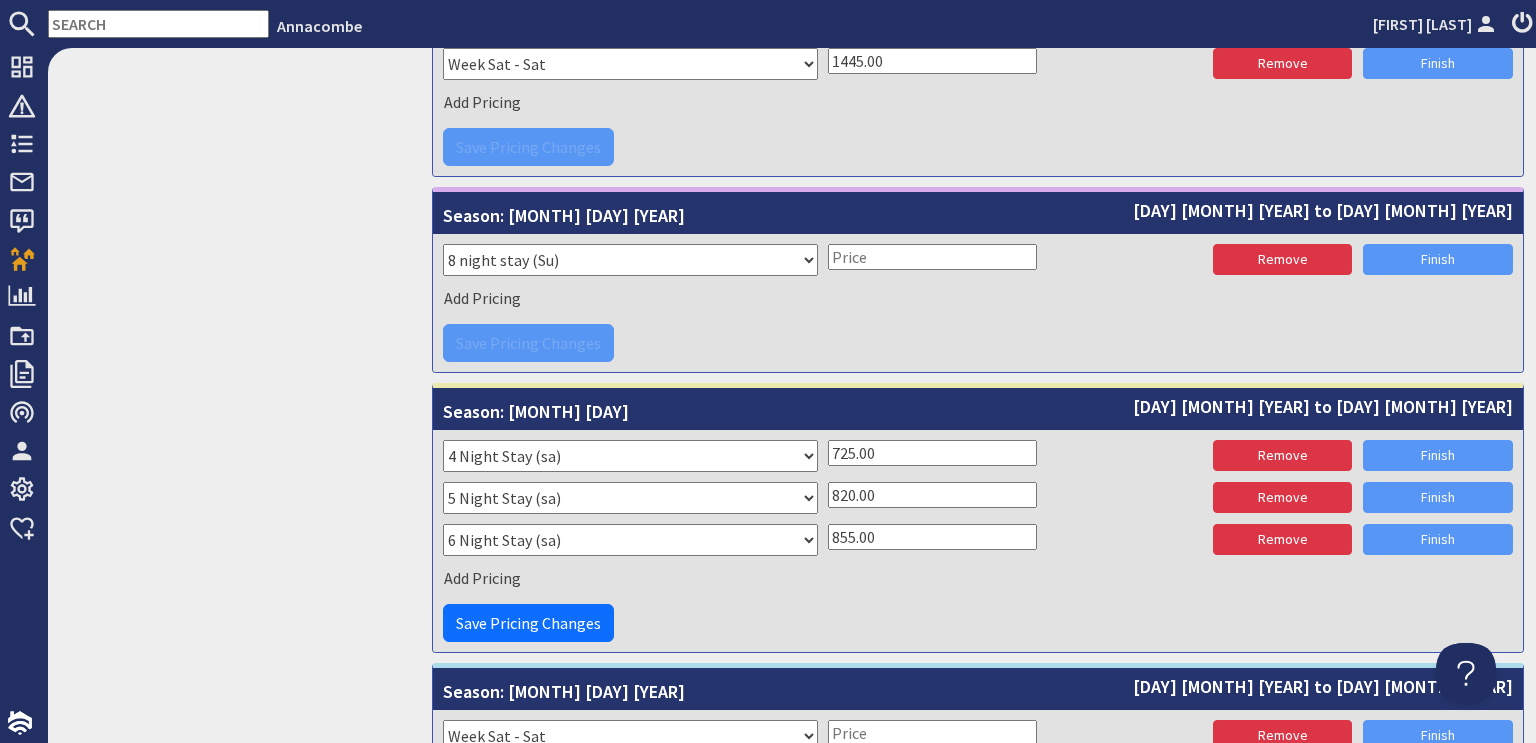 click on "Finish" at bounding box center [1438, 455] 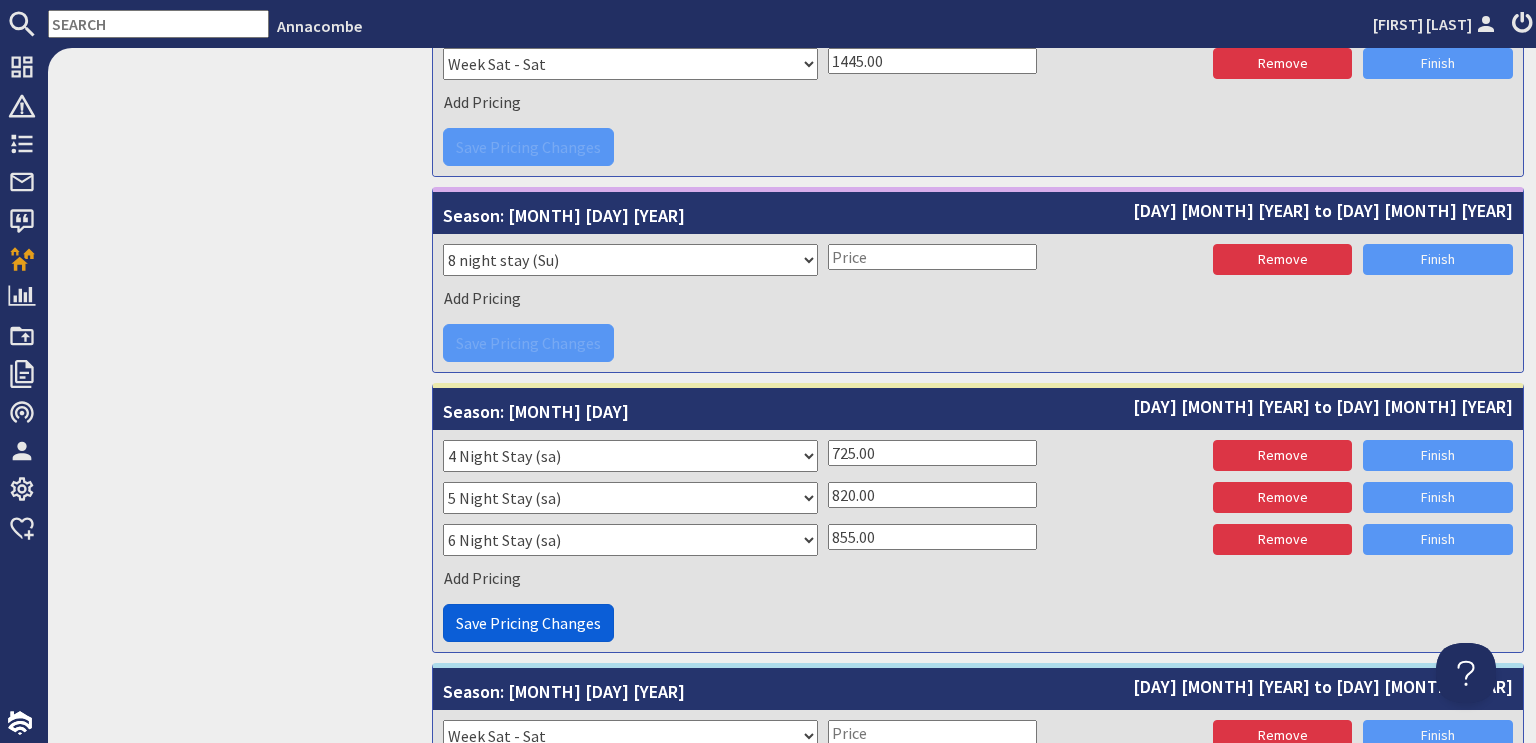 click on "Save Pricing Changes" at bounding box center (528, 623) 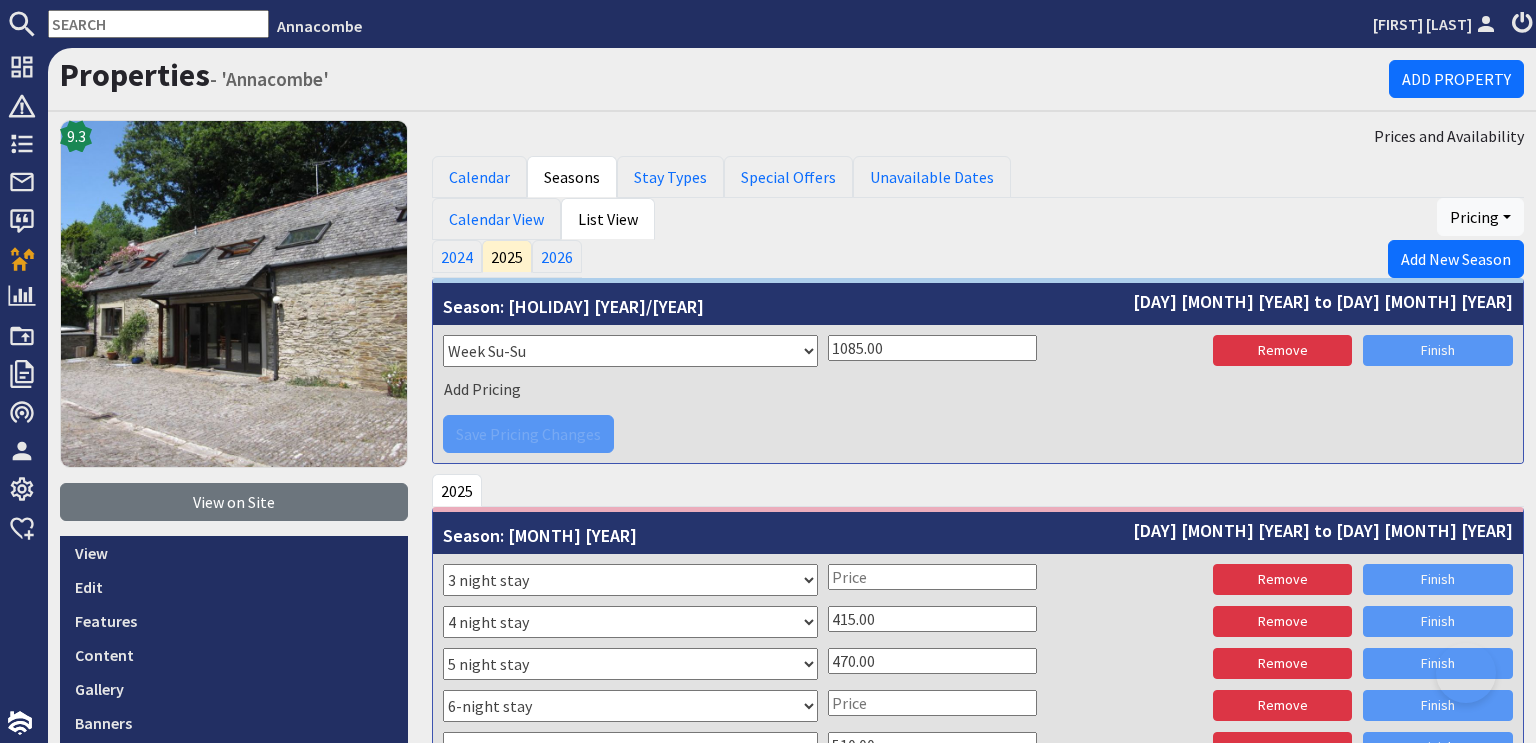 scroll, scrollTop: 3153, scrollLeft: 0, axis: vertical 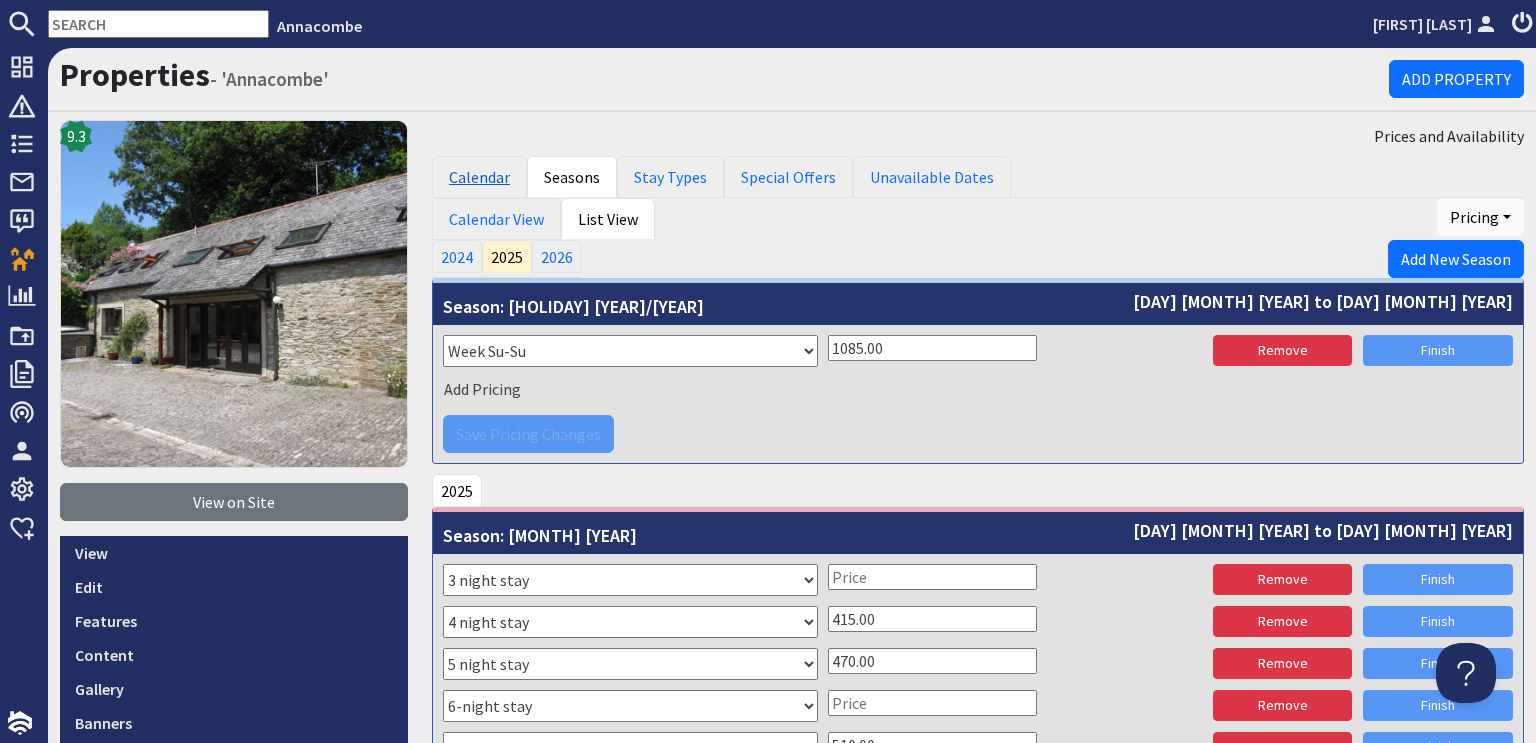 click on "Calendar" at bounding box center [479, 177] 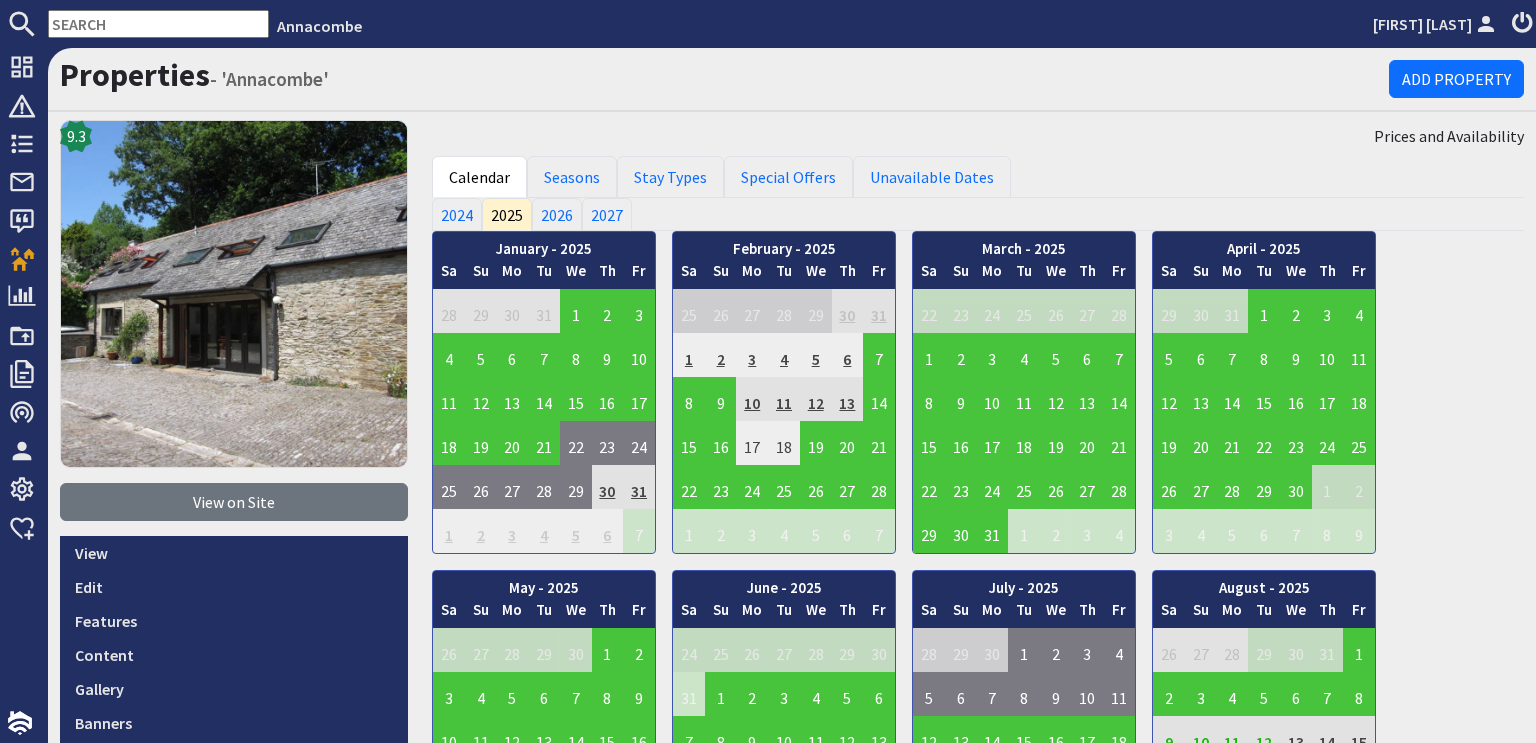 scroll, scrollTop: 0, scrollLeft: 0, axis: both 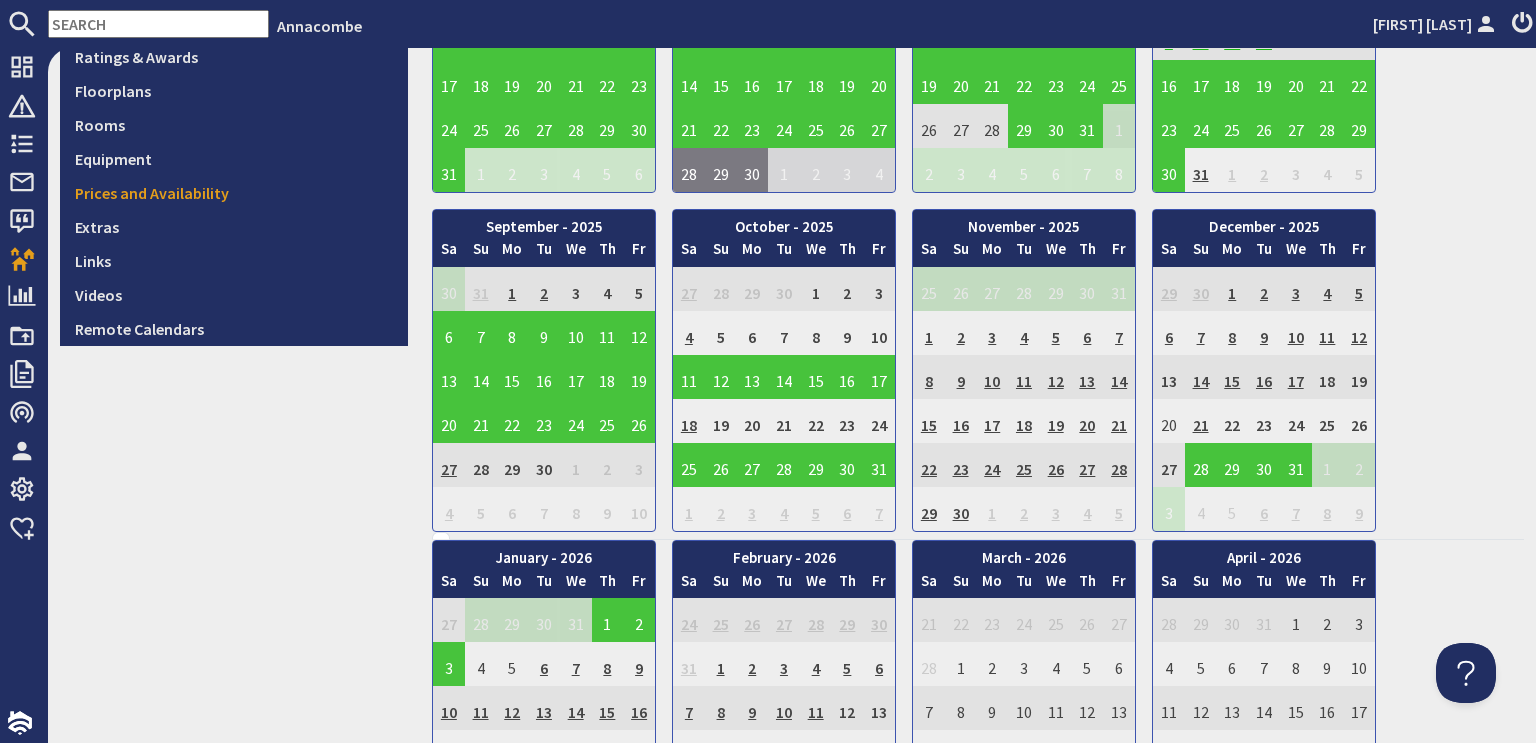 click on "31" at bounding box center (481, 289) 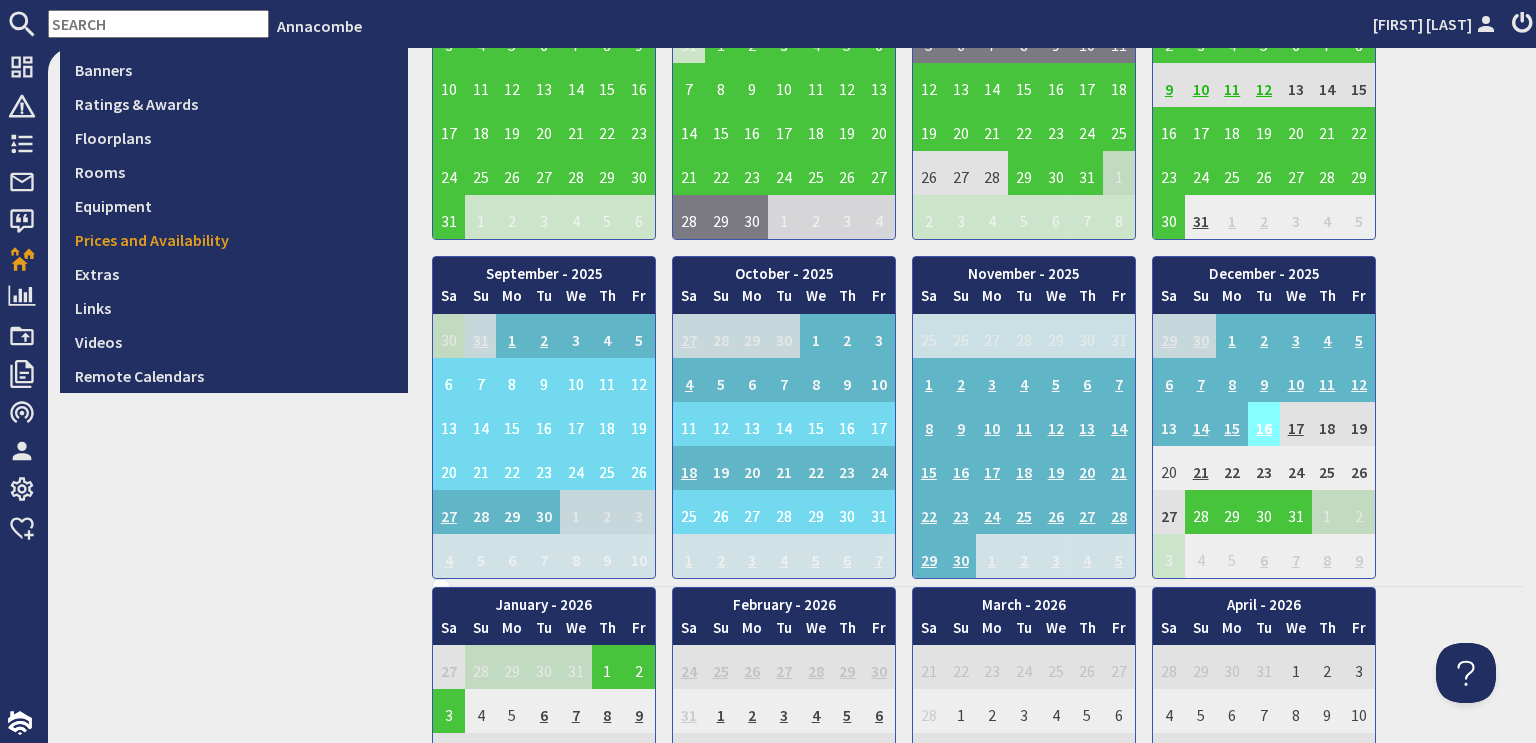 scroll, scrollTop: 600, scrollLeft: 0, axis: vertical 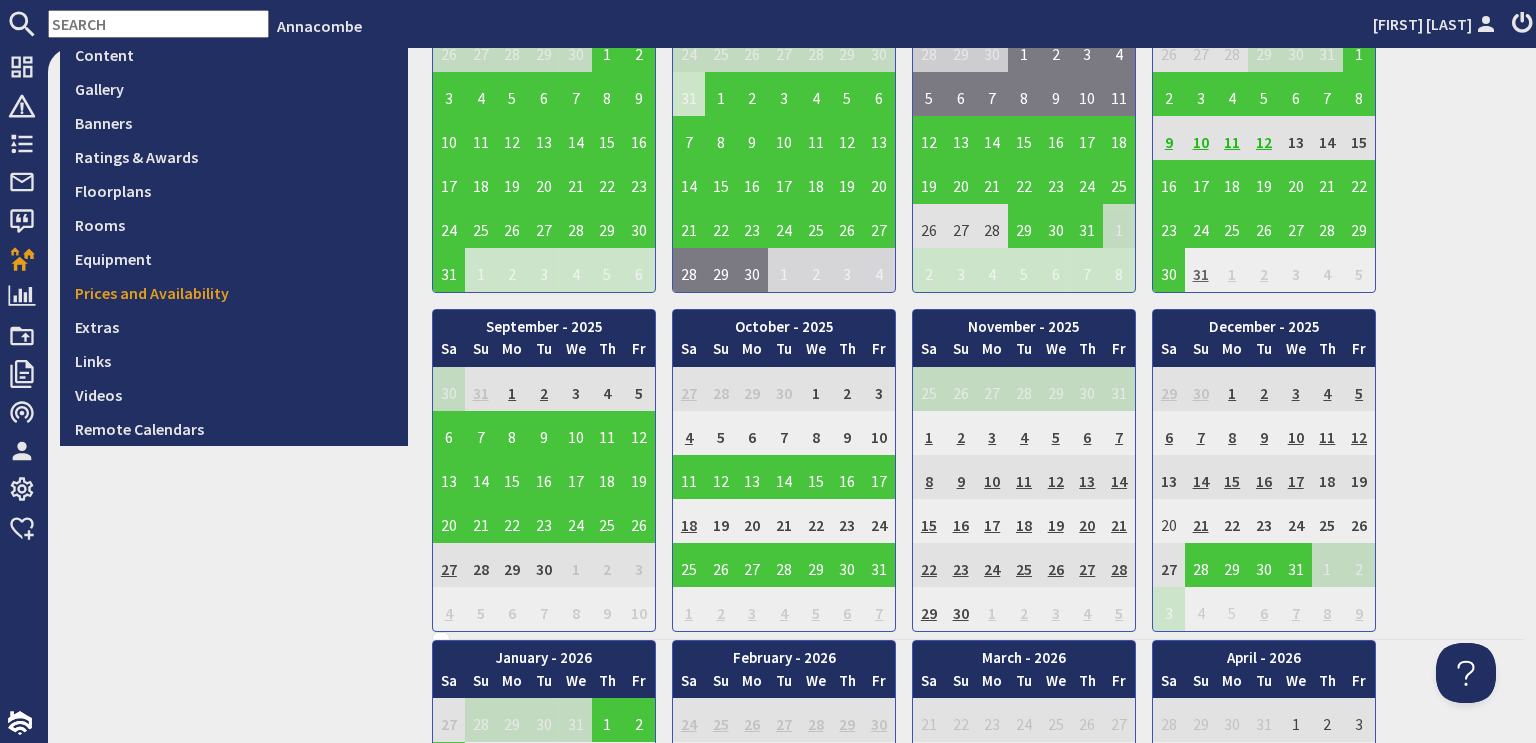 click on "31" at bounding box center (1201, 270) 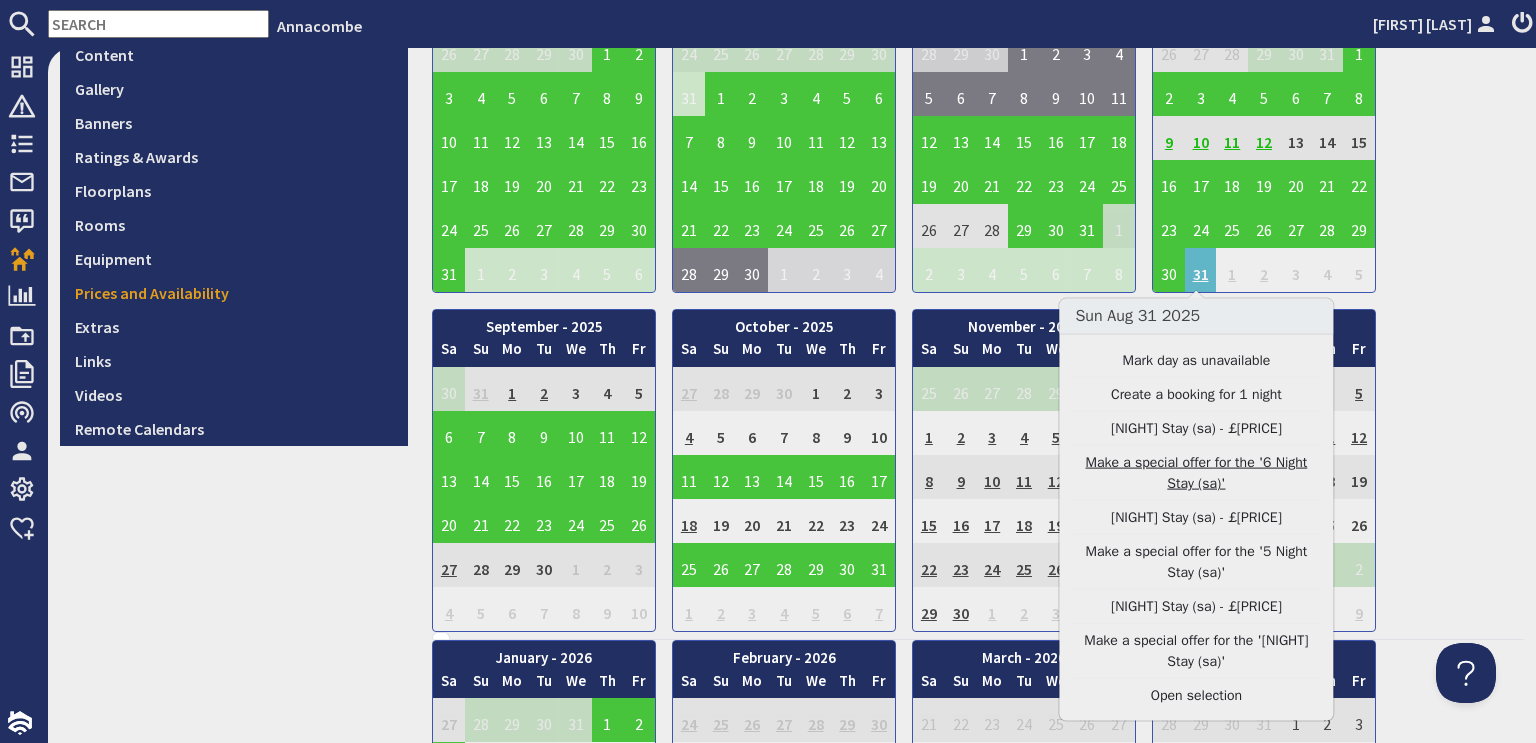 click on "Make a special offer for the '6 Night Stay (sa)'" at bounding box center (1196, 473) 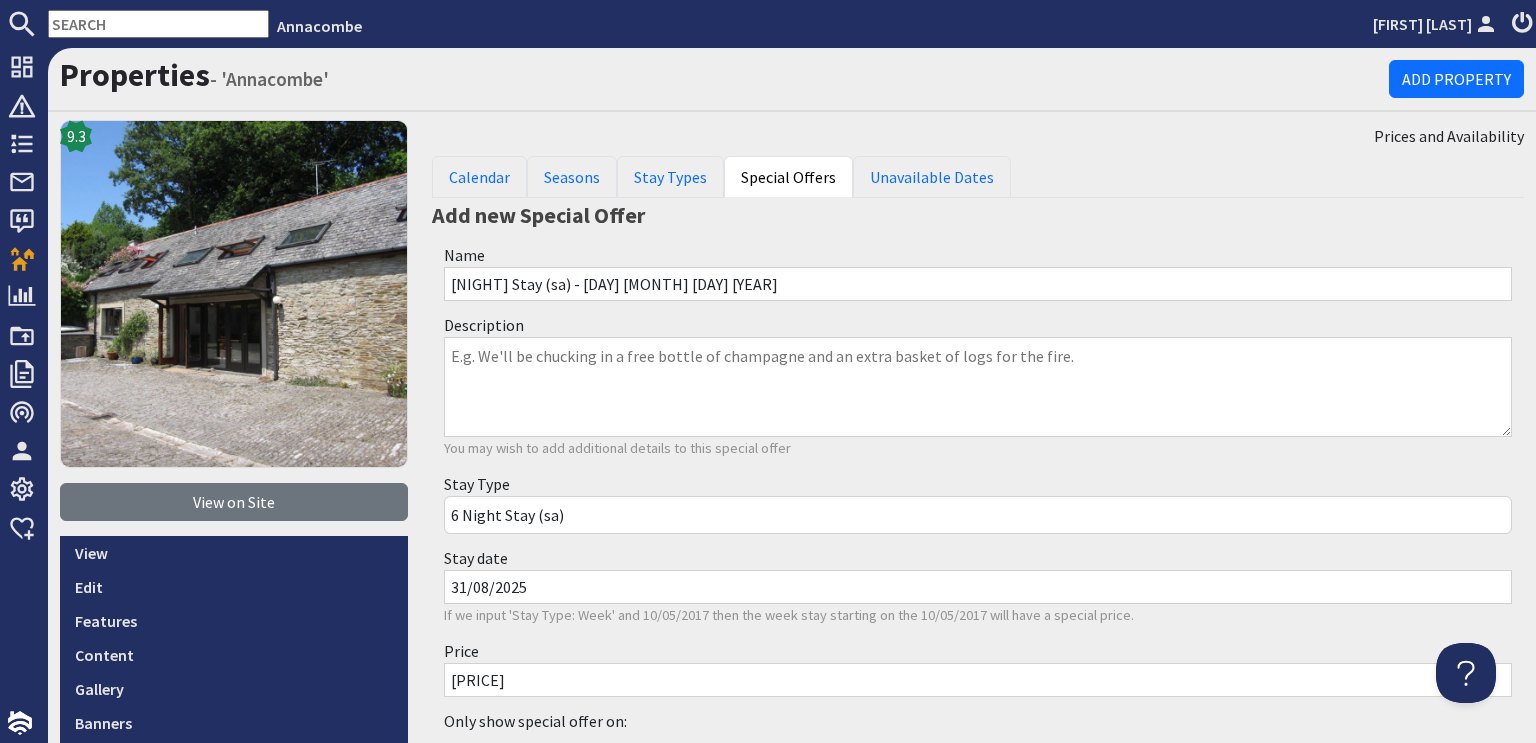 scroll, scrollTop: 0, scrollLeft: 0, axis: both 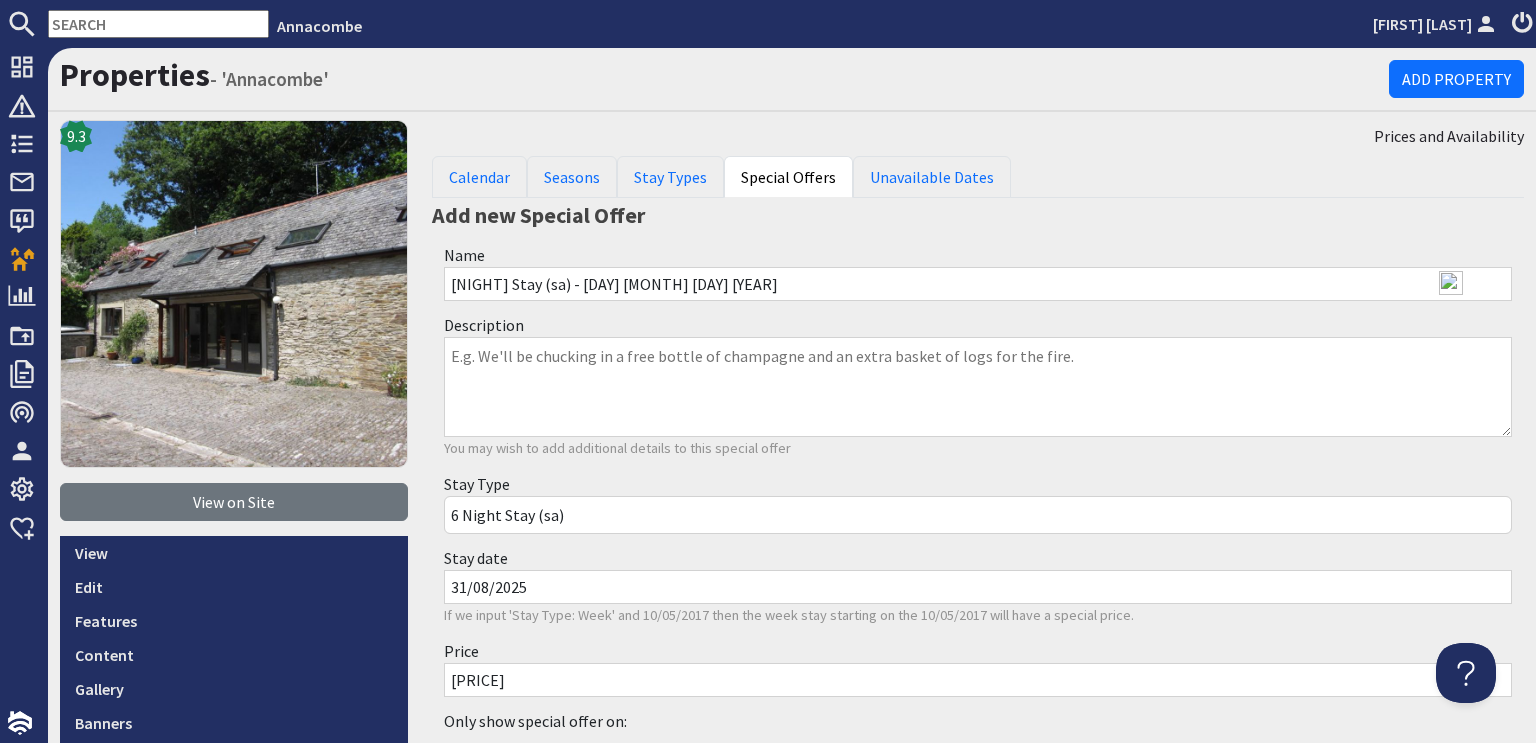 click on "Description" at bounding box center (978, 387) 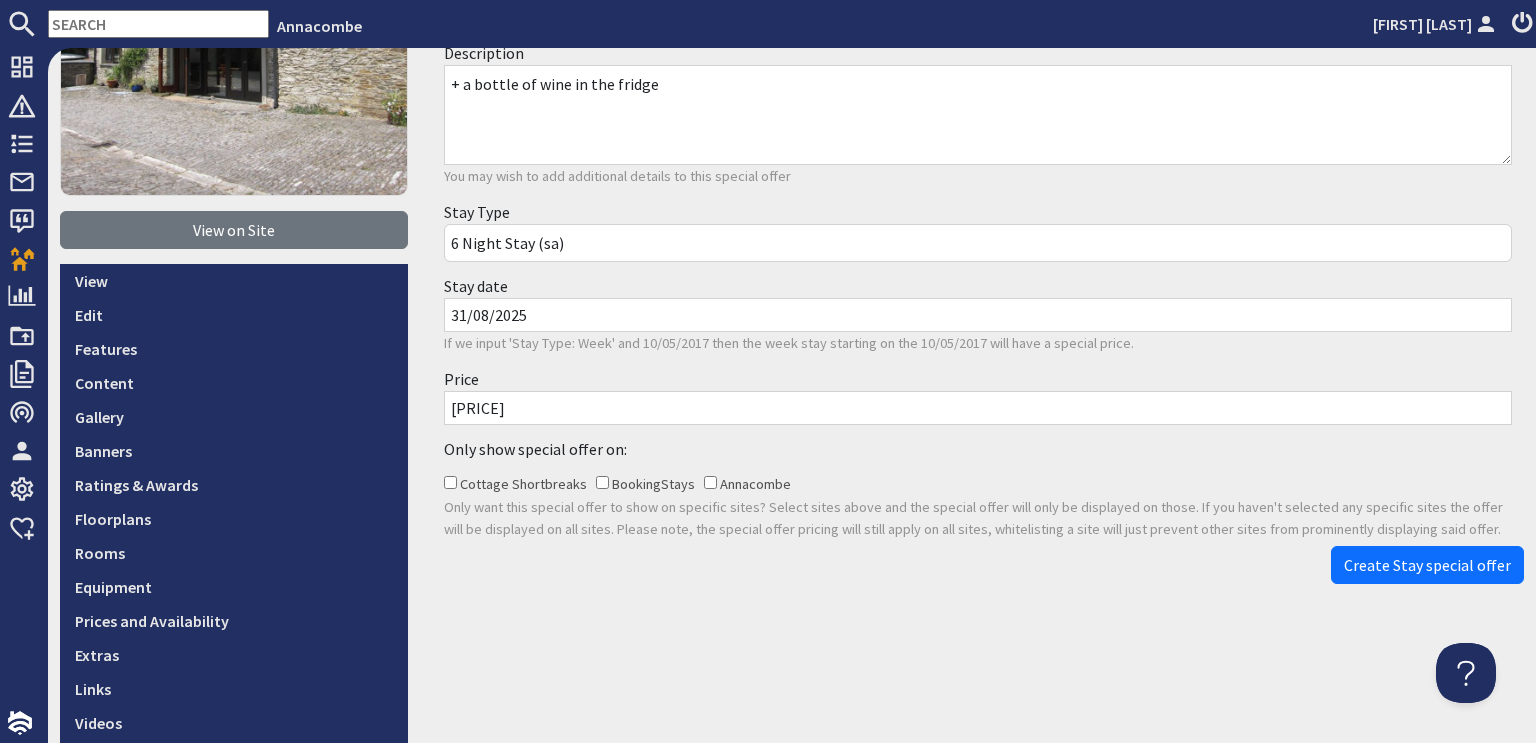 scroll, scrollTop: 300, scrollLeft: 0, axis: vertical 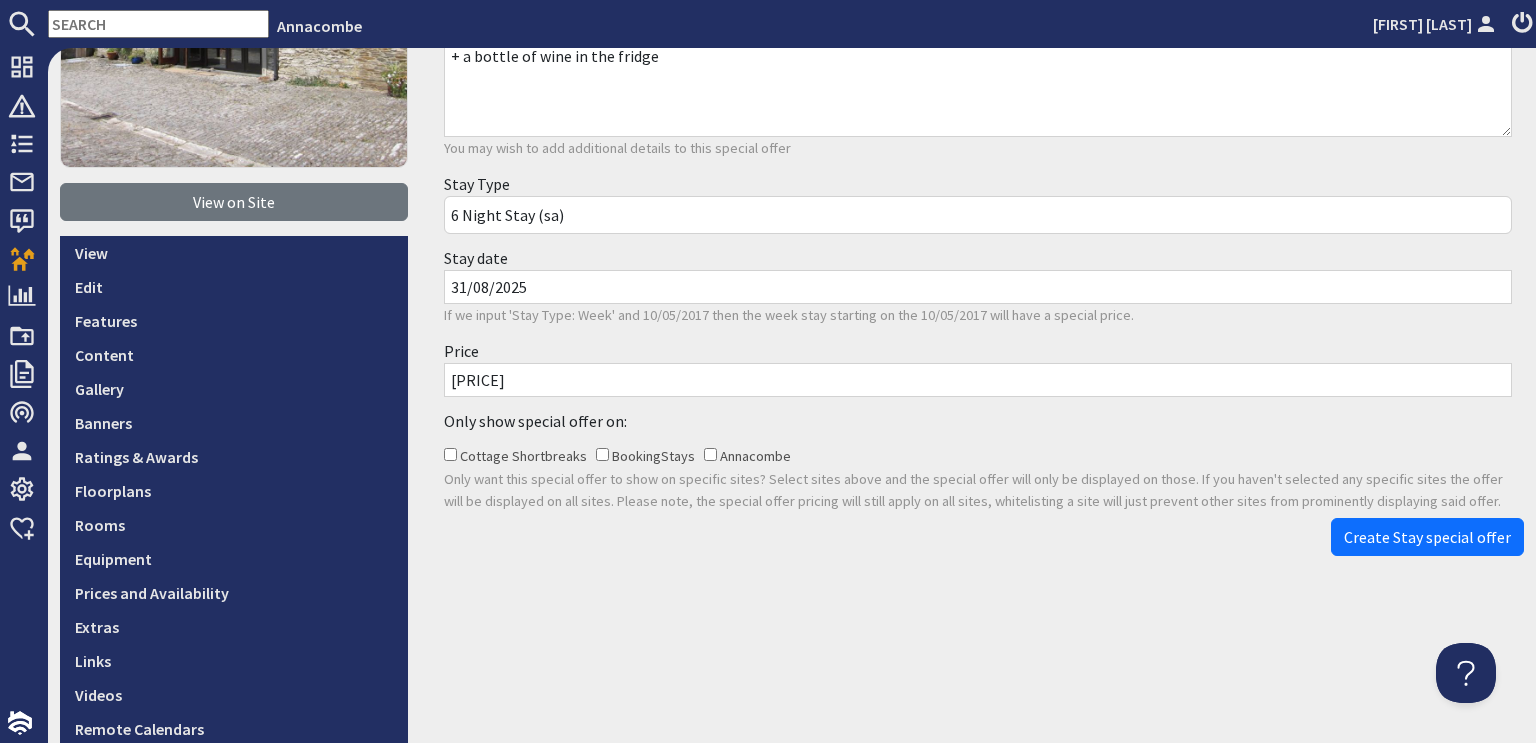 type on "+ a bottle of wine in the fridge" 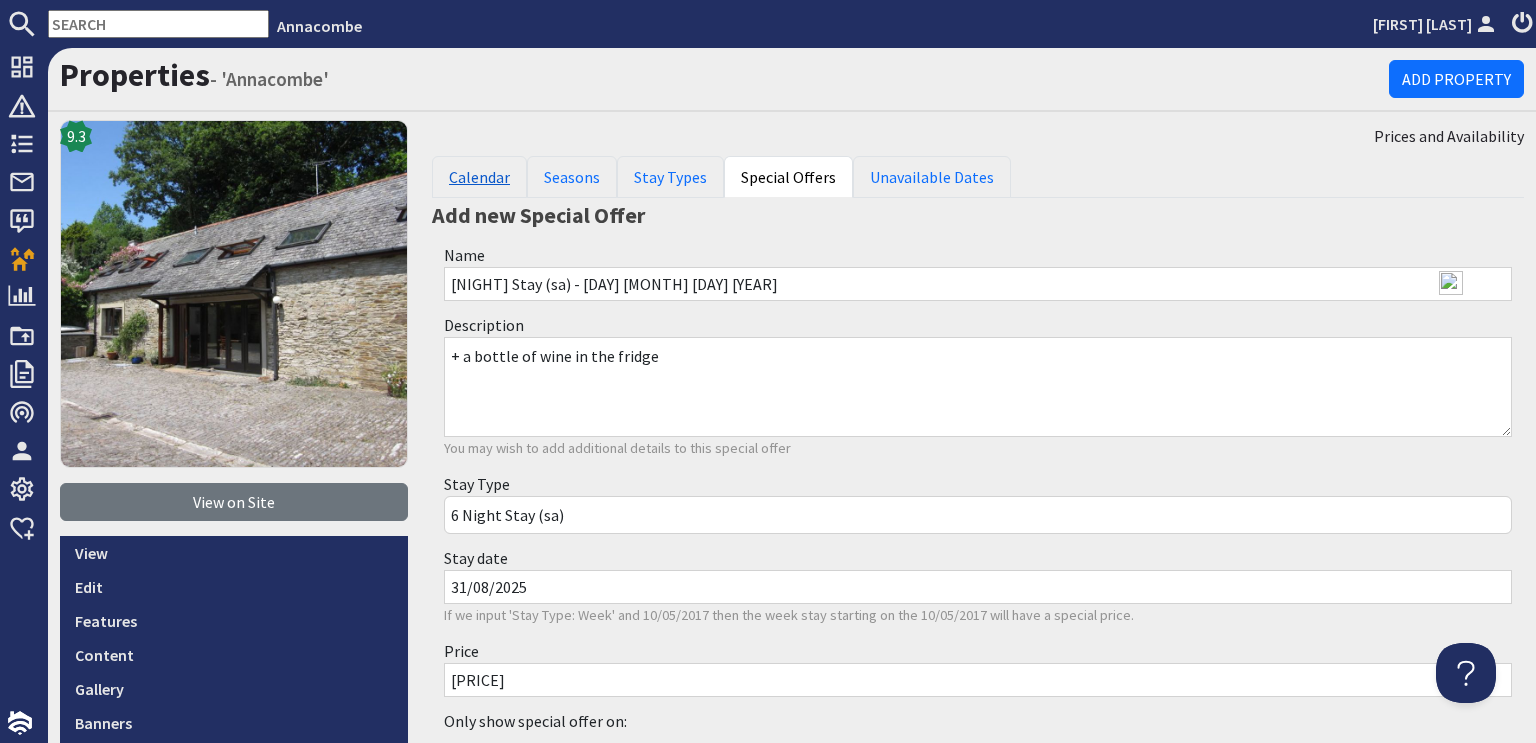 click on "Calendar" at bounding box center [479, 177] 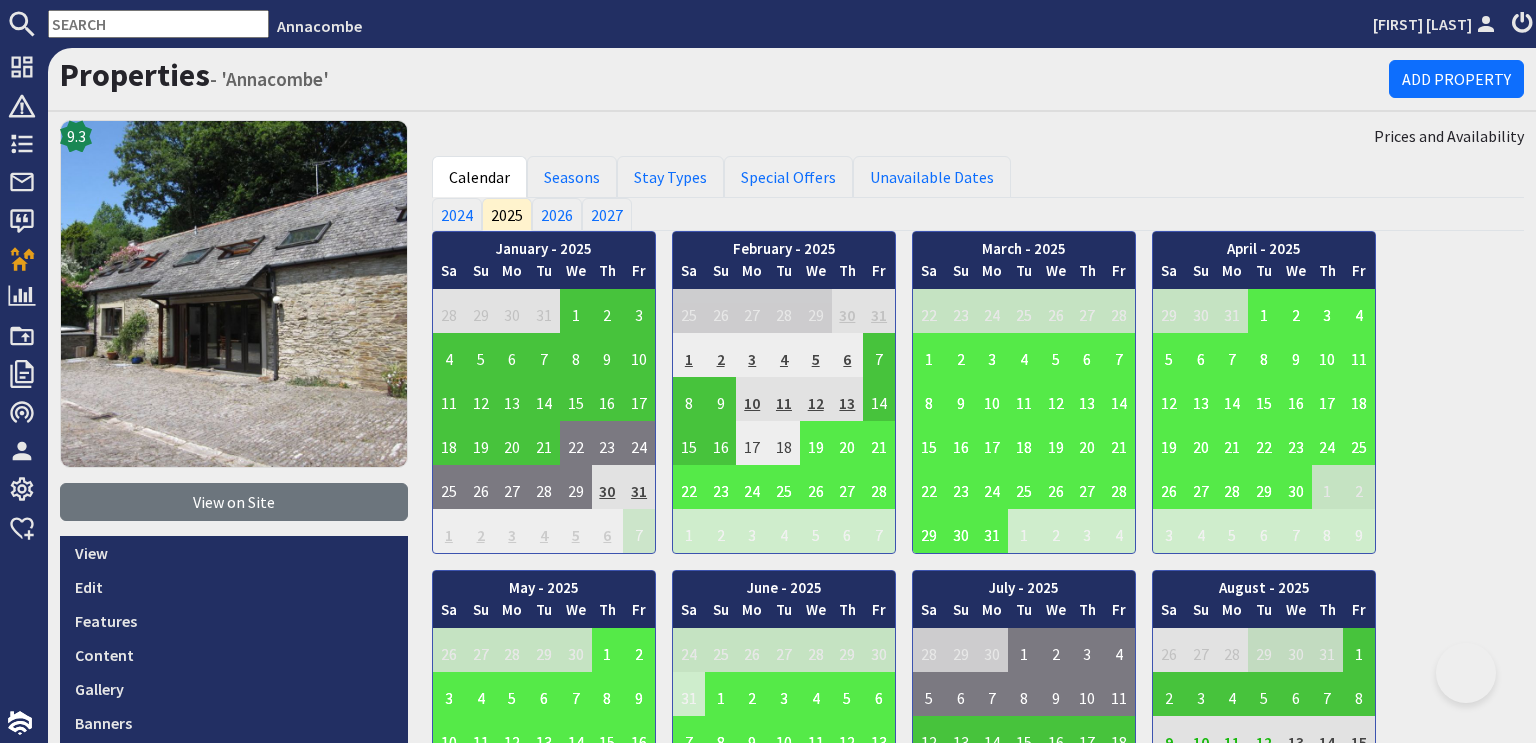 click on "January - 2025
Sa
Su
Mo
Tu
We
Th
Fr
28
29
30
31
1
2
3
4
Sa Su" at bounding box center (978, 731) 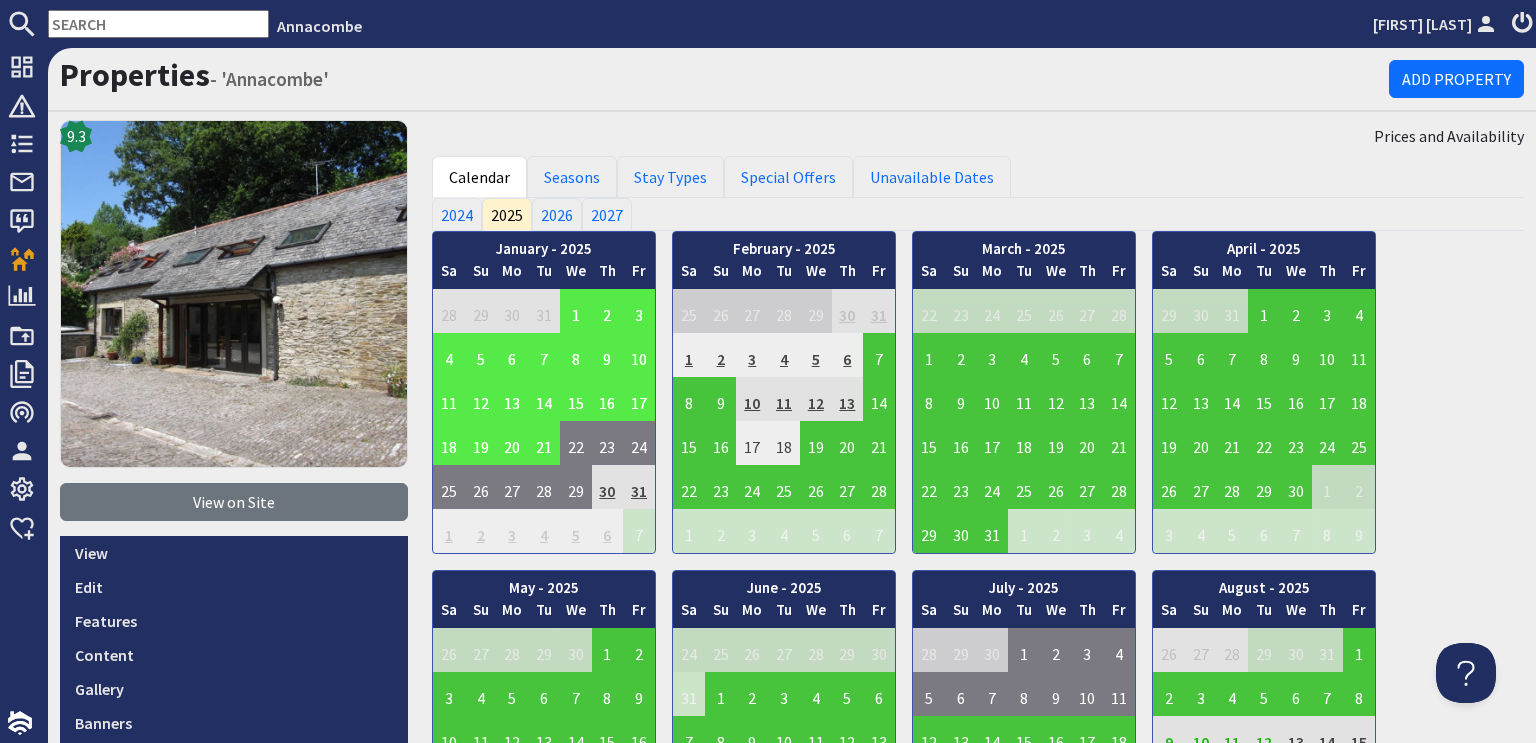scroll, scrollTop: 0, scrollLeft: 0, axis: both 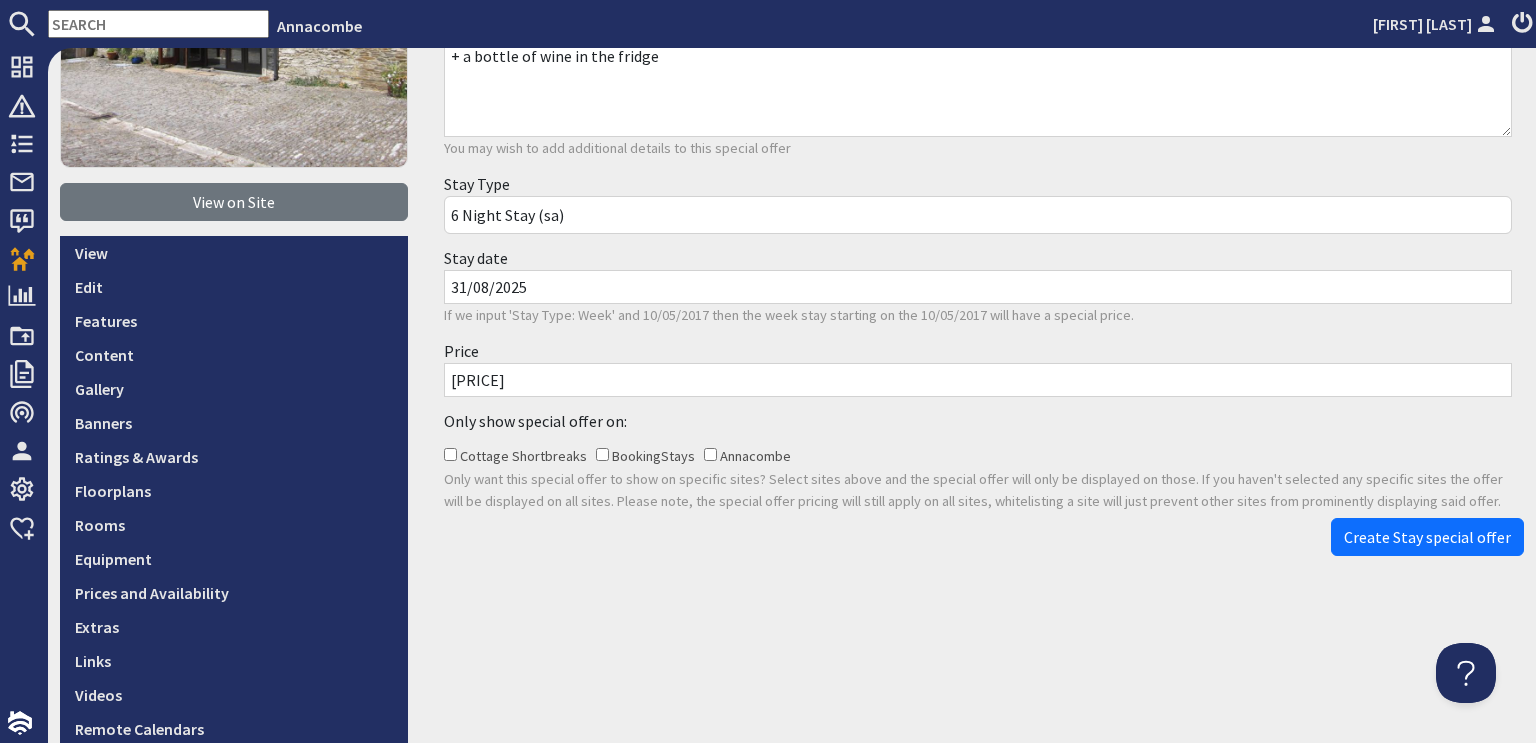 drag, startPoint x: 447, startPoint y: 376, endPoint x: 468, endPoint y: 375, distance: 21.023796 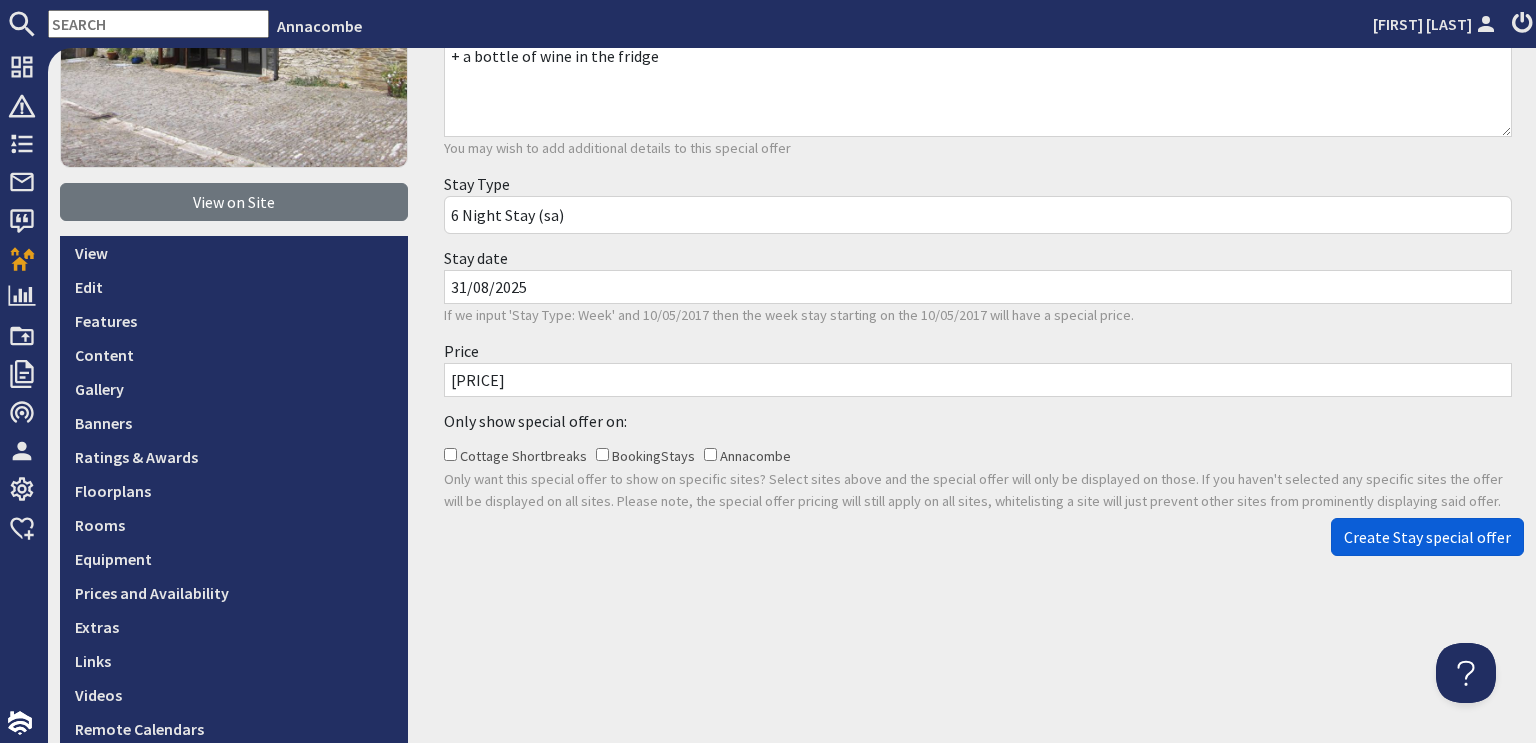 type on "775.0" 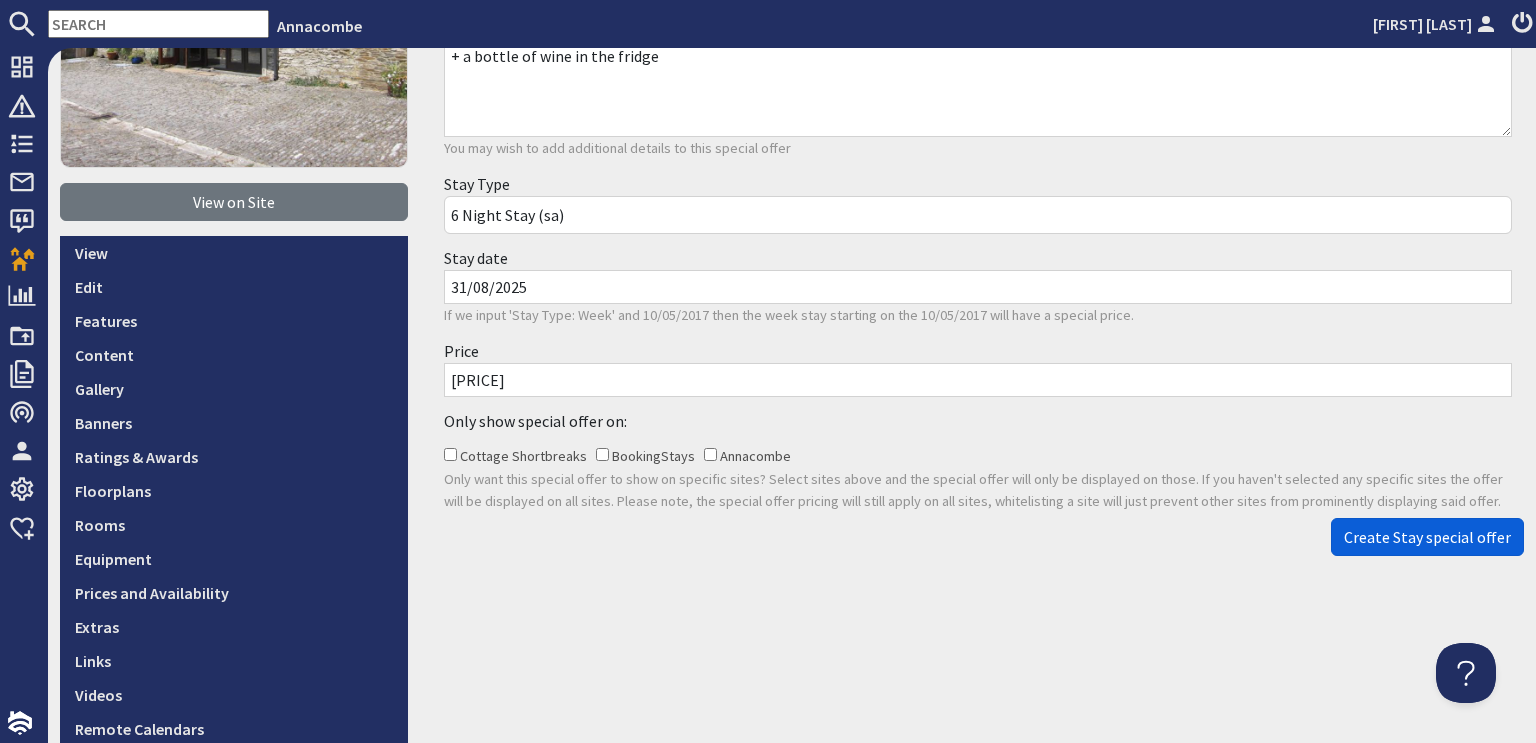 click on "Create Stay special offer" at bounding box center [1427, 537] 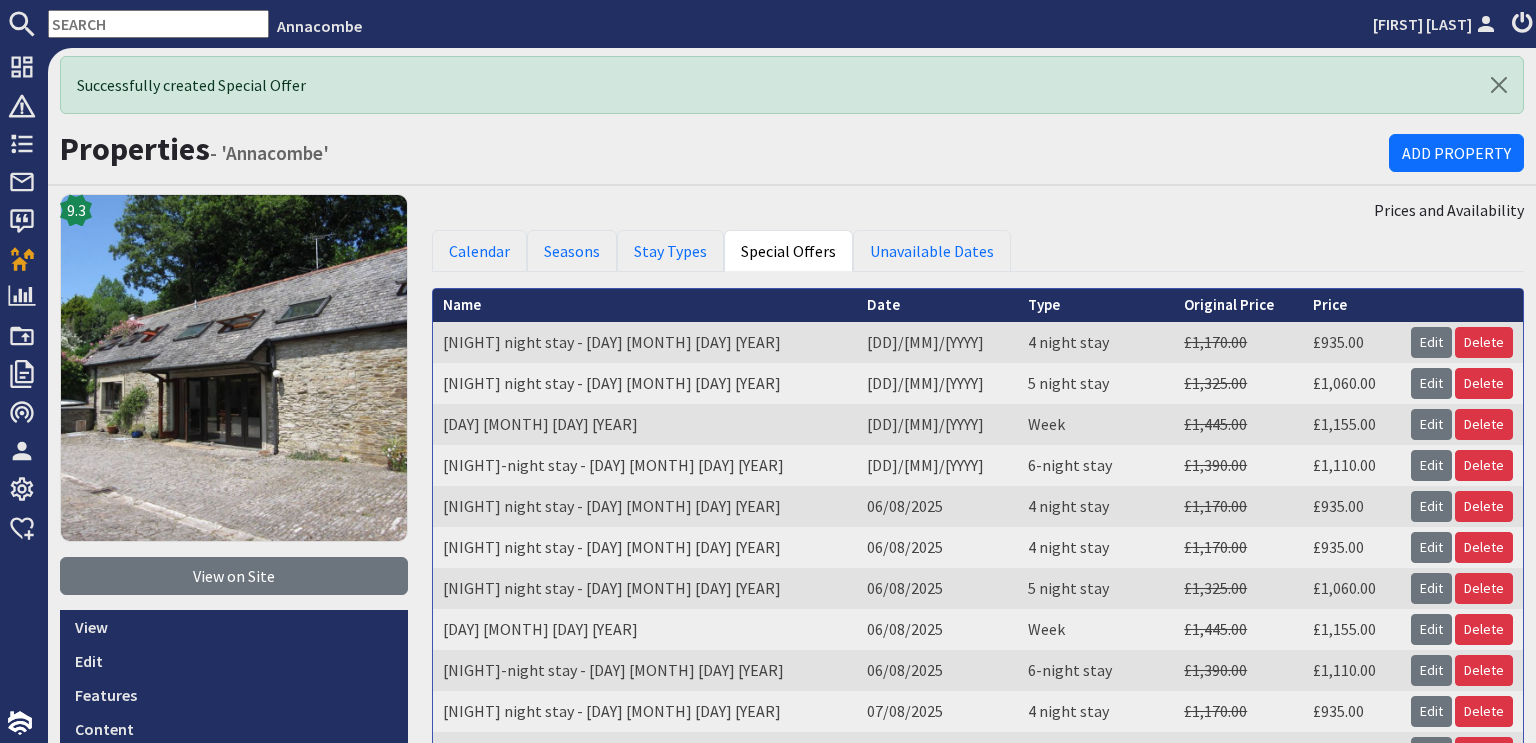 scroll, scrollTop: 0, scrollLeft: 0, axis: both 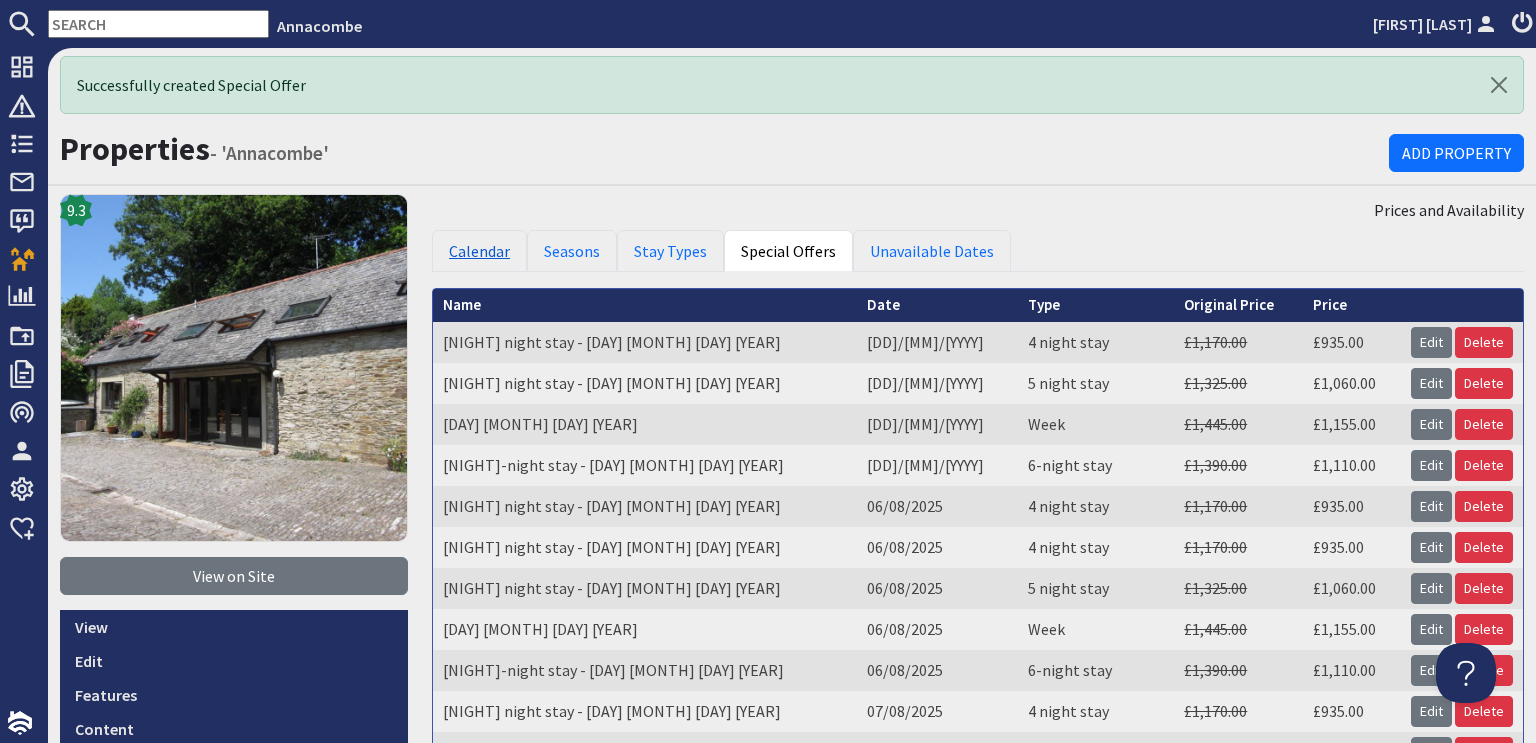 click on "Calendar" at bounding box center (479, 251) 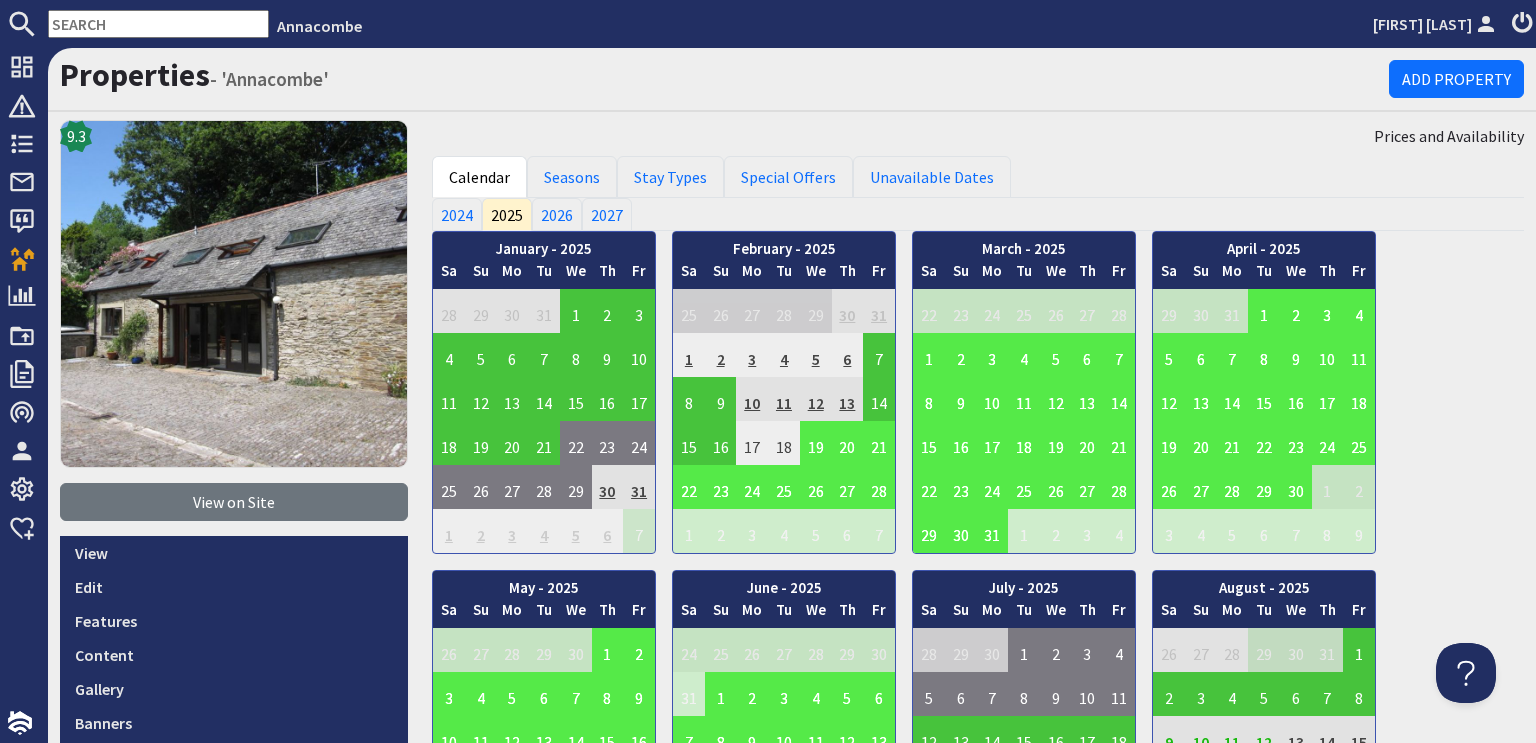 scroll, scrollTop: 0, scrollLeft: 0, axis: both 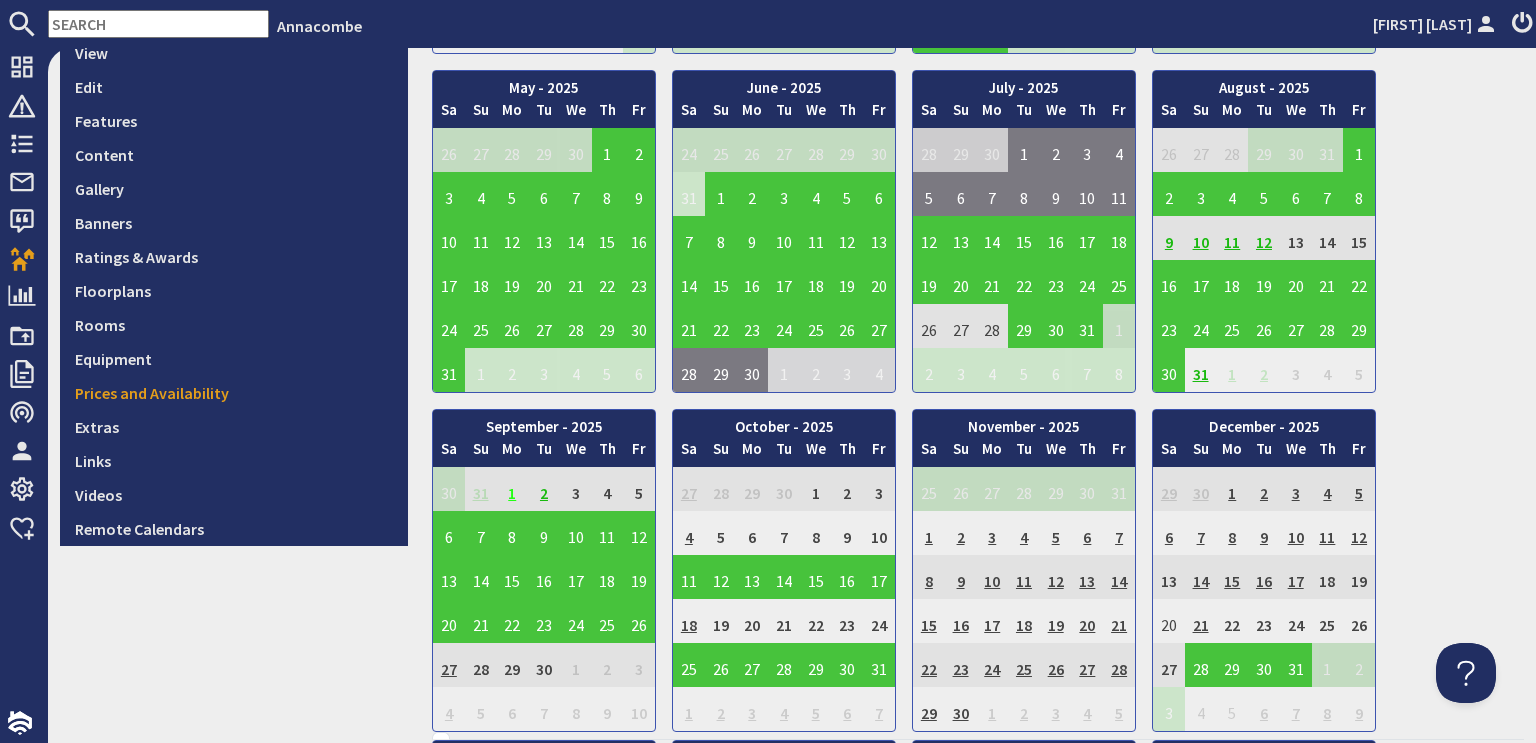 click on "1" at bounding box center [512, 489] 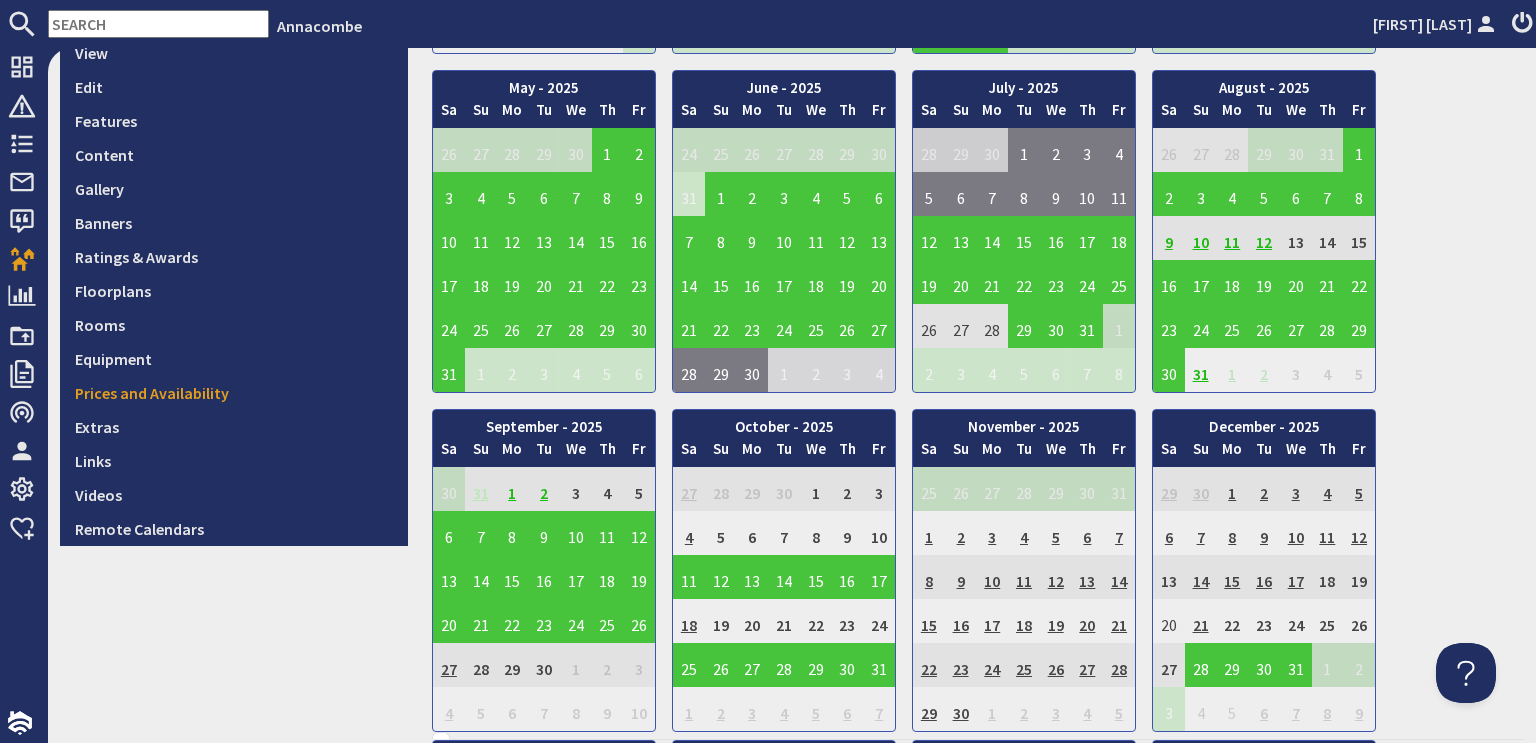click on "31" at bounding box center (481, 489) 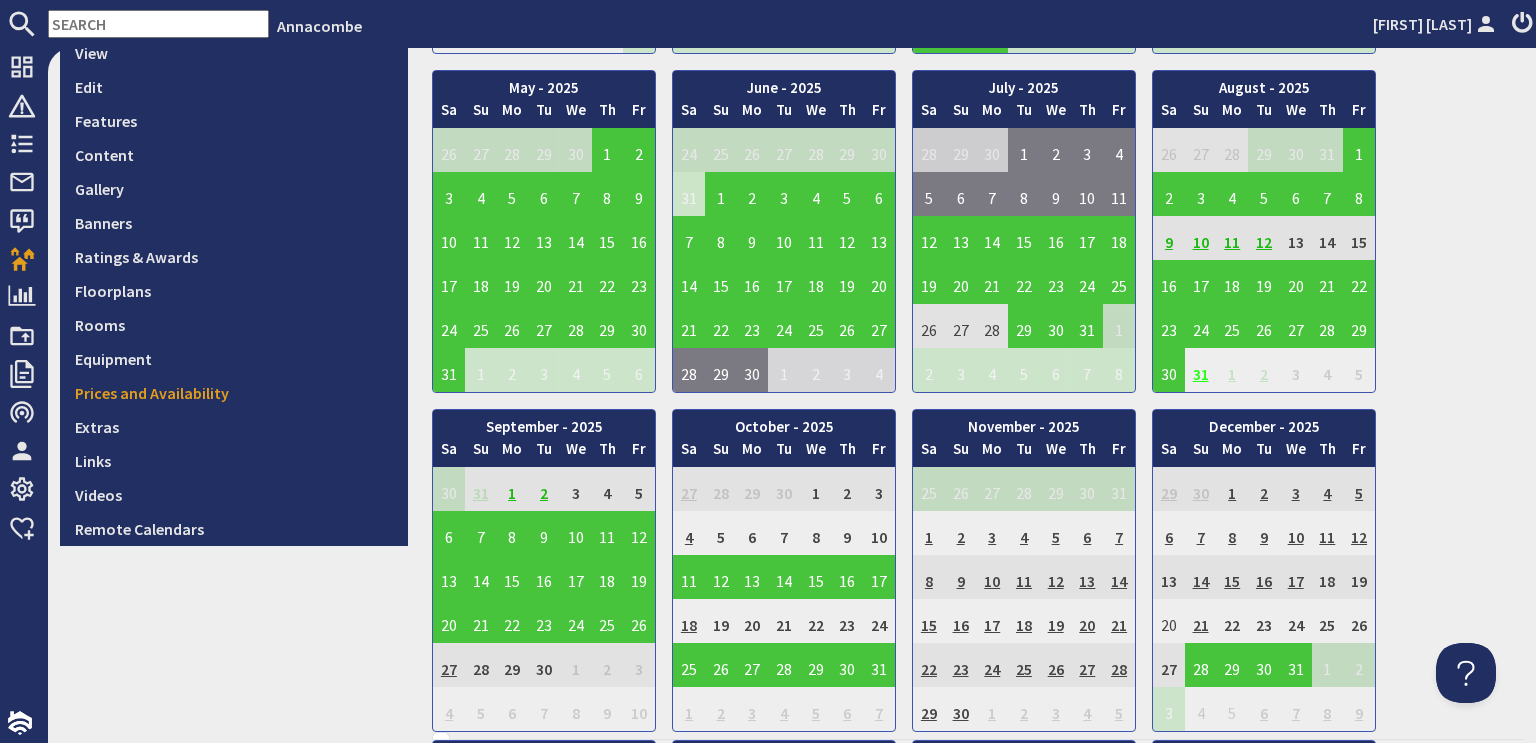 click on "31" at bounding box center [1201, 370] 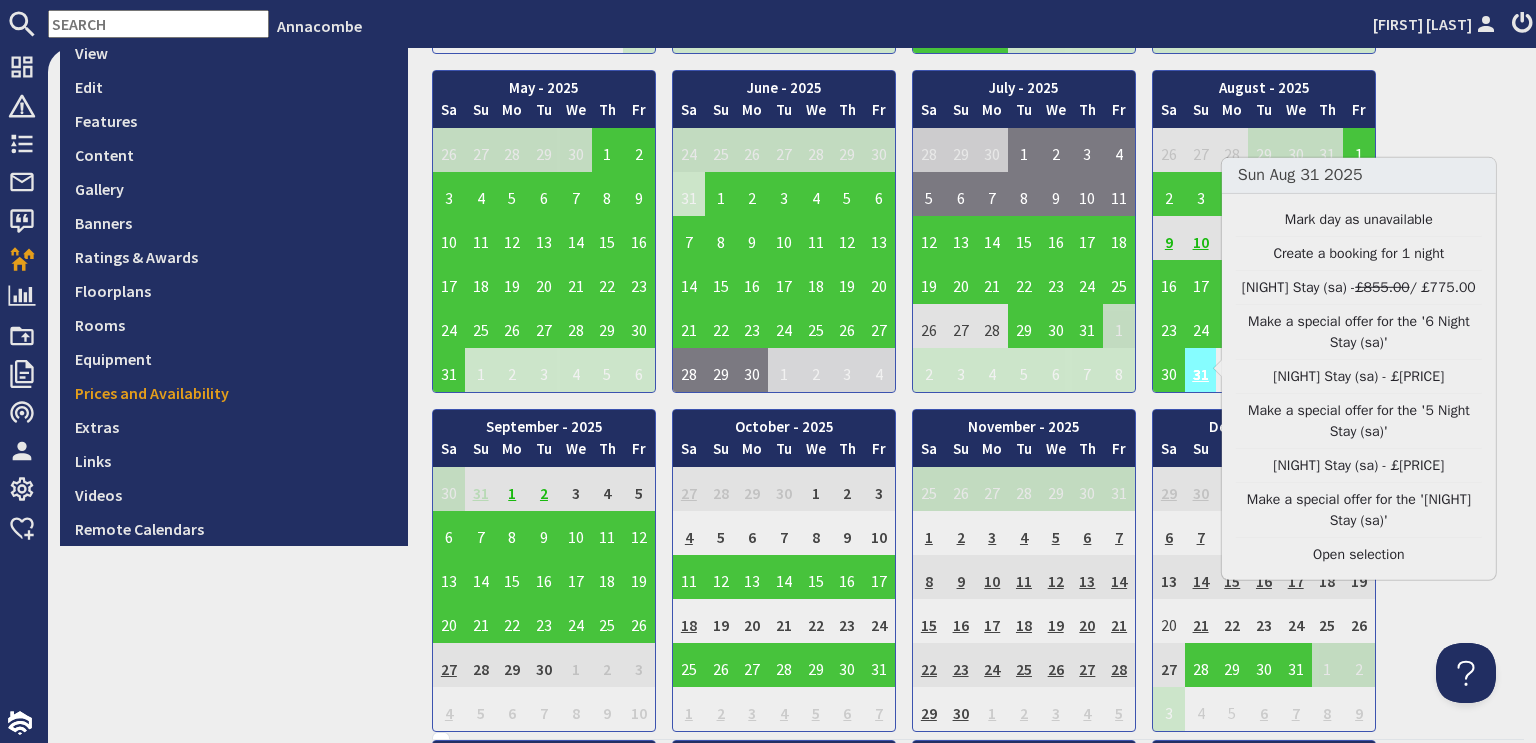 click on "31" at bounding box center (1201, 370) 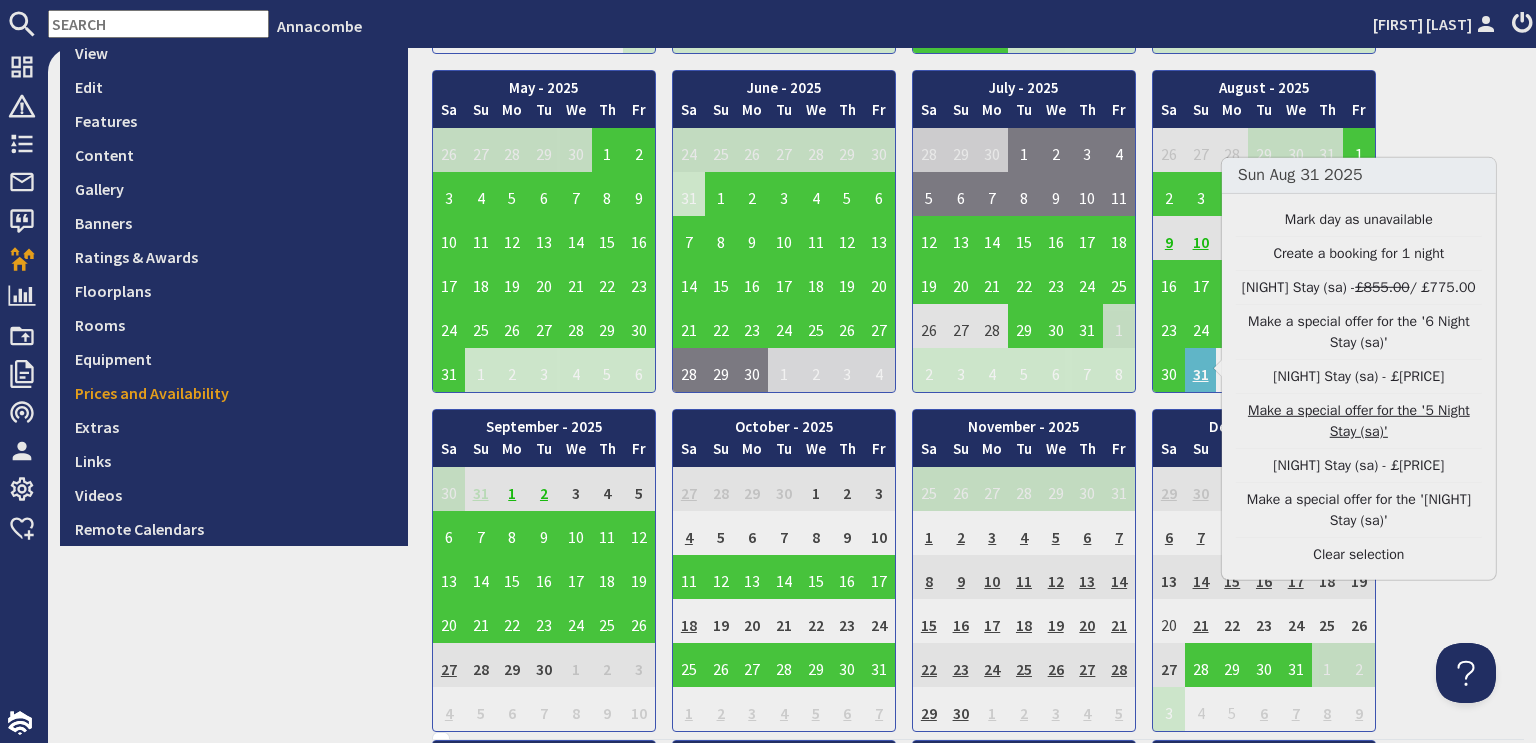 click on "Make a special offer for the '5 Night Stay (sa)'" at bounding box center [1359, 421] 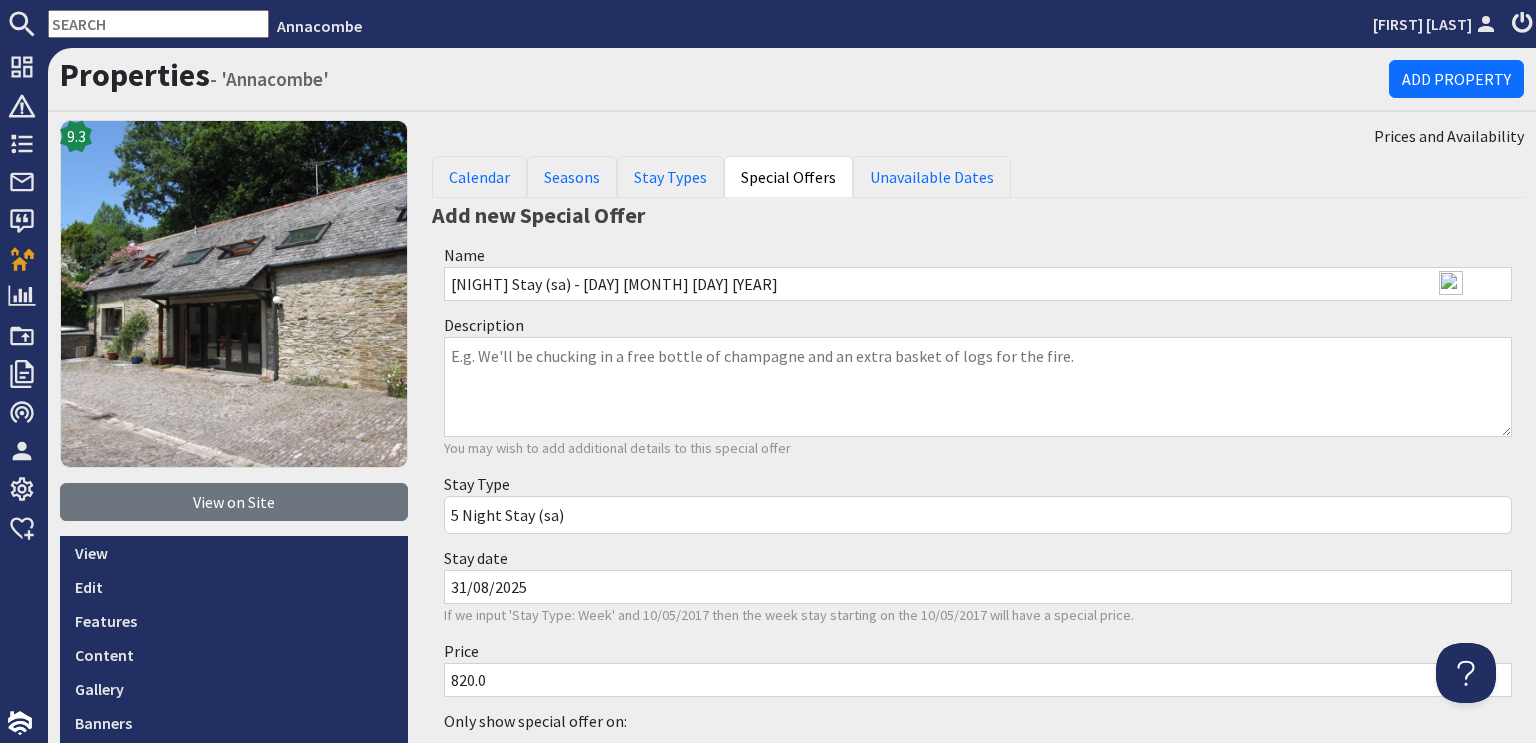scroll, scrollTop: 0, scrollLeft: 0, axis: both 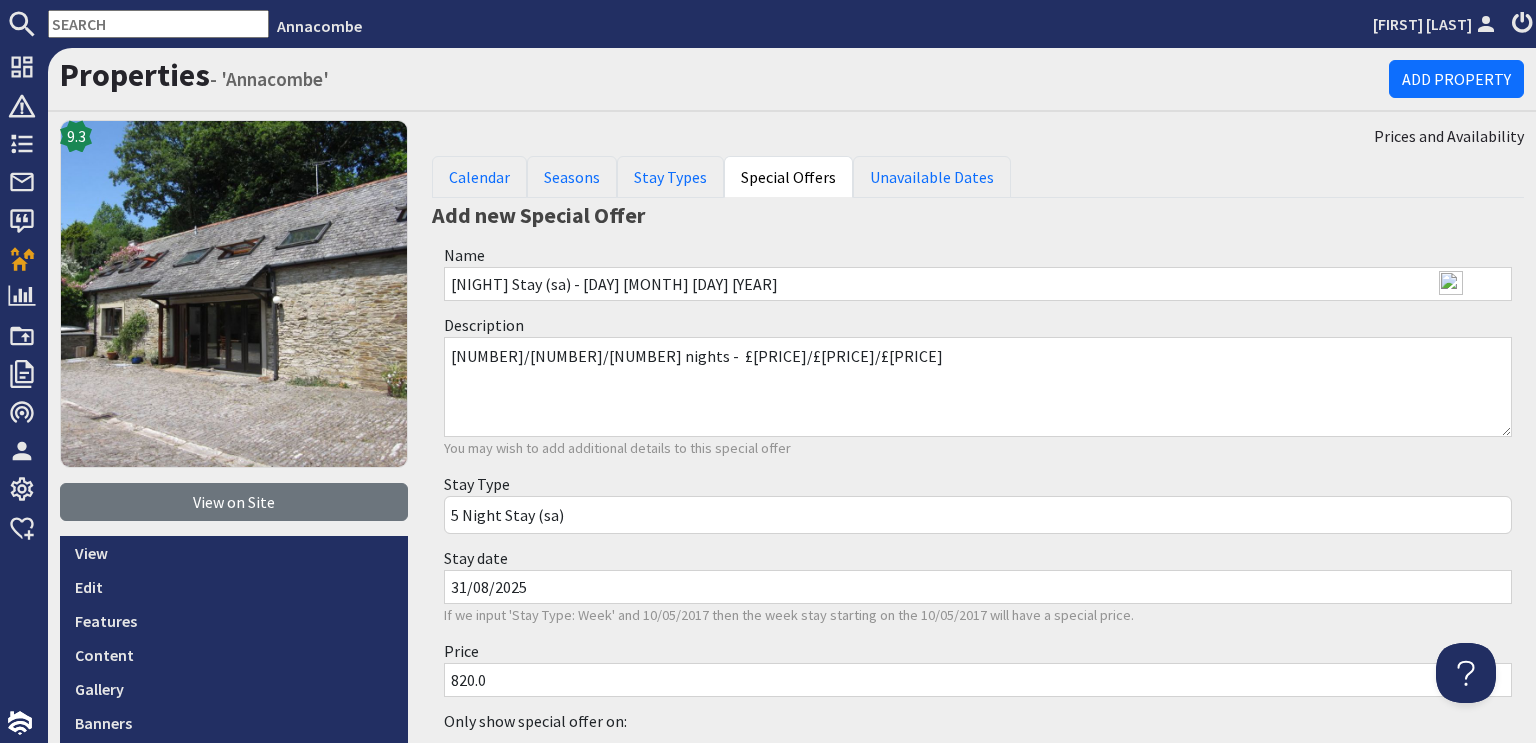 drag, startPoint x: 449, startPoint y: 351, endPoint x: 744, endPoint y: 349, distance: 295.00677 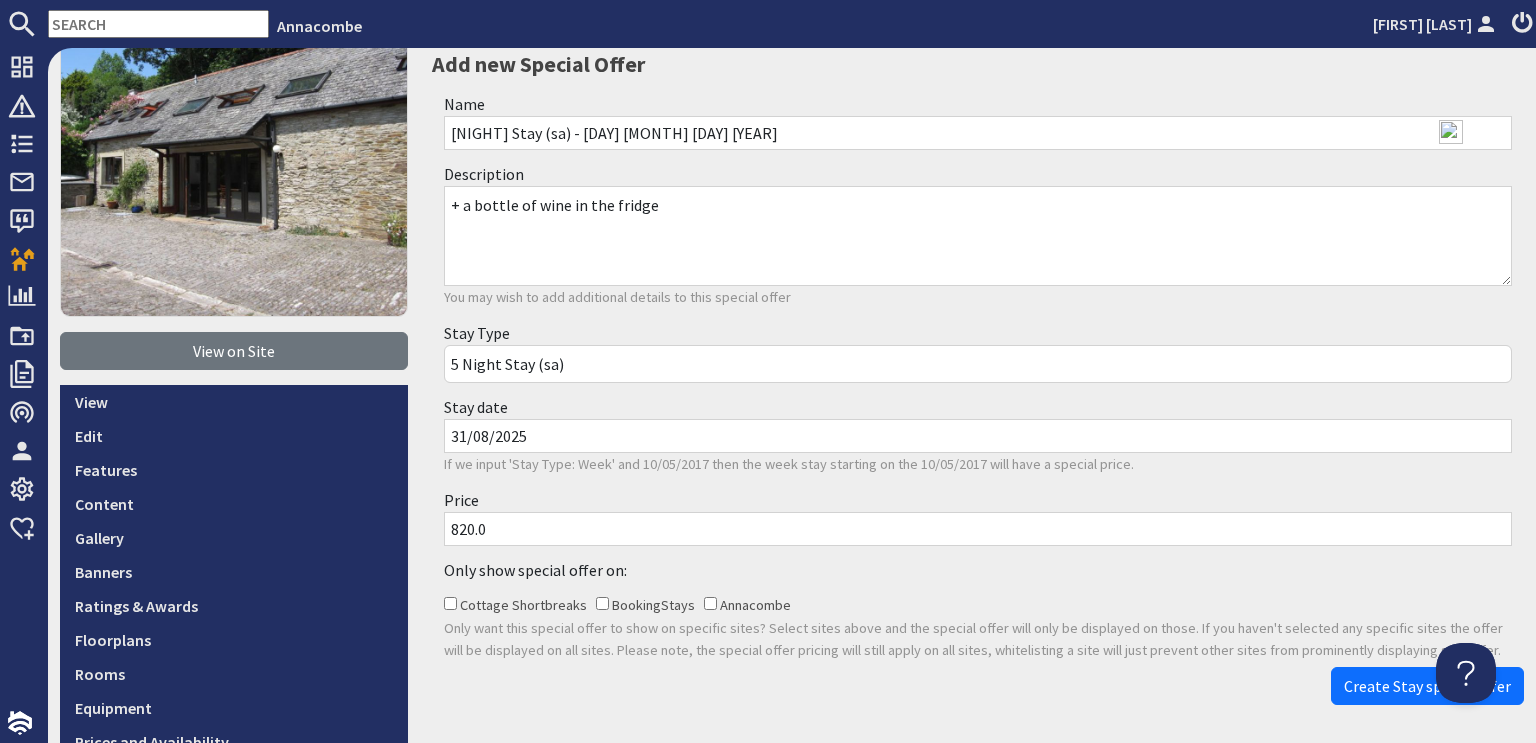scroll, scrollTop: 300, scrollLeft: 0, axis: vertical 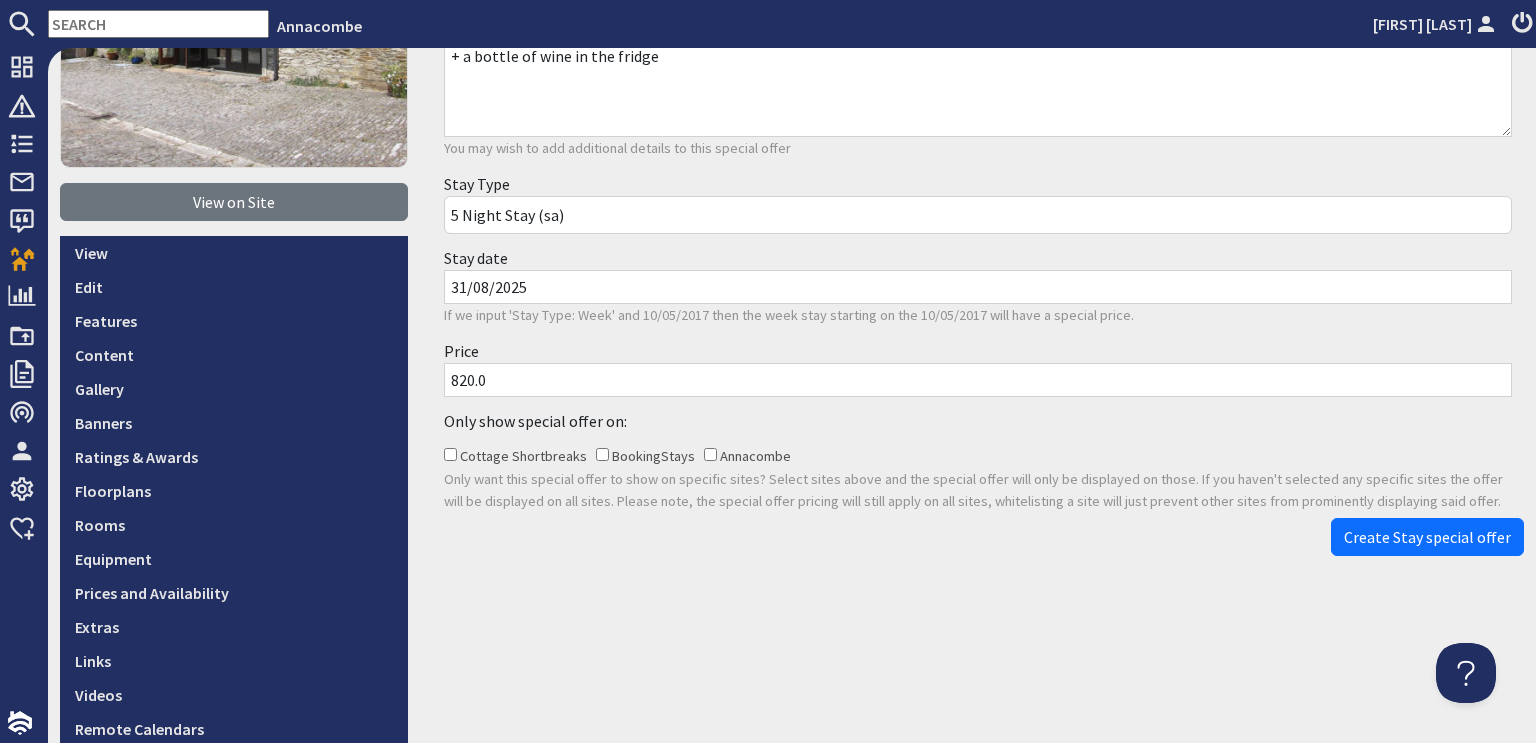 type on "+ a bottle of wine in the fridge" 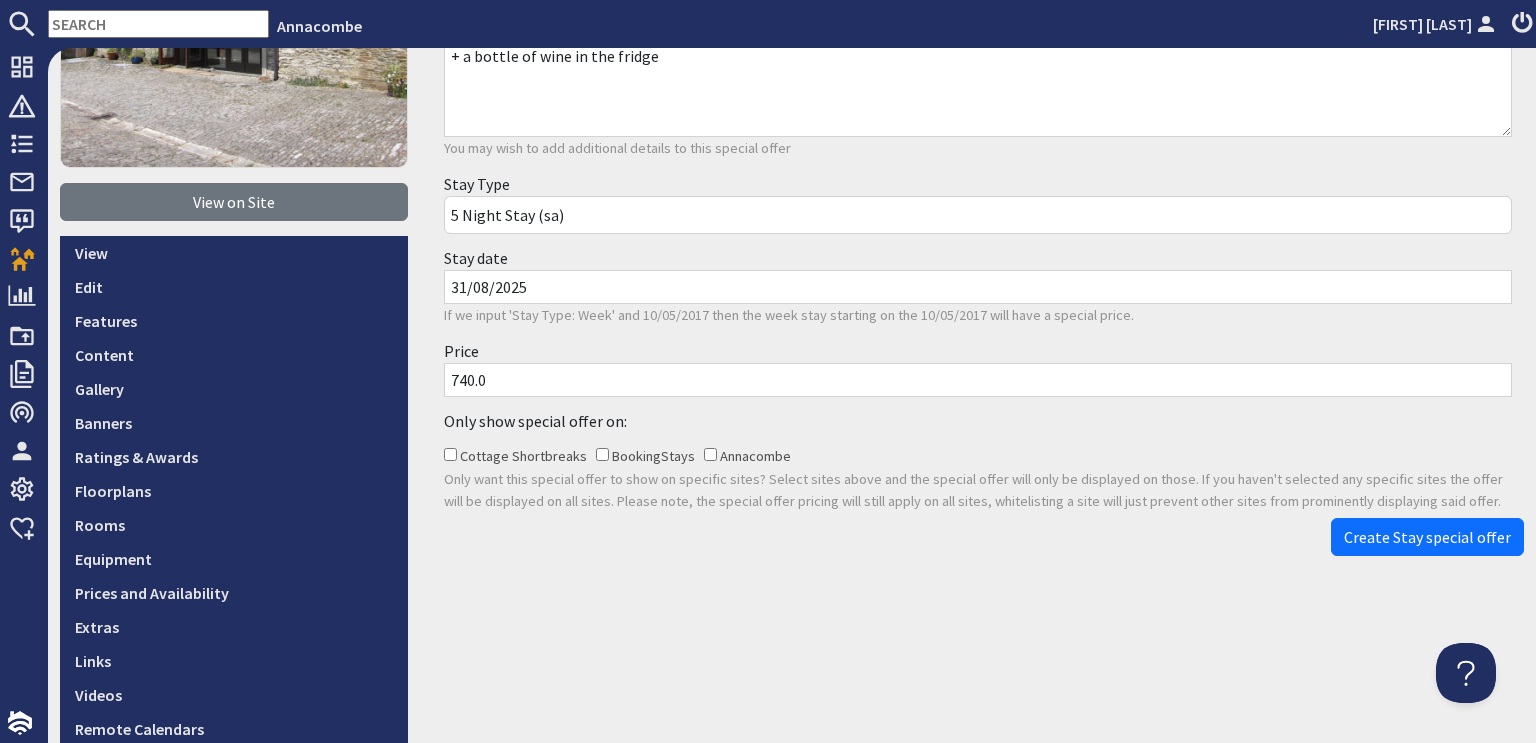 click on "740.0" at bounding box center (978, 380) 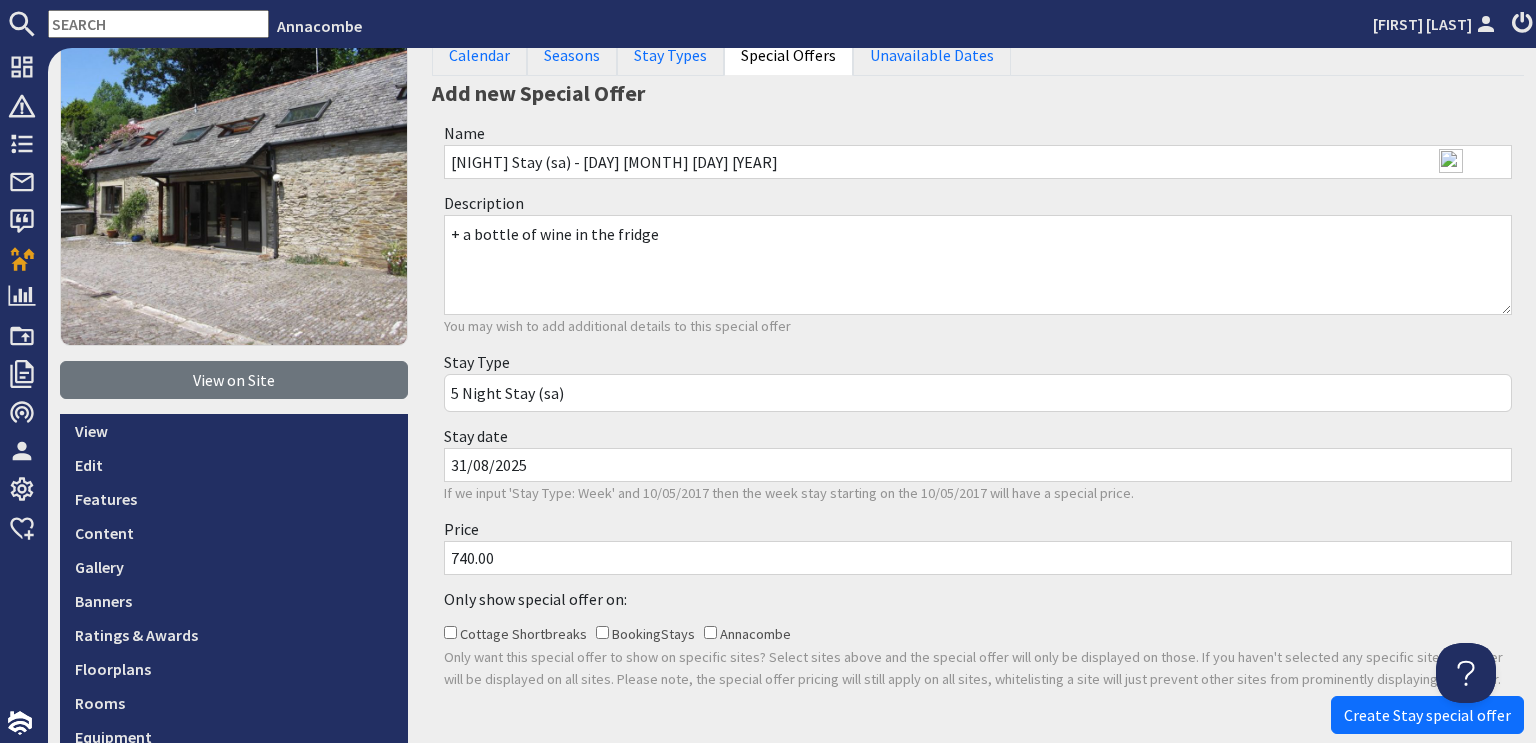 scroll, scrollTop: 100, scrollLeft: 0, axis: vertical 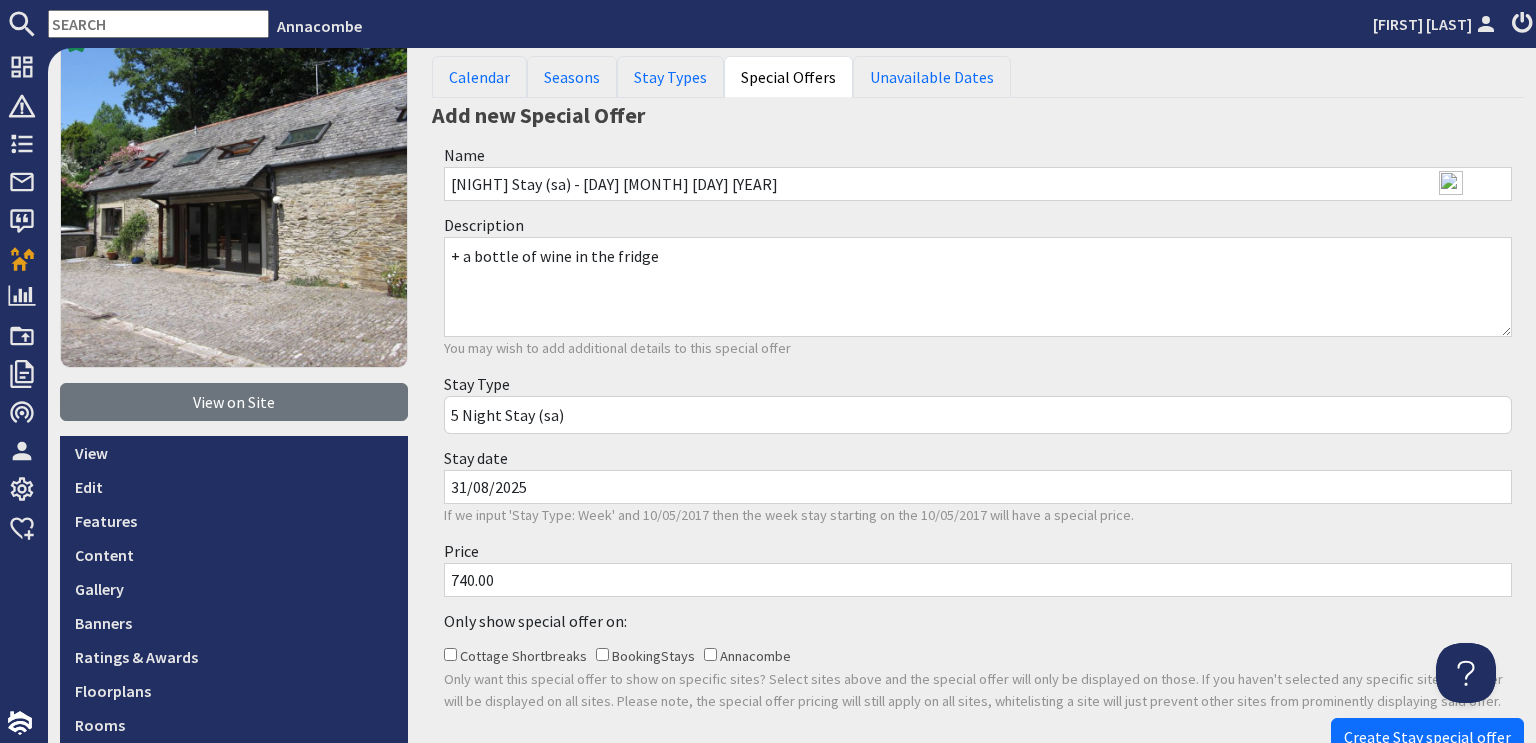 type on "740.00" 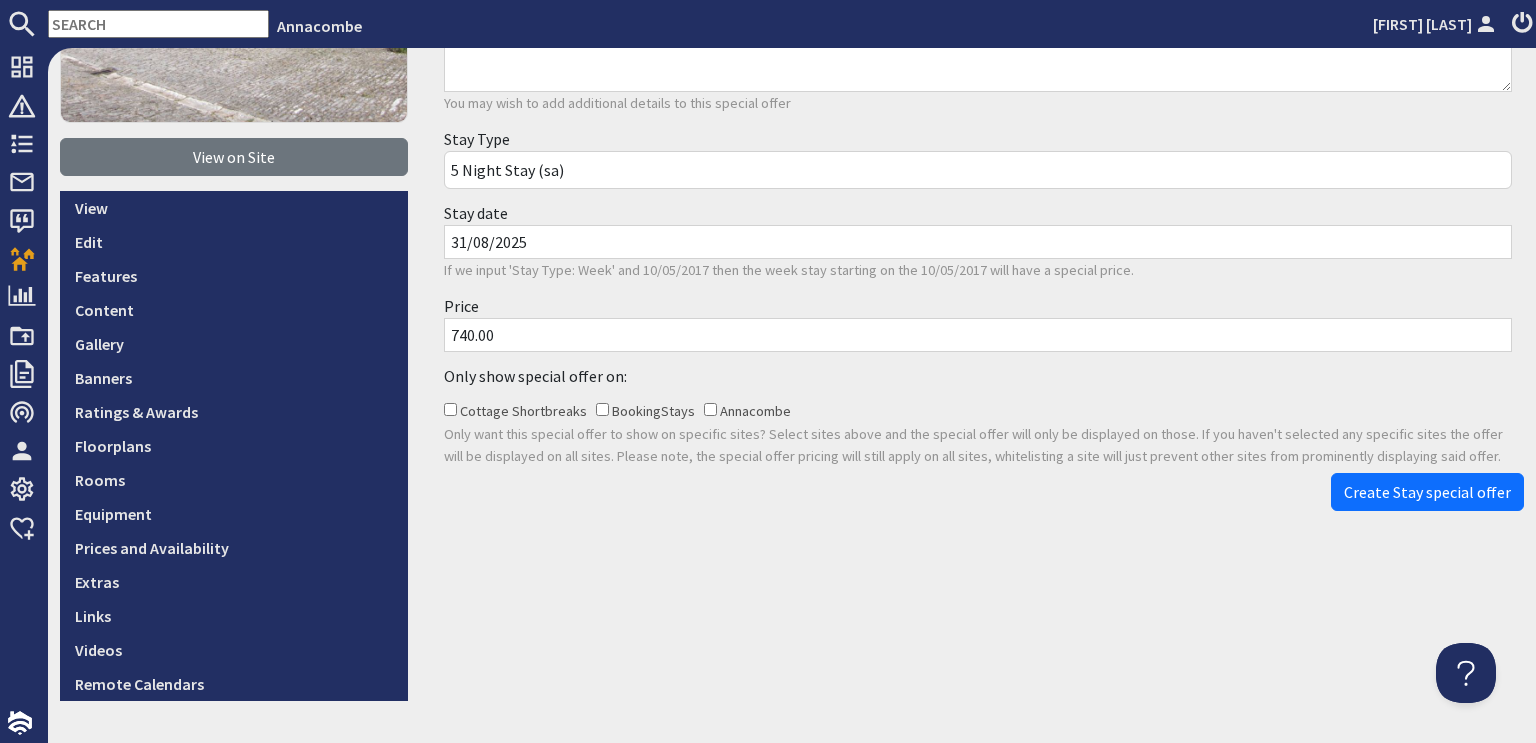 scroll, scrollTop: 398, scrollLeft: 0, axis: vertical 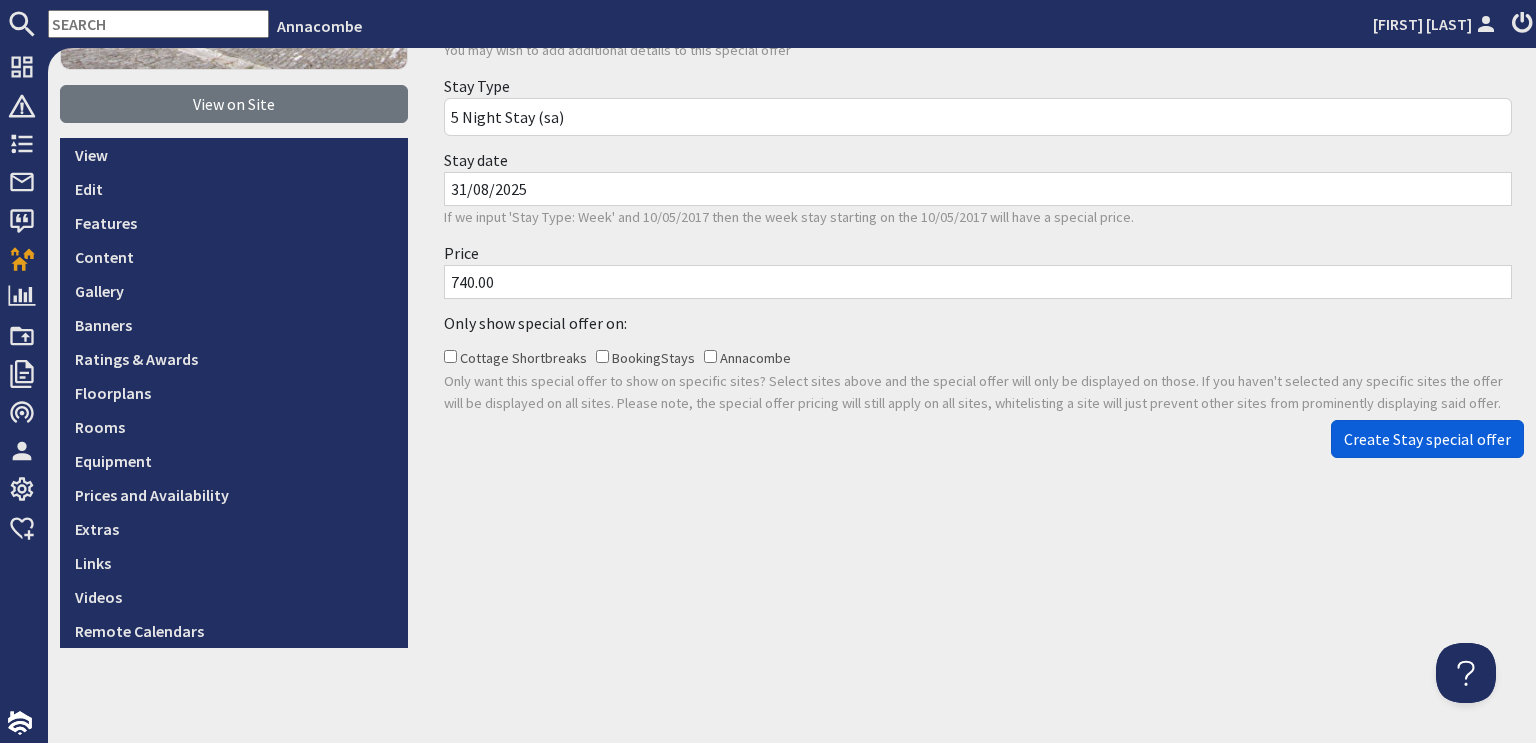 click on "Create Stay special offer" at bounding box center (1427, 439) 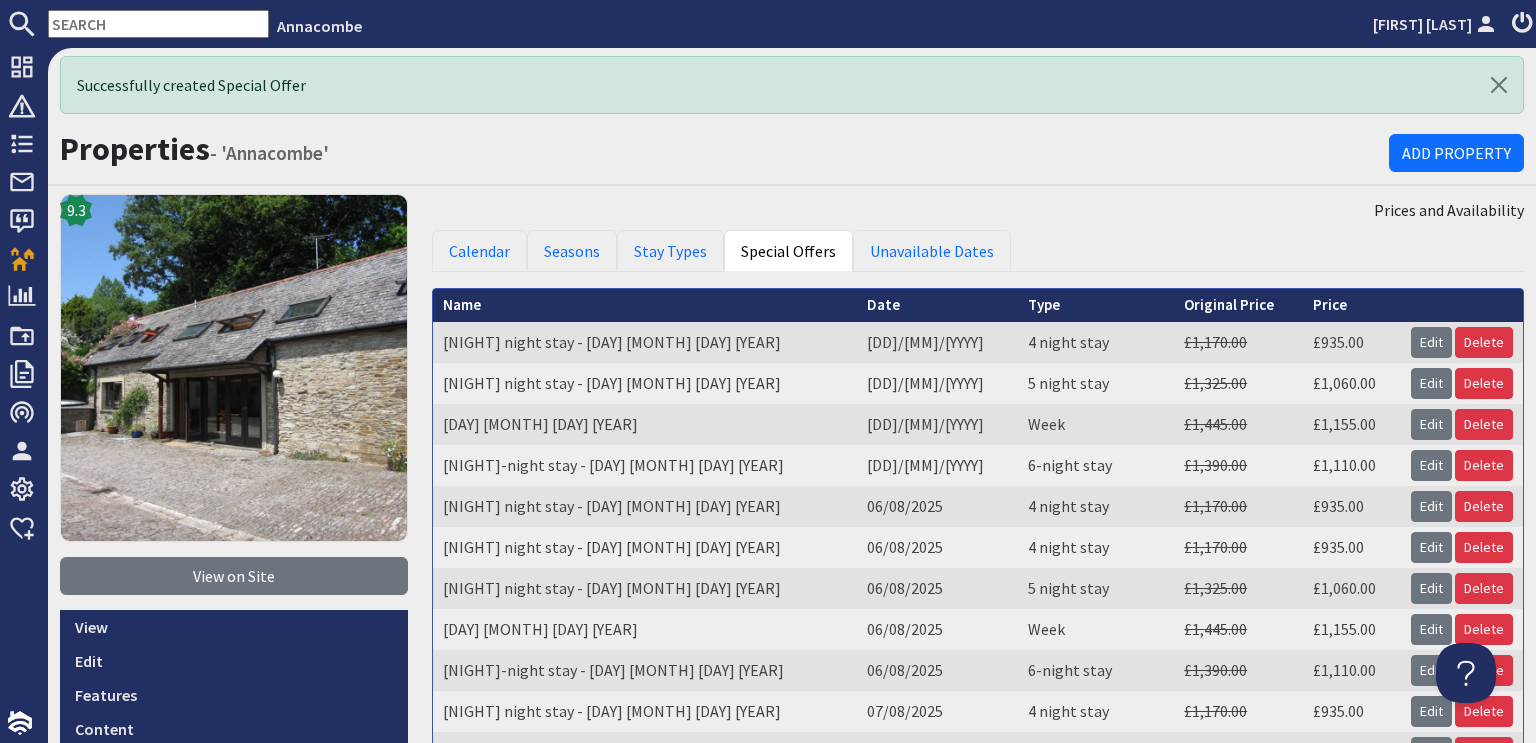 scroll, scrollTop: 0, scrollLeft: 0, axis: both 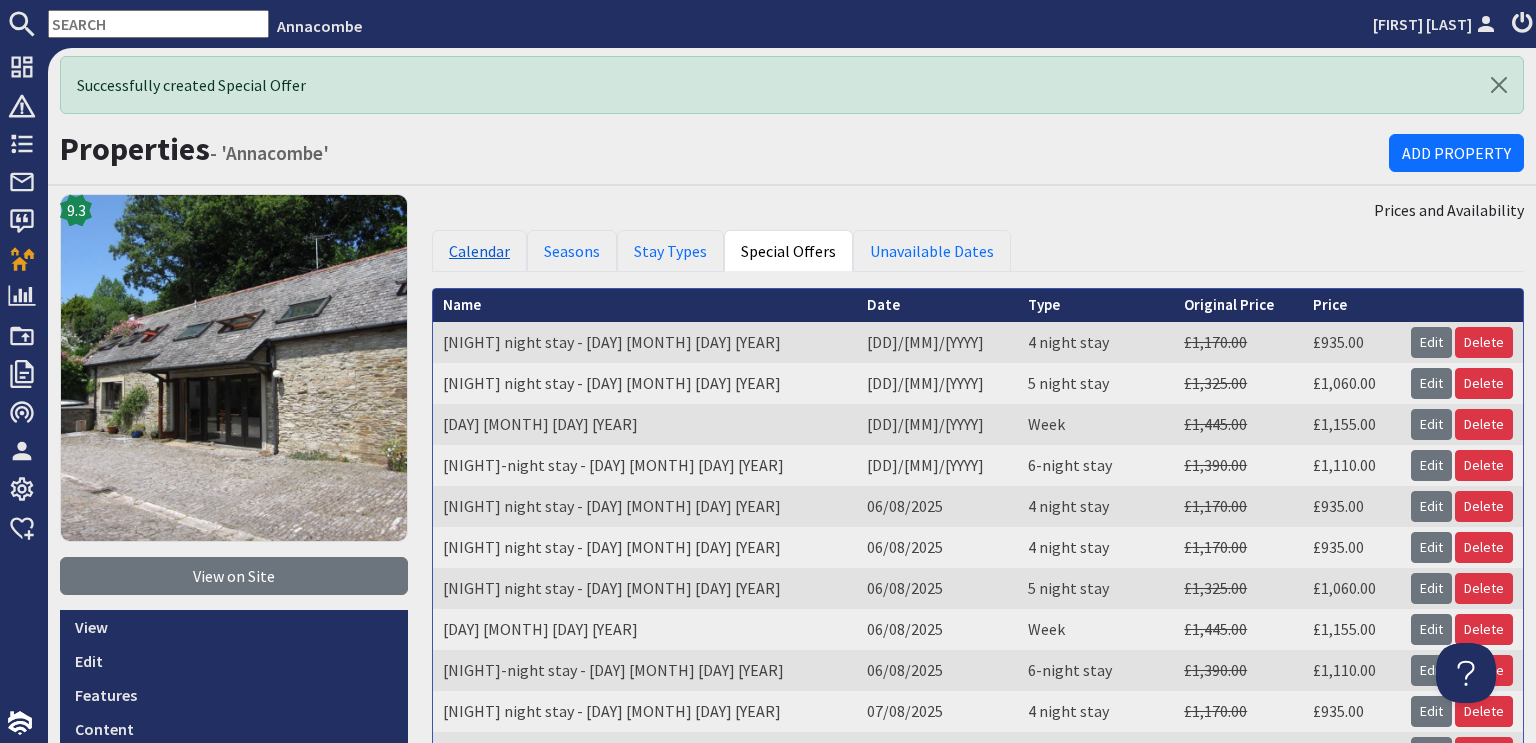 click on "Calendar" at bounding box center (479, 251) 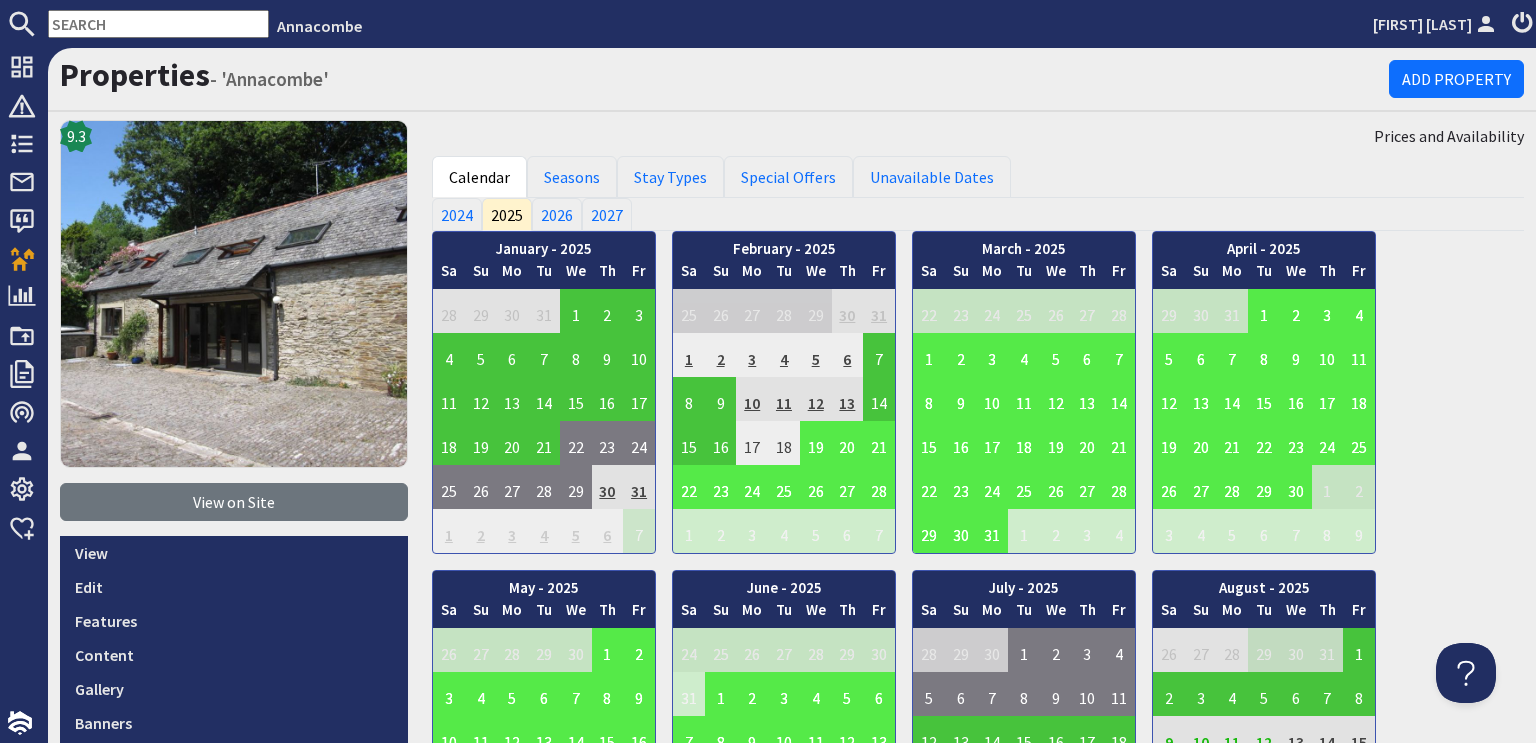 scroll, scrollTop: 0, scrollLeft: 0, axis: both 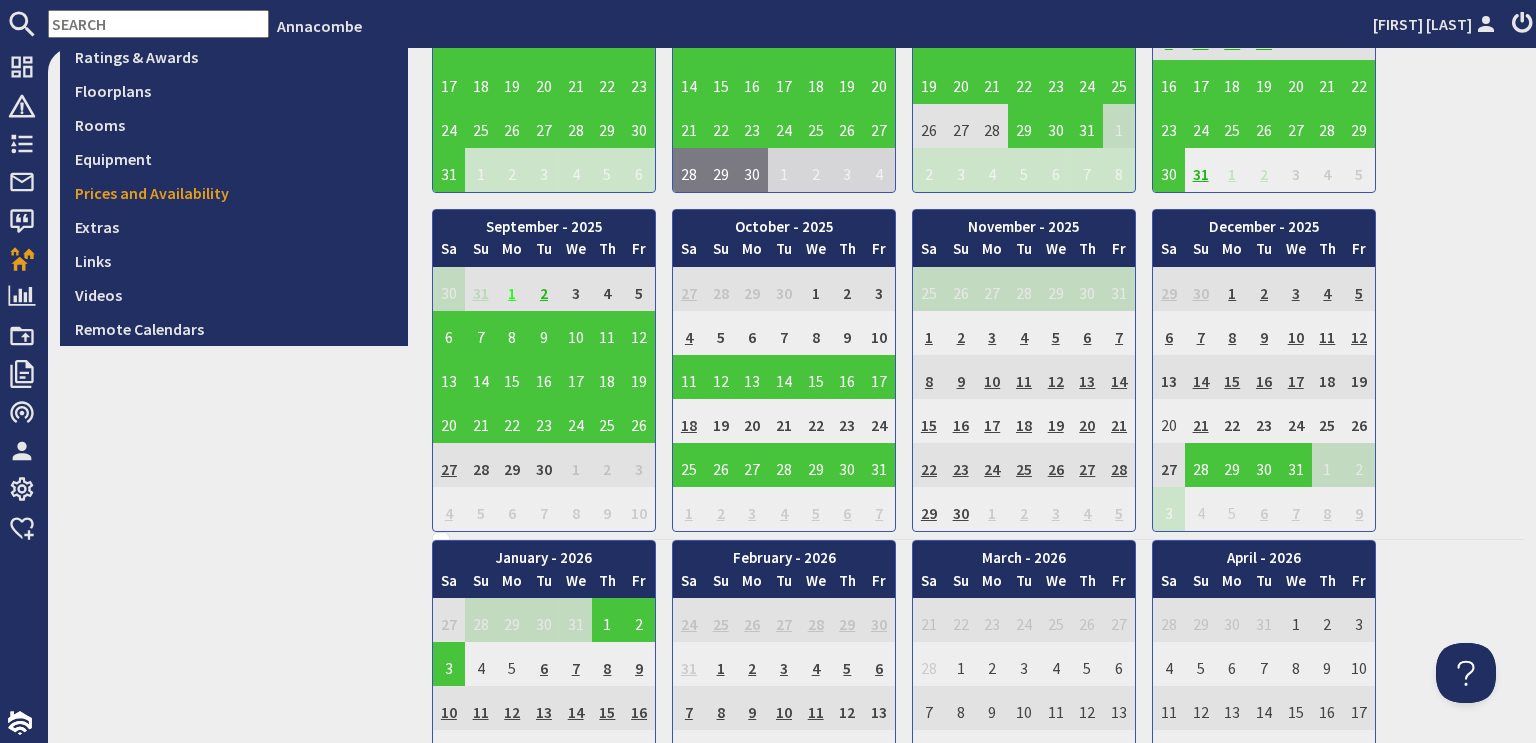 click on "1" at bounding box center [512, 289] 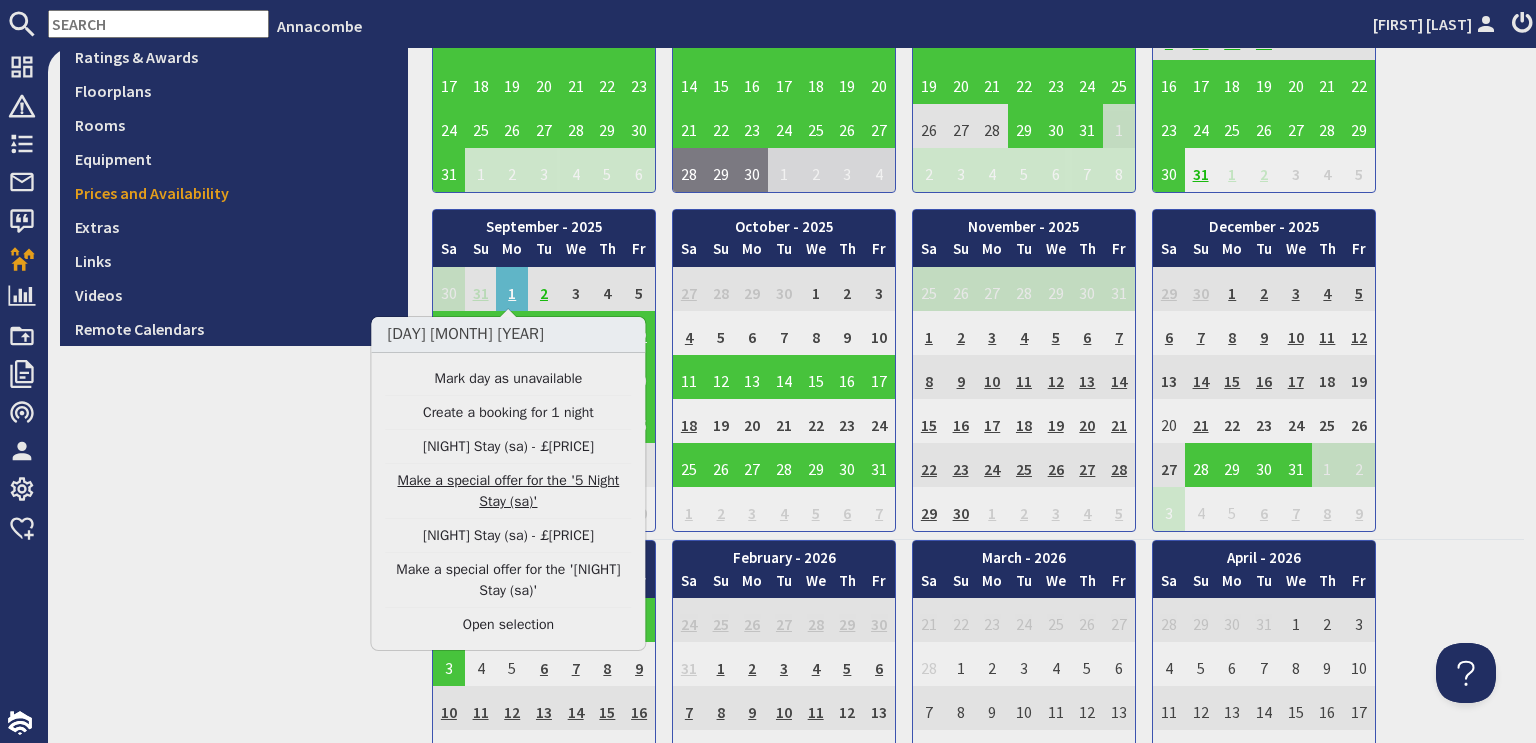 click on "Make a special offer for the '5 Night Stay (sa)'" at bounding box center (508, 491) 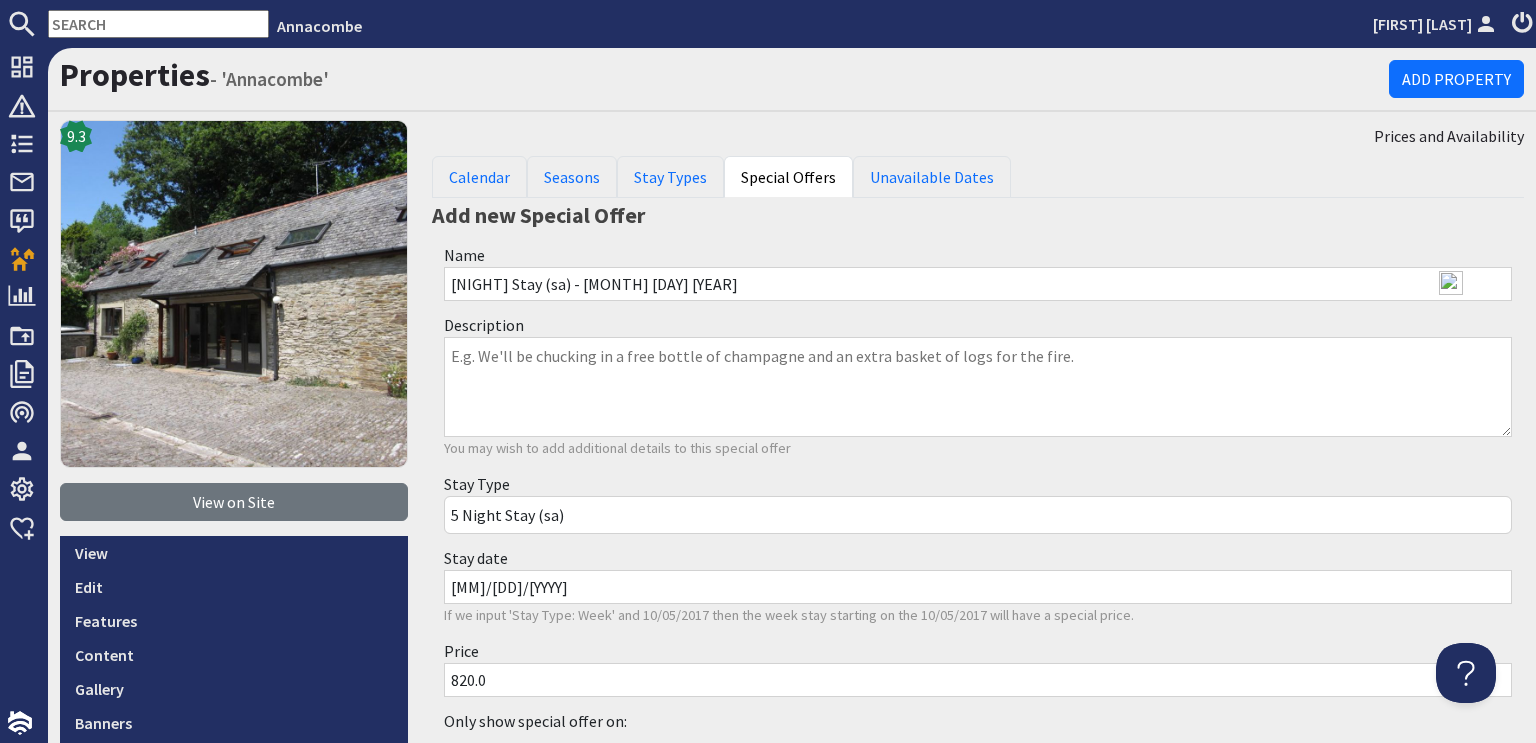 scroll, scrollTop: 0, scrollLeft: 0, axis: both 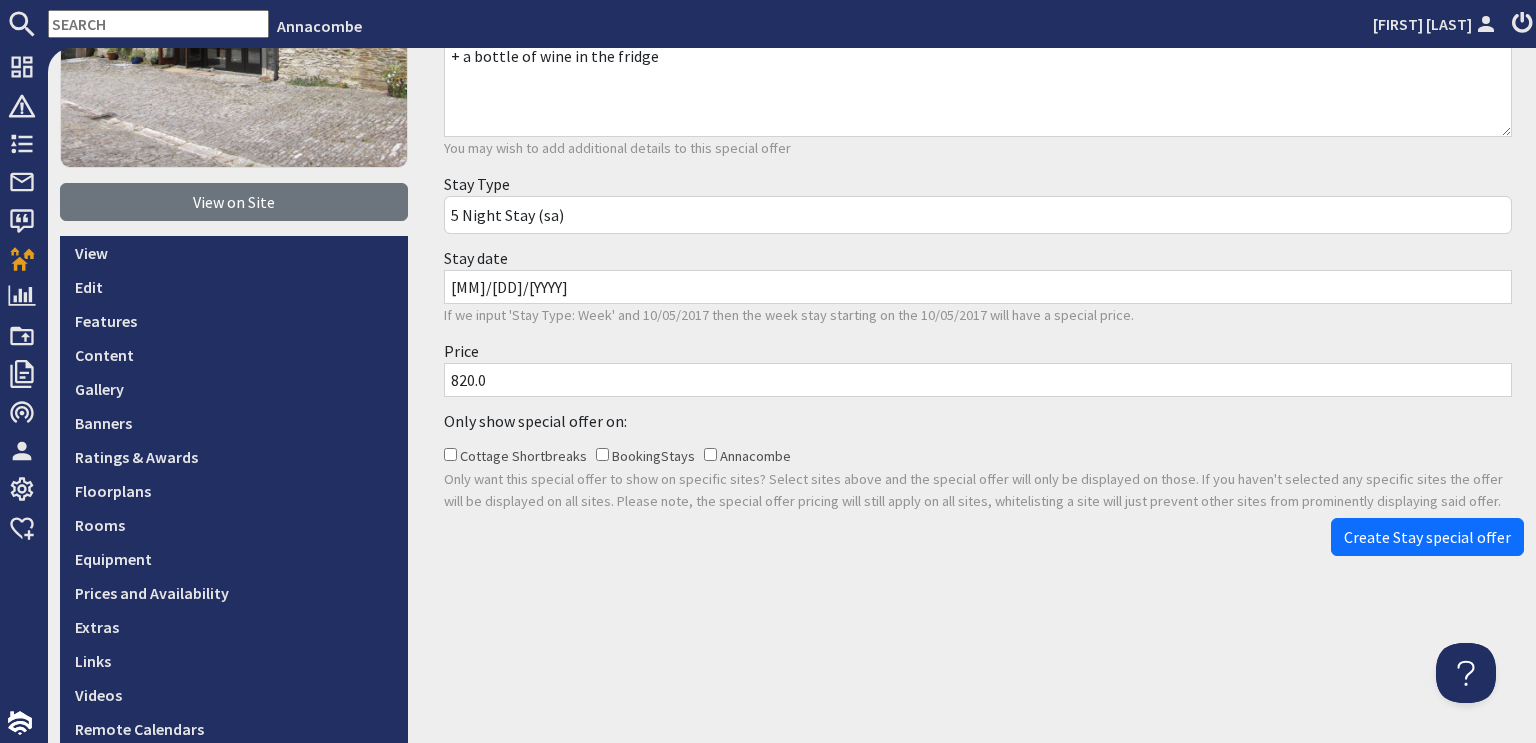 type on "+ a bottle of wine in the fridge" 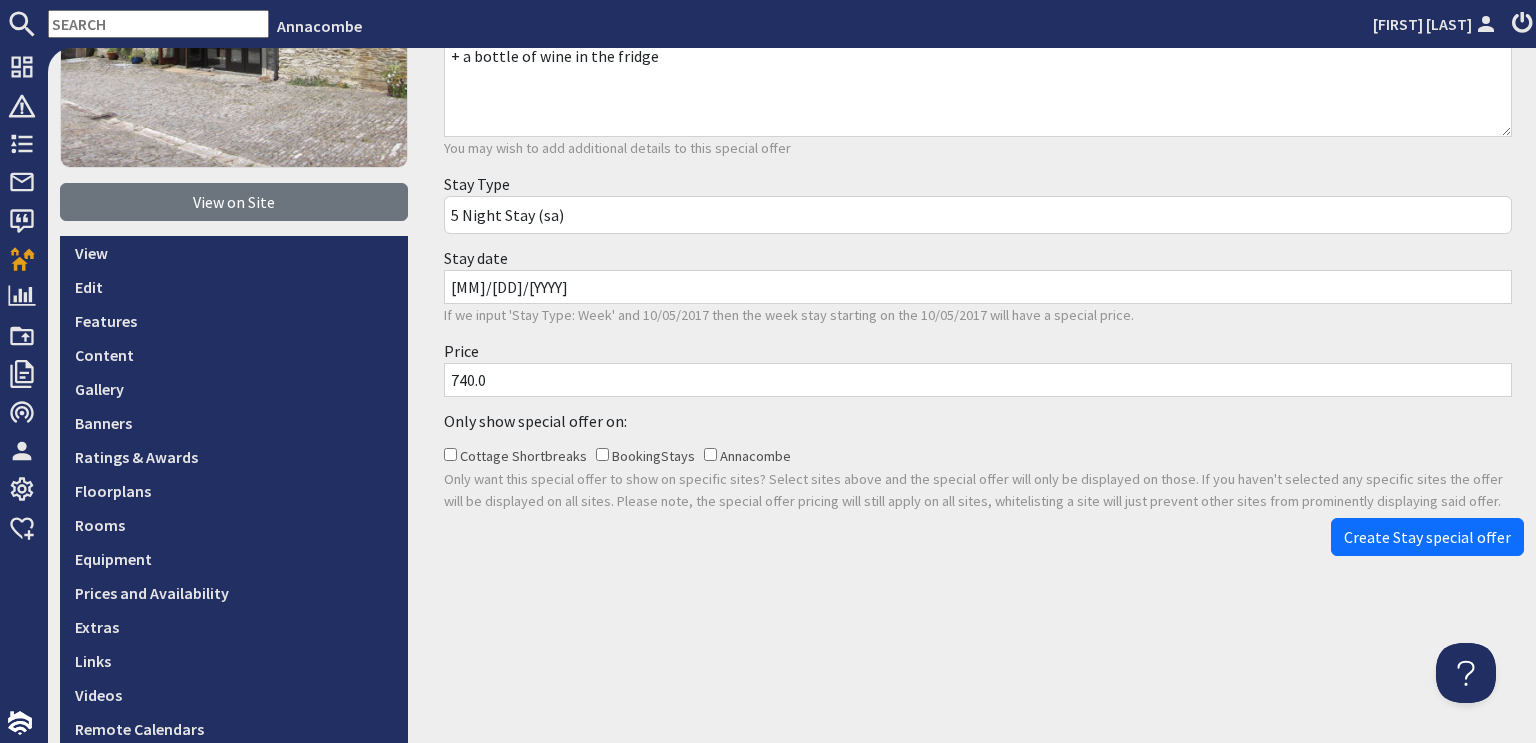 click on "740.0" at bounding box center (978, 380) 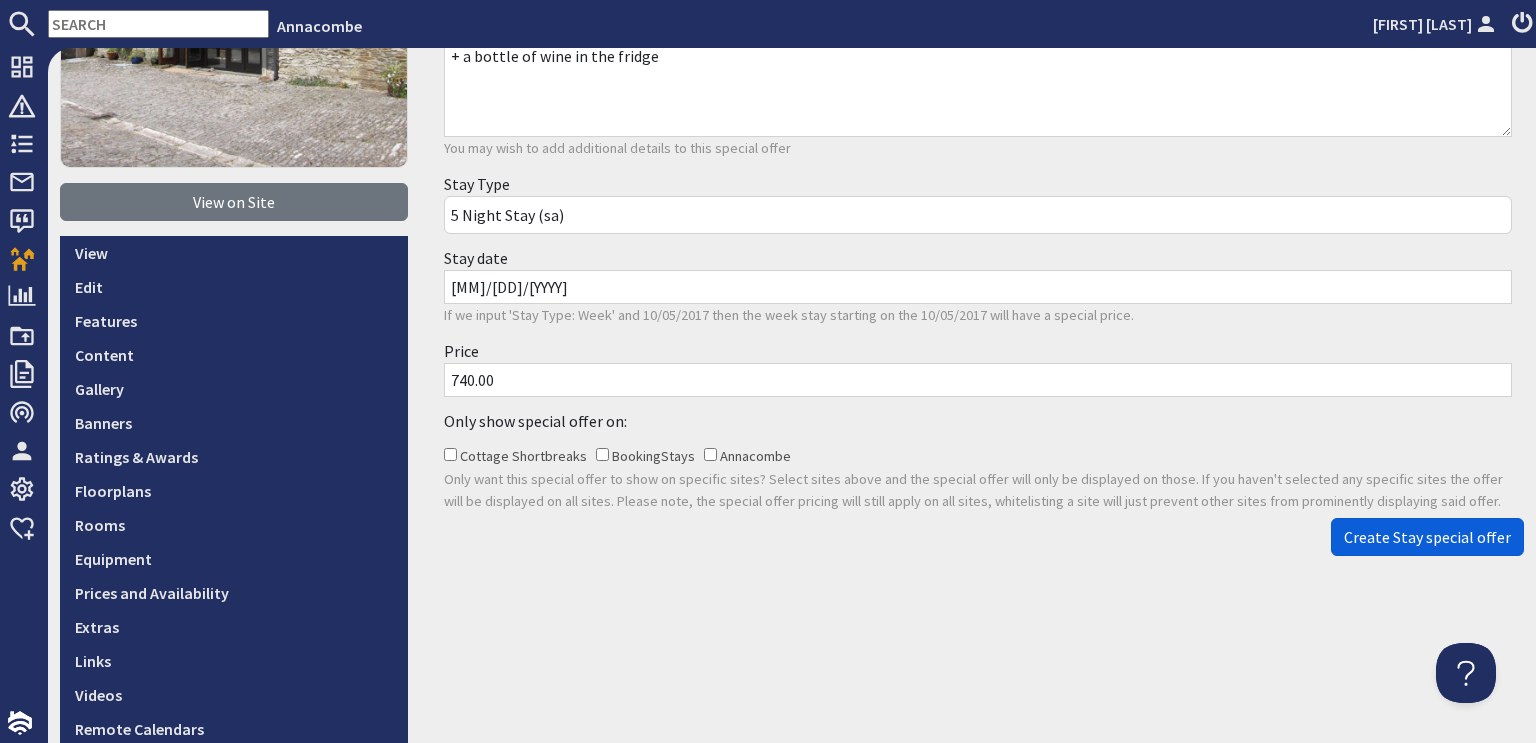 type on "740.00" 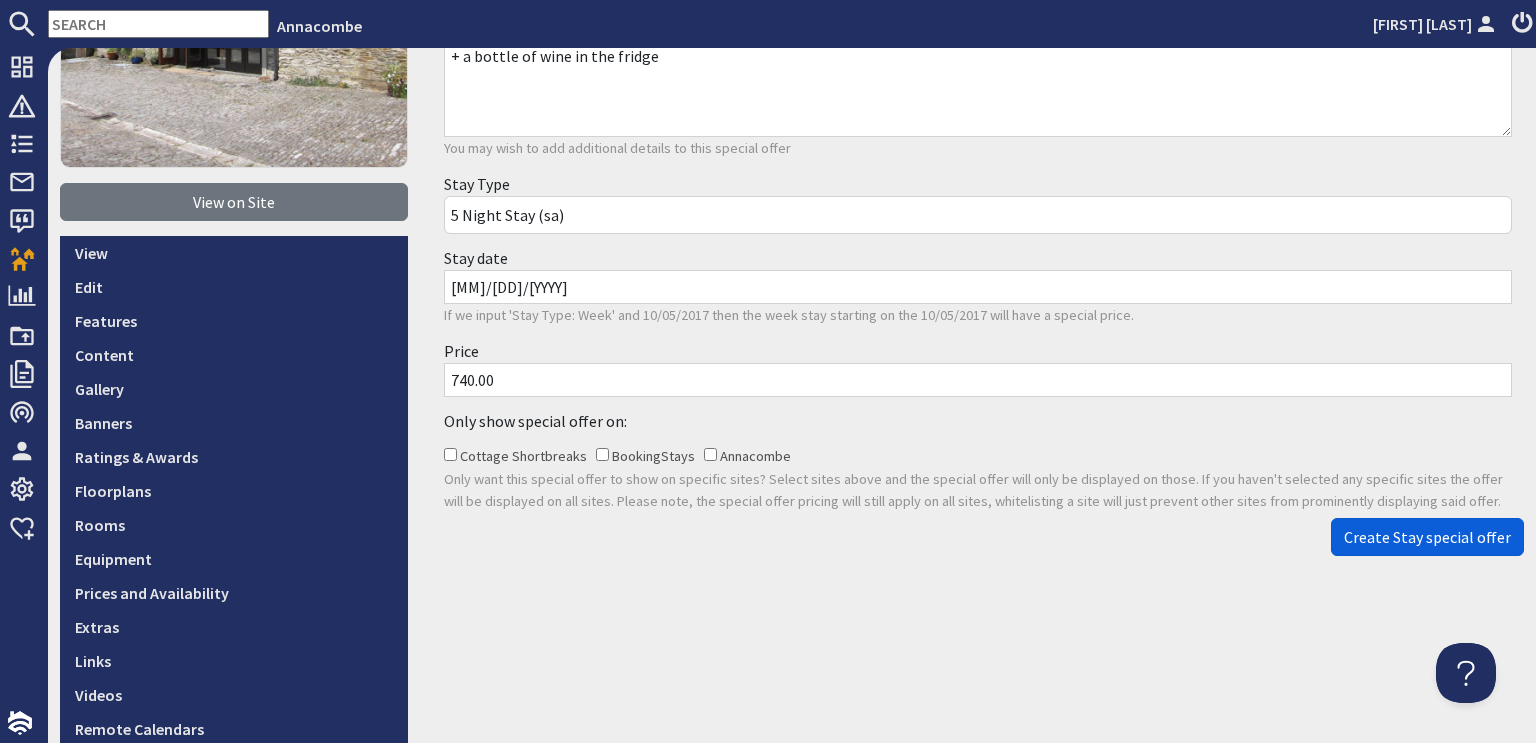 click on "Create Stay special offer" at bounding box center (1427, 537) 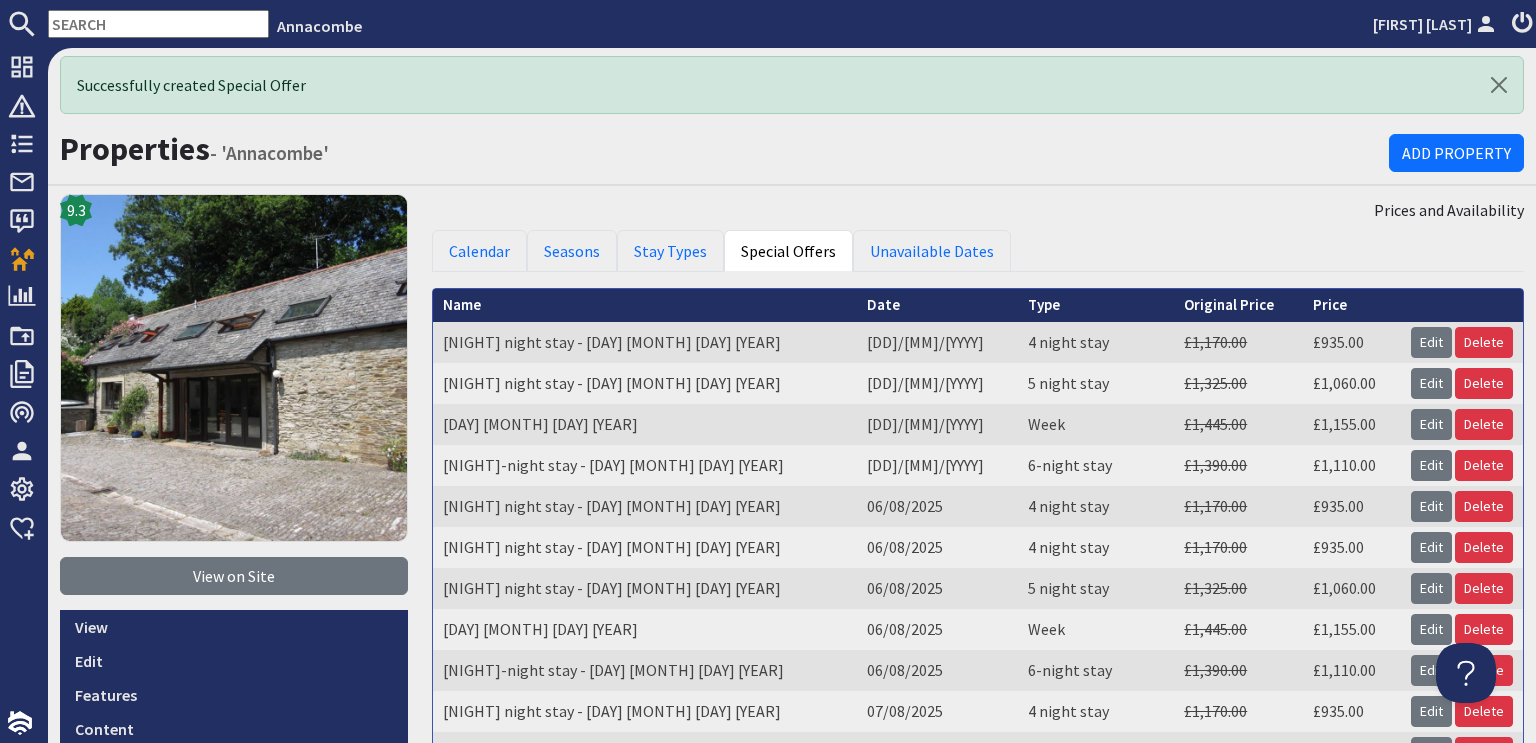 scroll, scrollTop: 0, scrollLeft: 0, axis: both 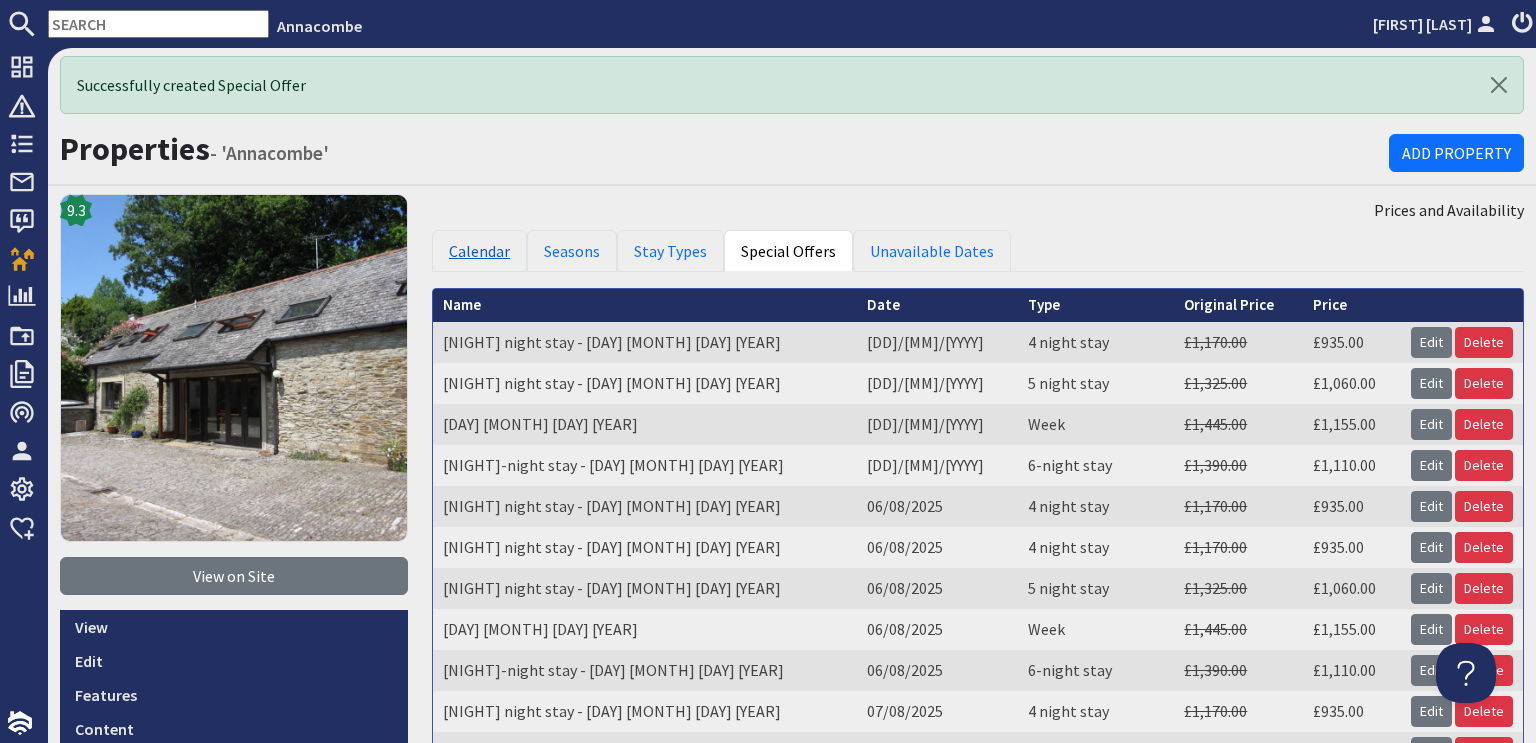 click on "Calendar" at bounding box center [479, 251] 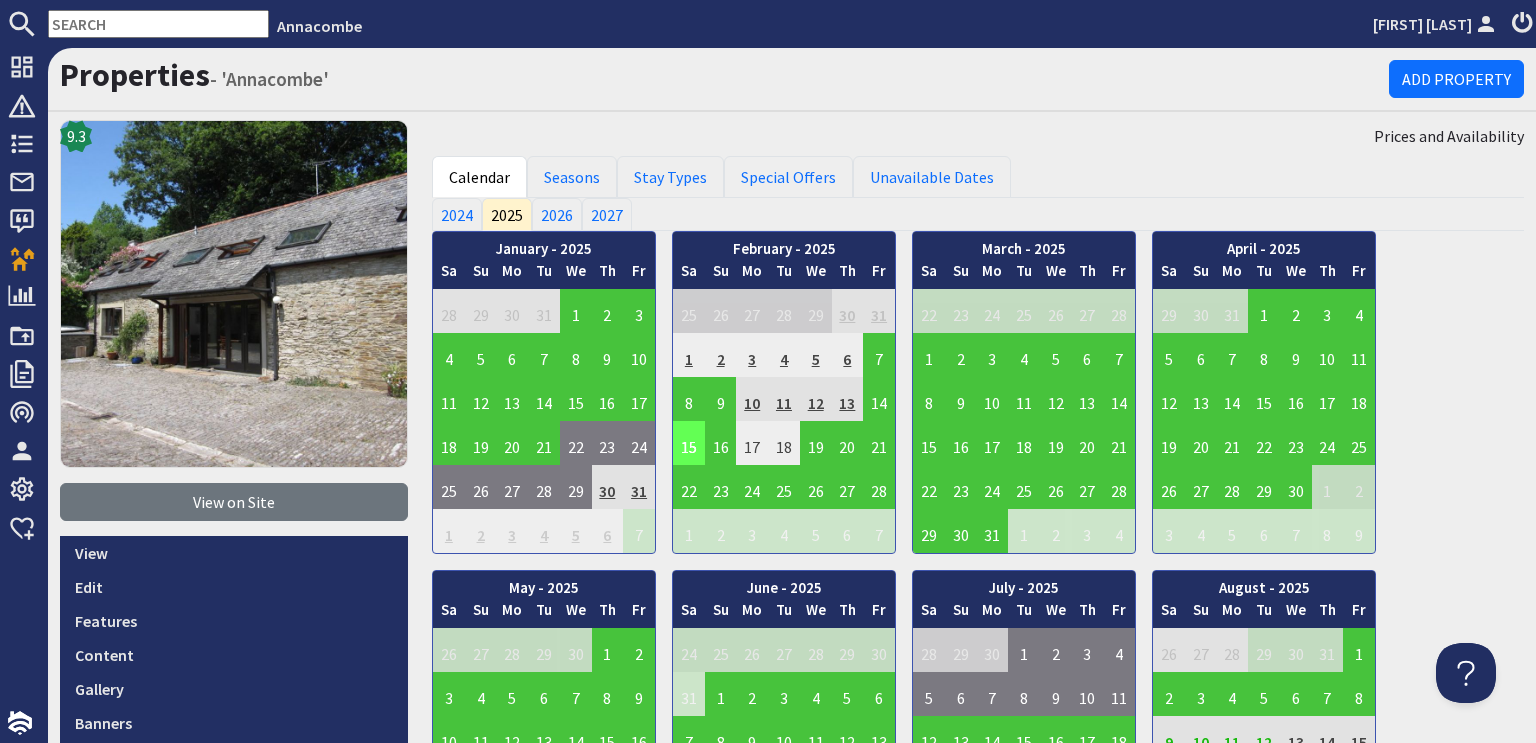 scroll, scrollTop: 0, scrollLeft: 0, axis: both 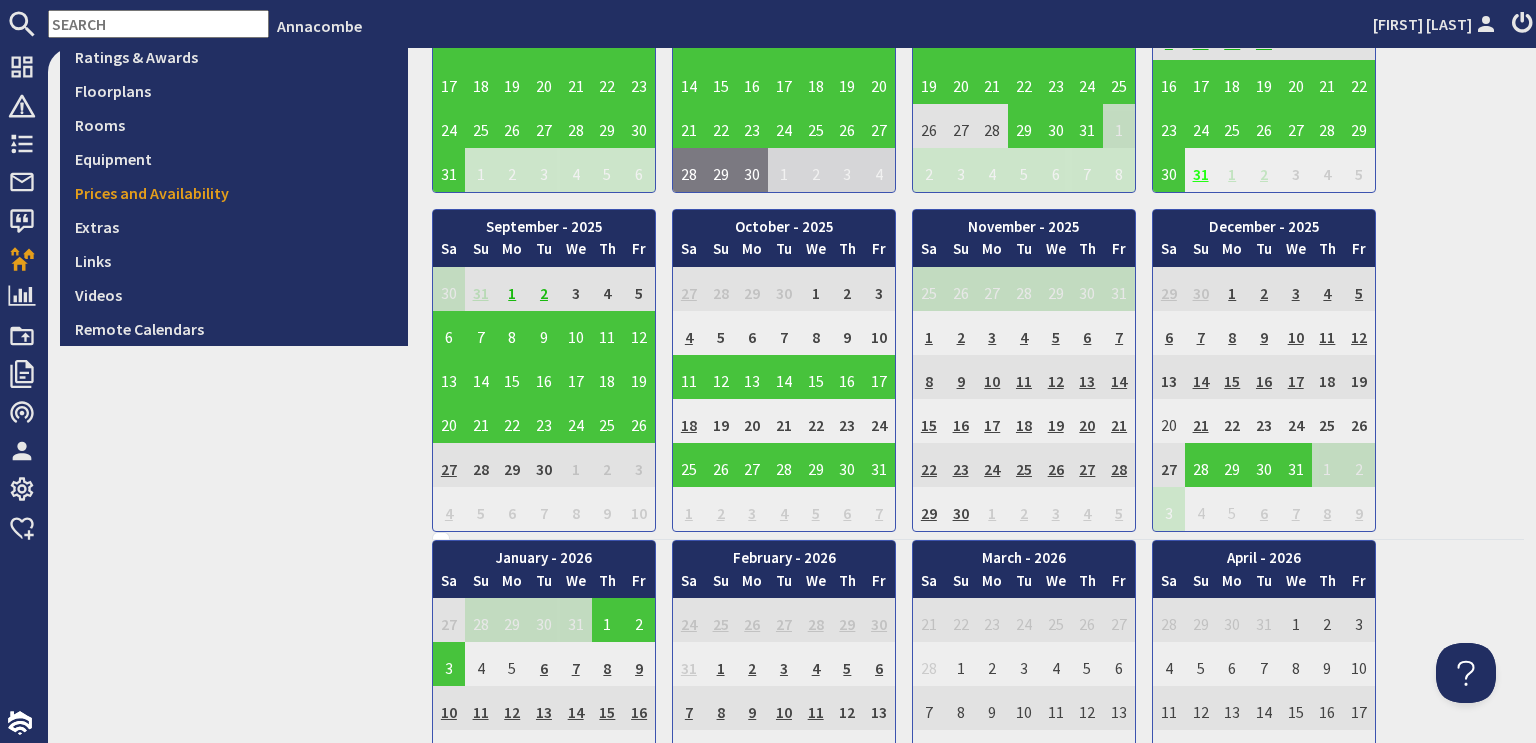click on "31" at bounding box center [1201, 170] 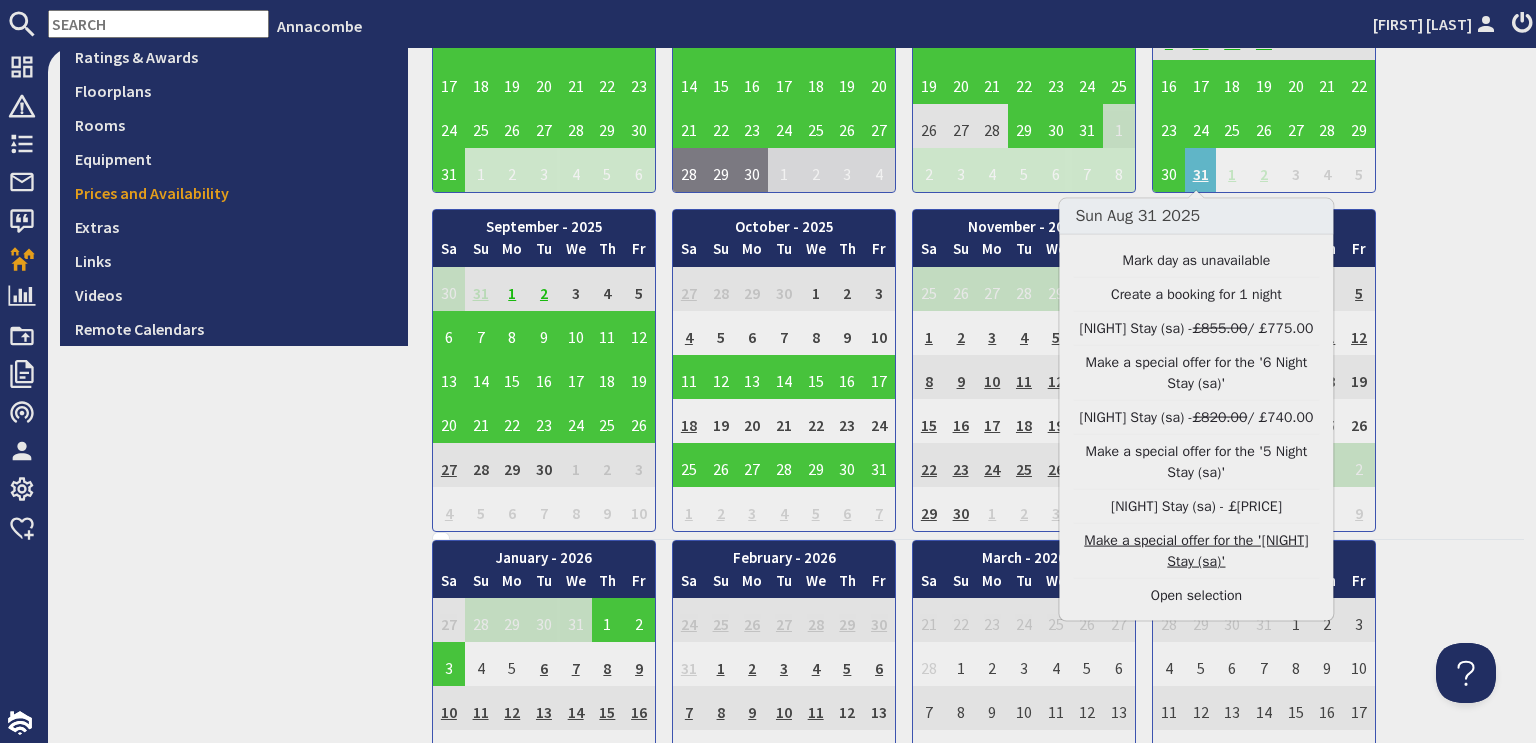 click on "Make a special offer for the '4 Night Stay (sa)'" at bounding box center (1196, 551) 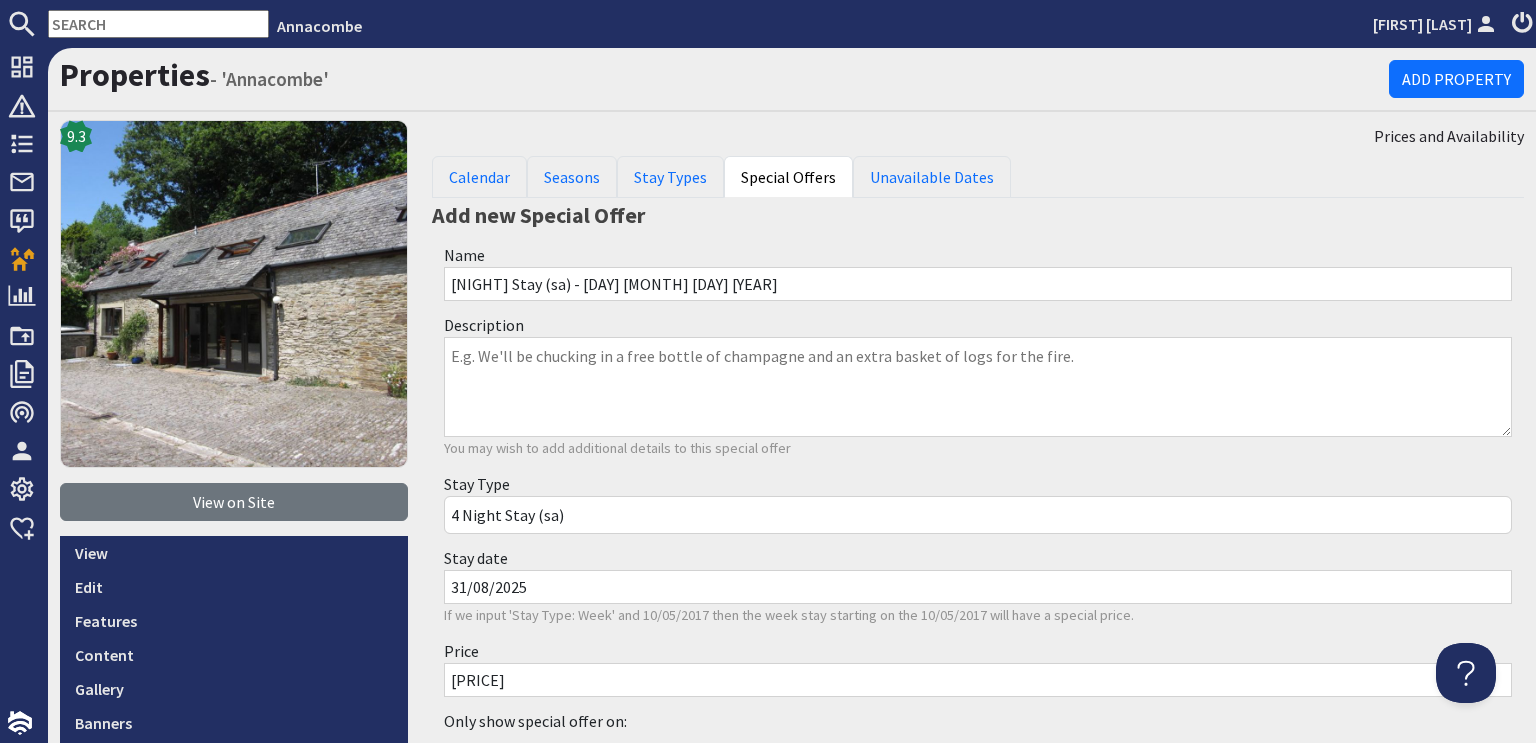 scroll, scrollTop: 0, scrollLeft: 0, axis: both 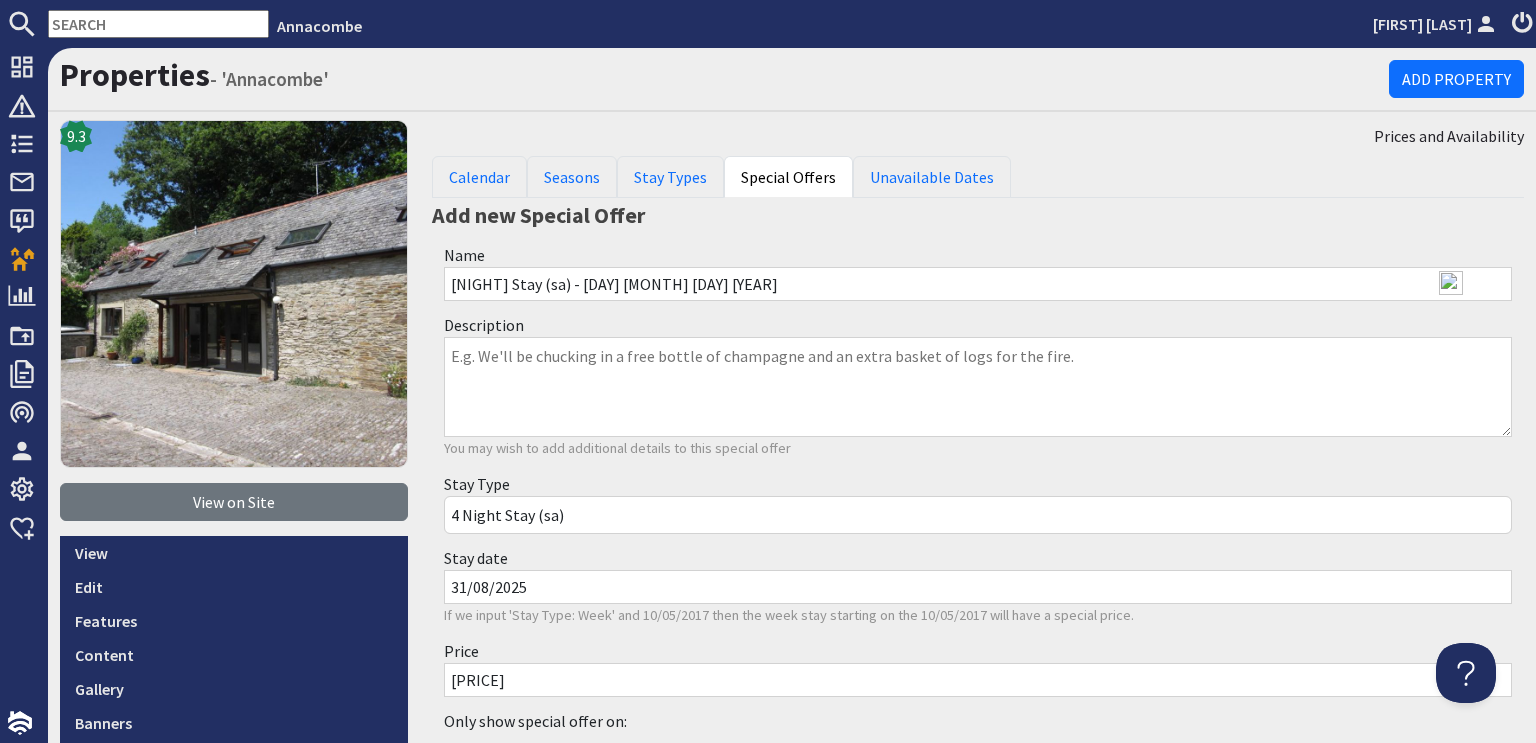 paste on "+ a bottle of wine in the fridge" 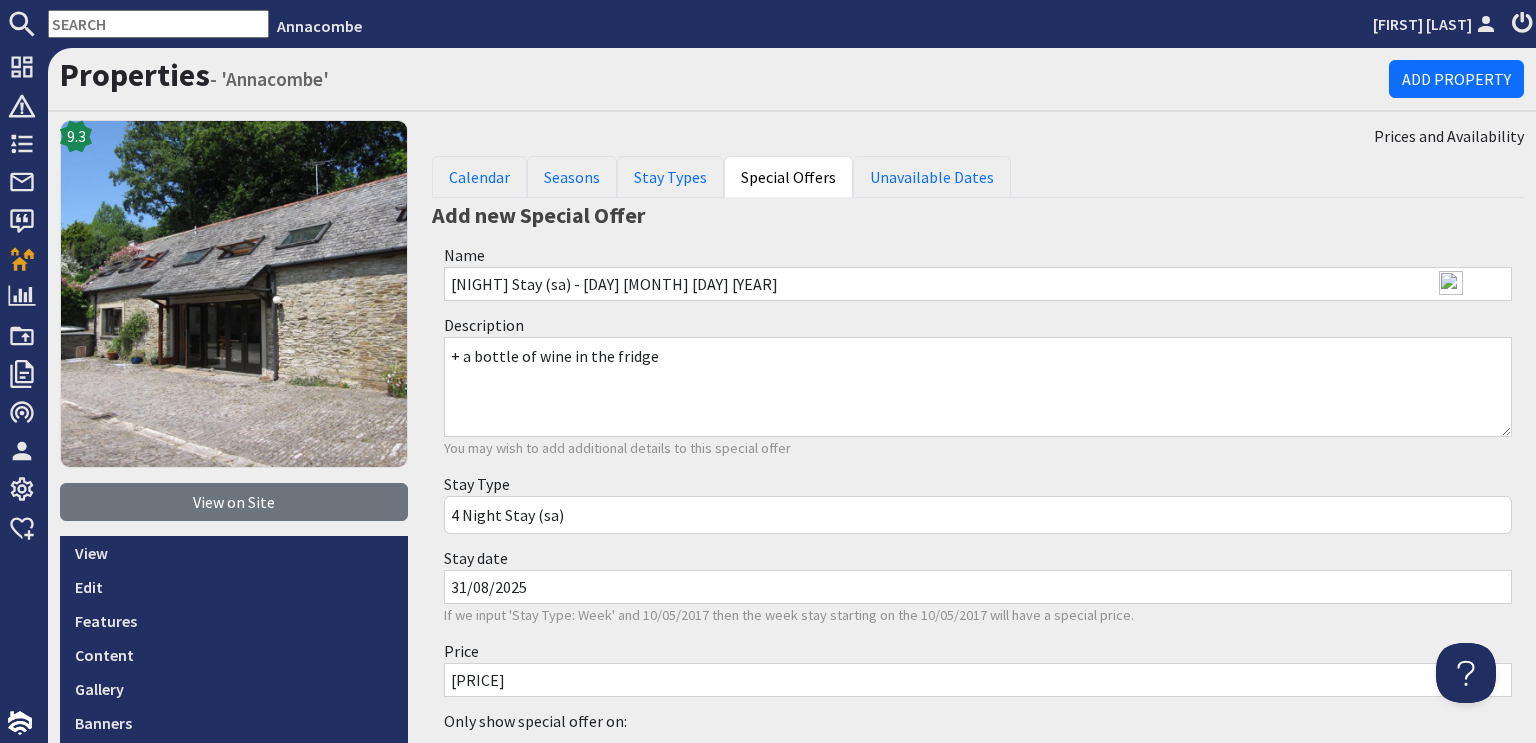 type on "+ a bottle of wine in the fridge" 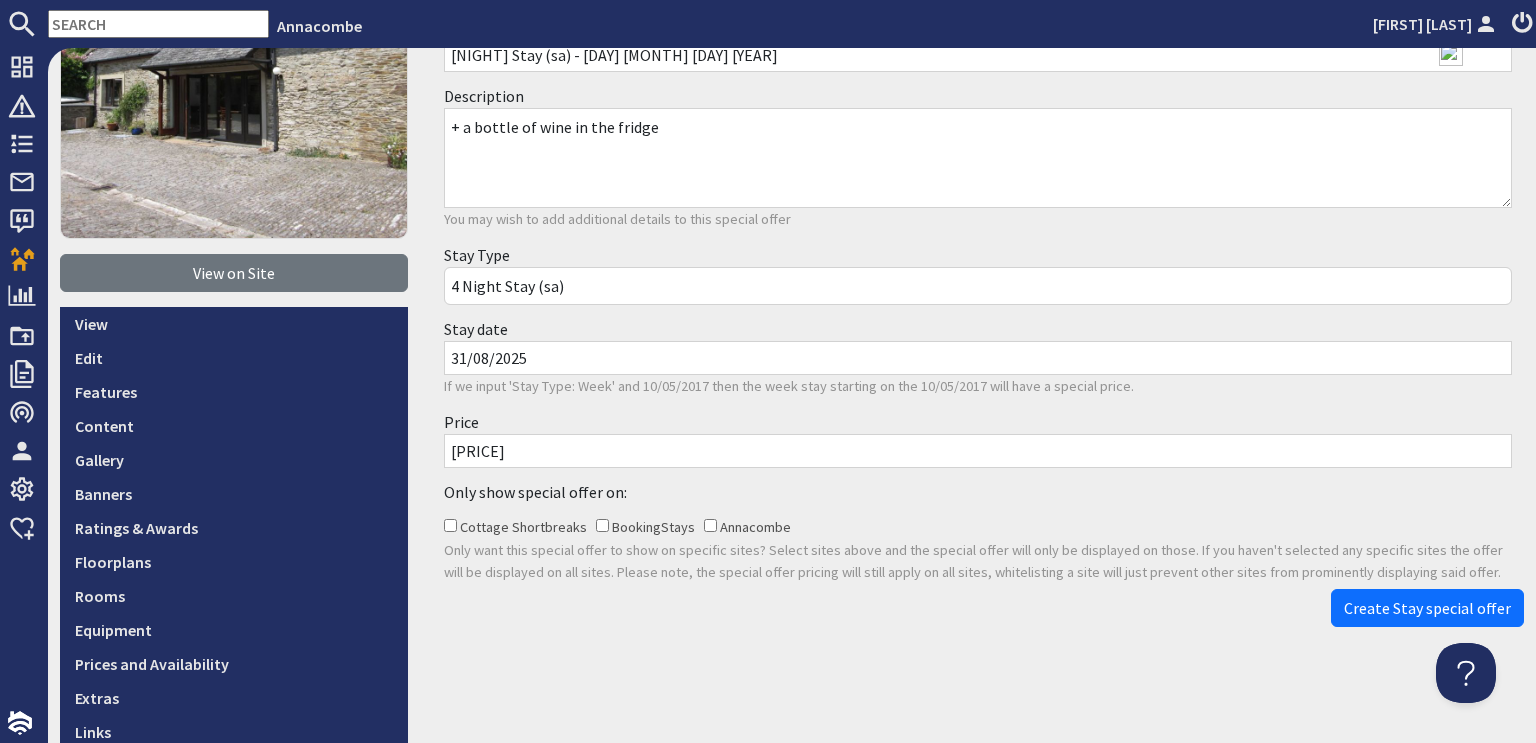 scroll, scrollTop: 300, scrollLeft: 0, axis: vertical 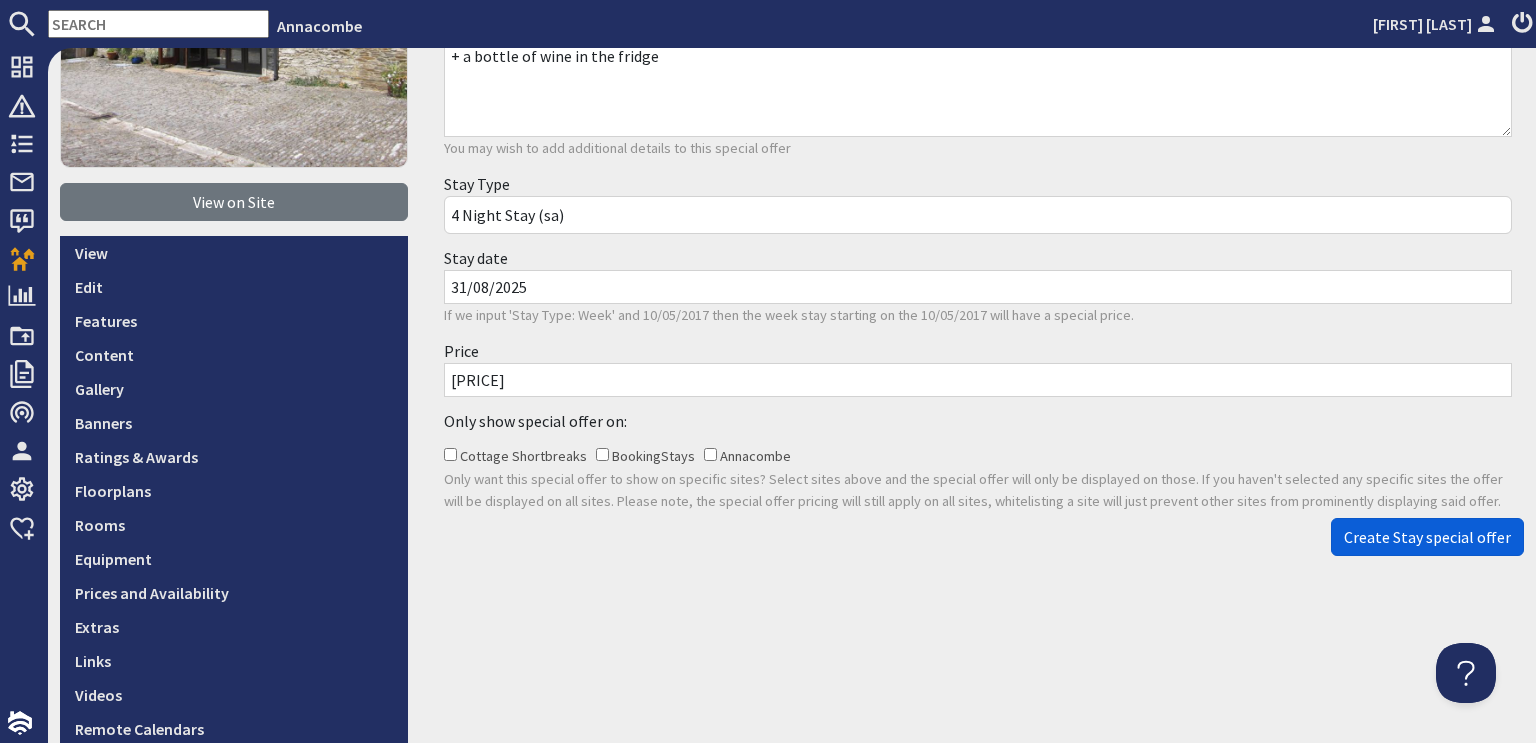 type on "655.0" 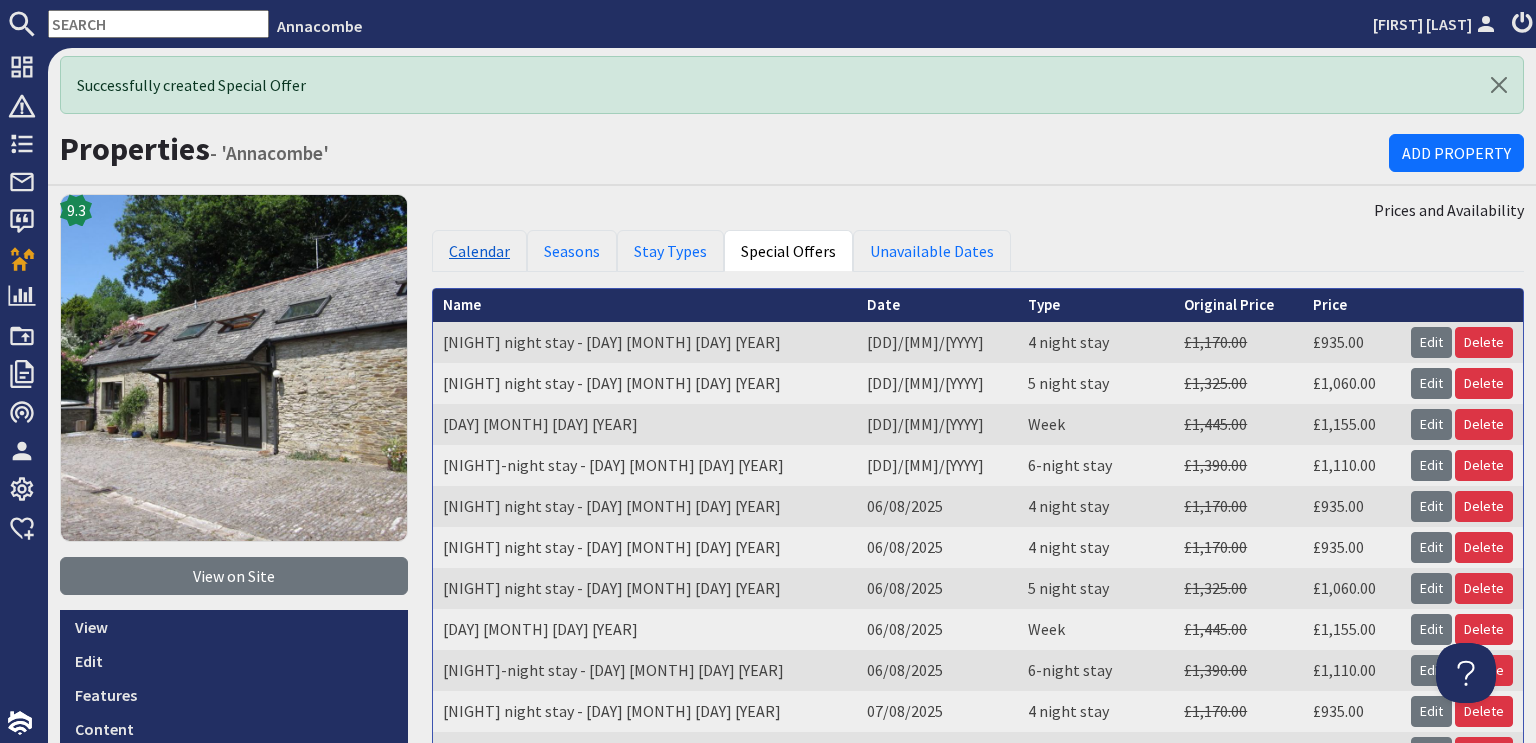 scroll, scrollTop: 0, scrollLeft: 0, axis: both 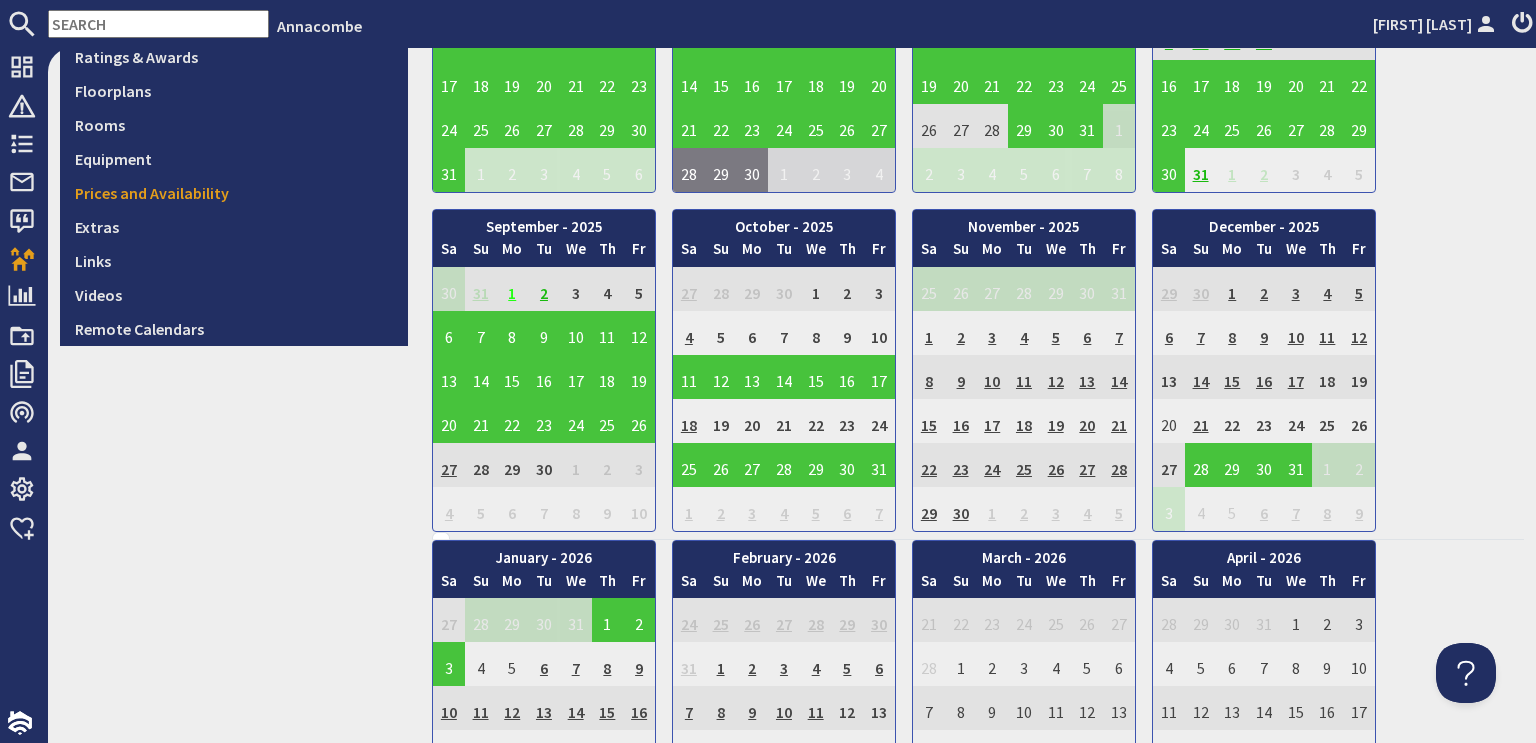 click on "1" at bounding box center [512, 289] 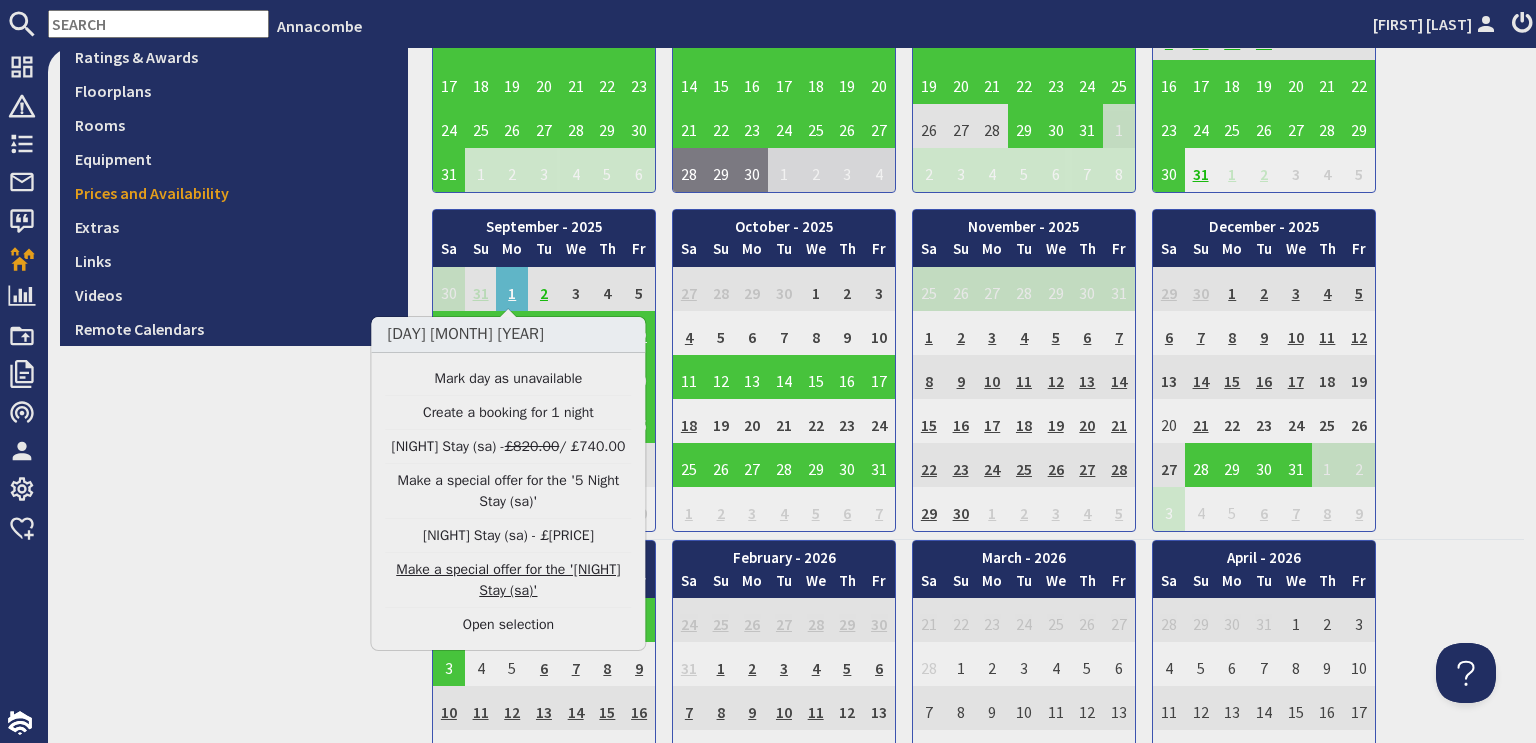 click on "Make a special offer for the '4 Night Stay (sa)'" at bounding box center (508, 580) 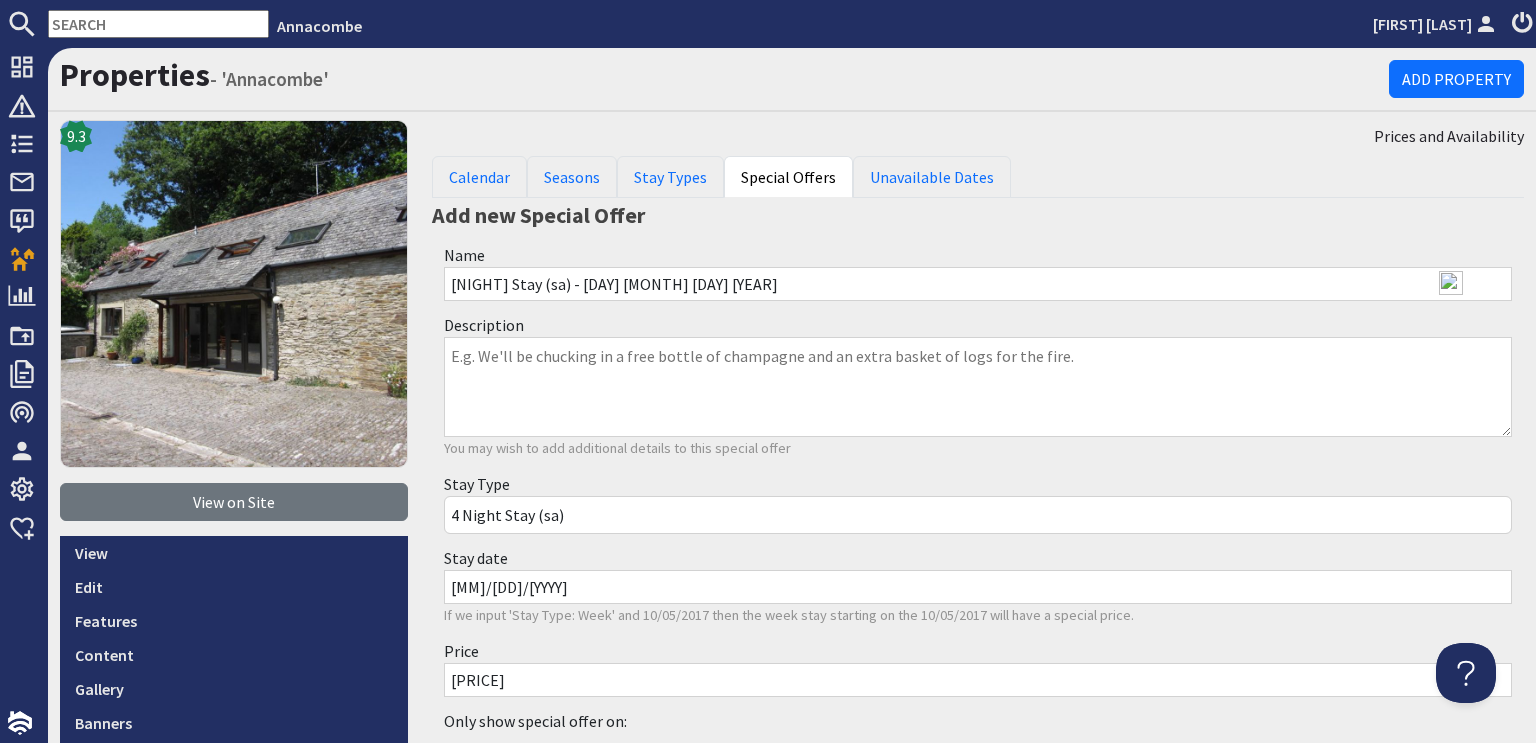 scroll, scrollTop: 0, scrollLeft: 0, axis: both 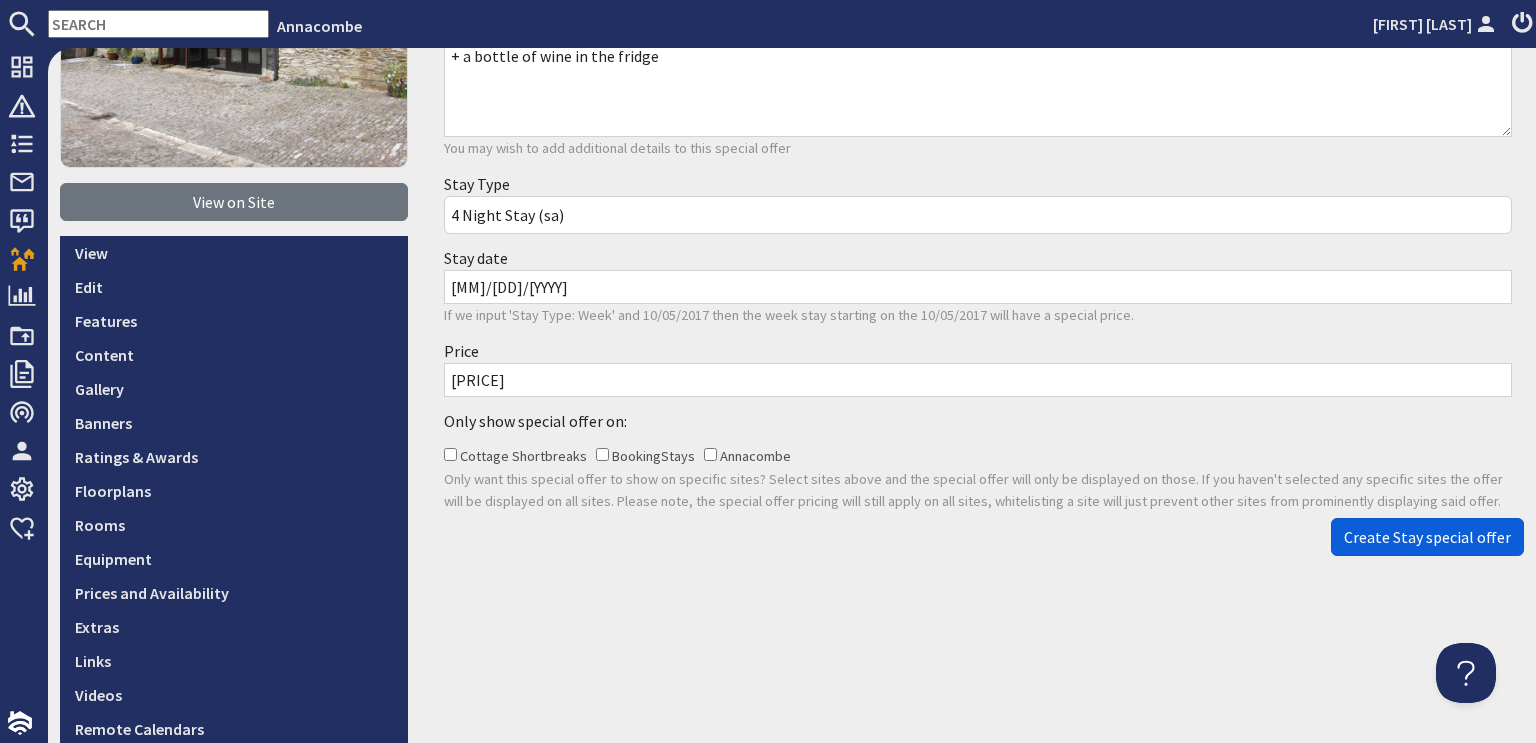 type on "+ a bottle of wine in the fridge" 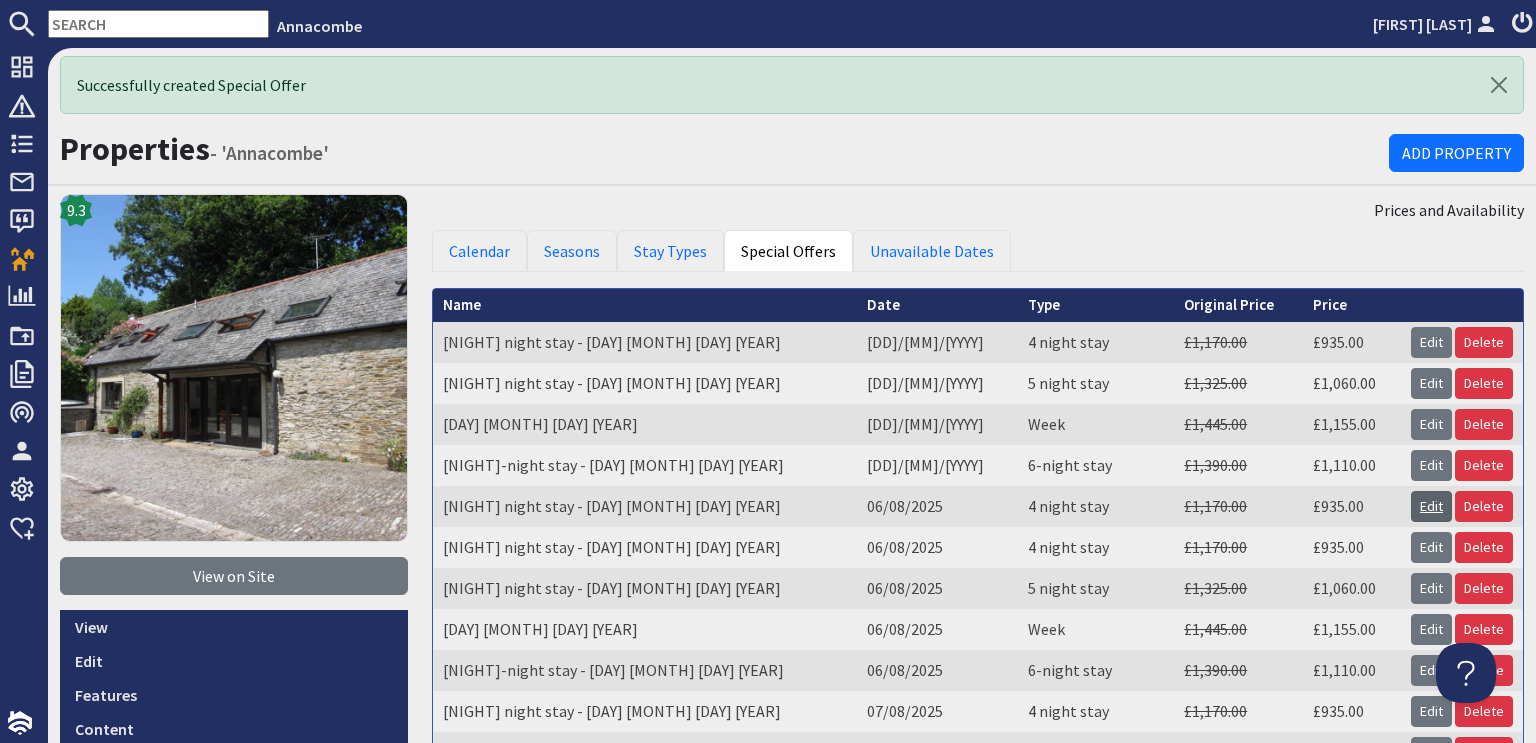 scroll, scrollTop: 0, scrollLeft: 0, axis: both 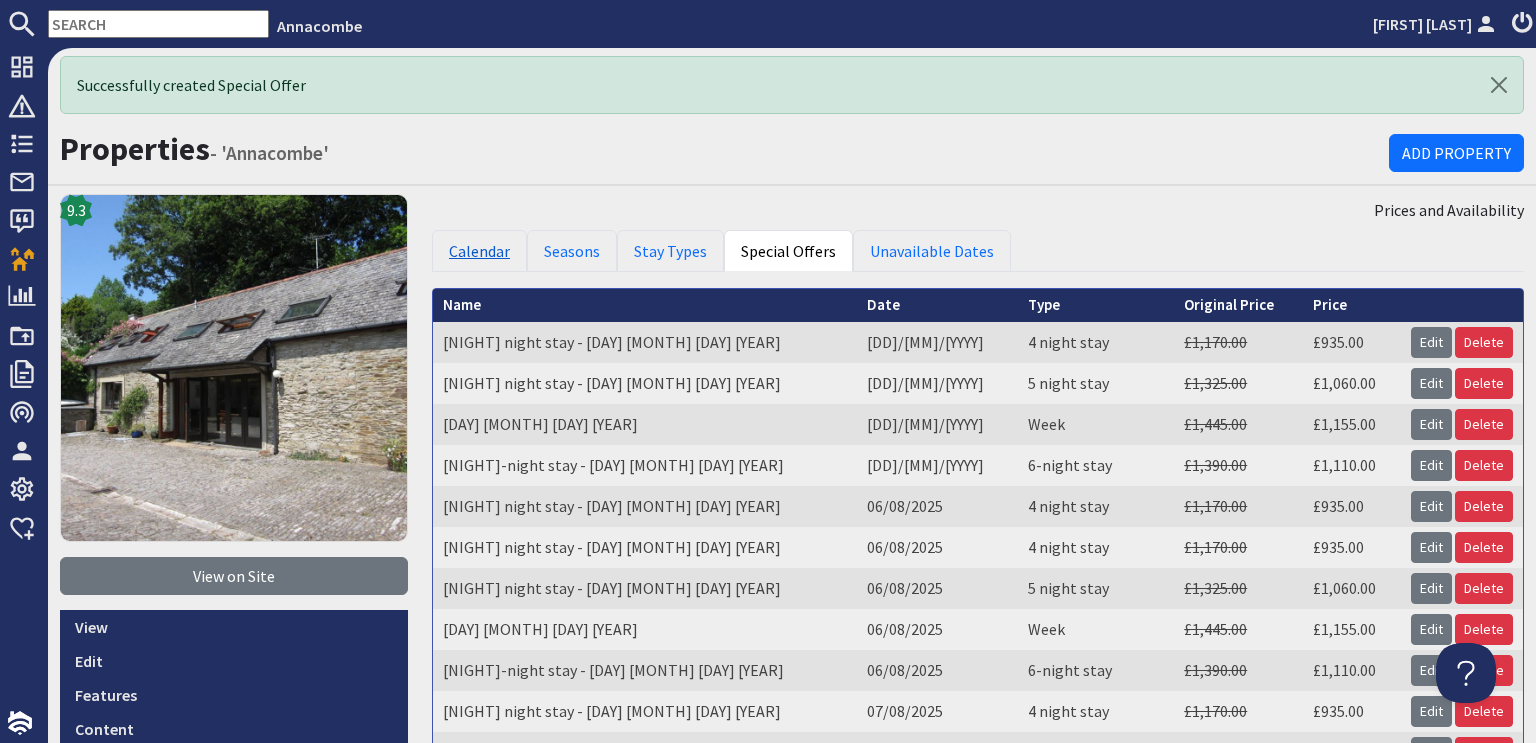 click on "Calendar" at bounding box center [479, 251] 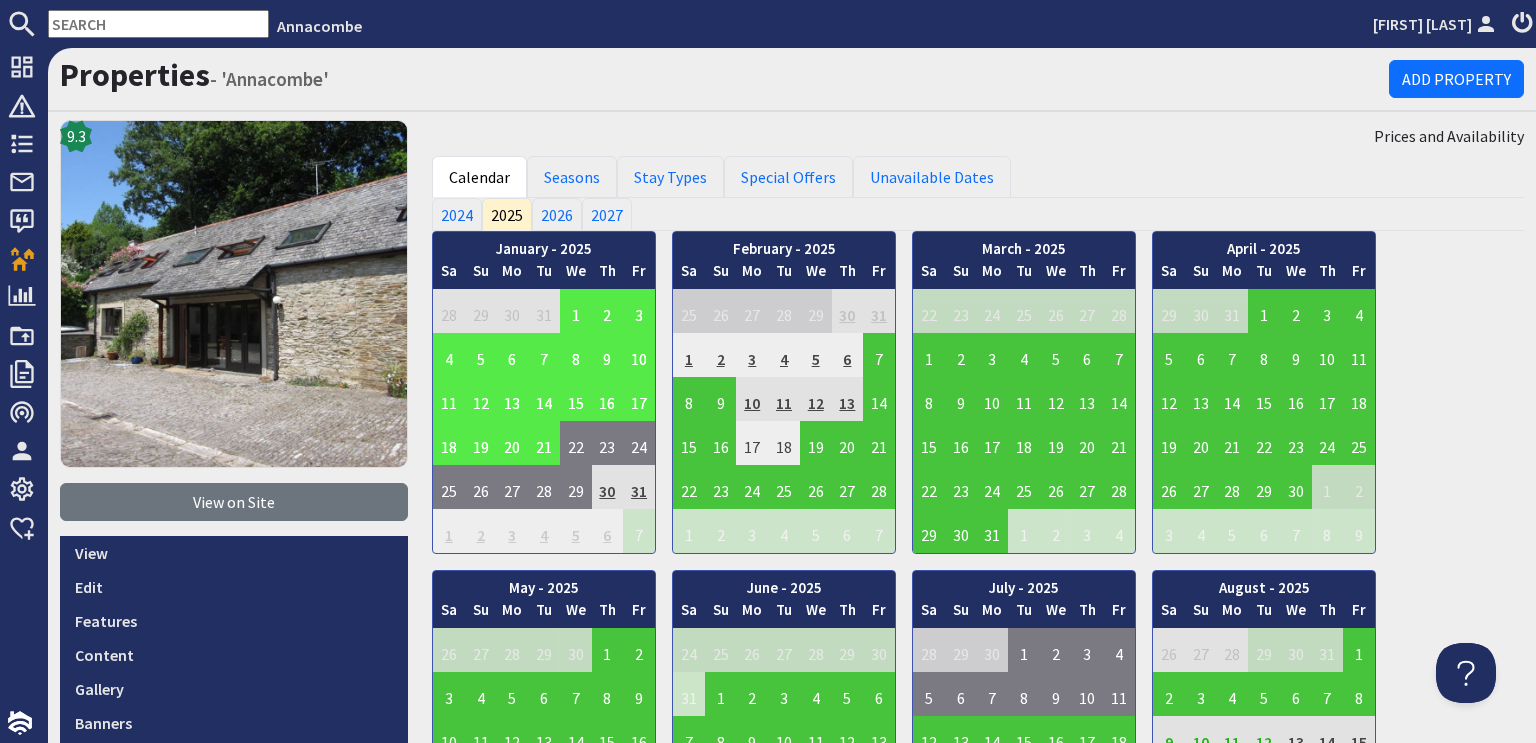 scroll, scrollTop: 0, scrollLeft: 0, axis: both 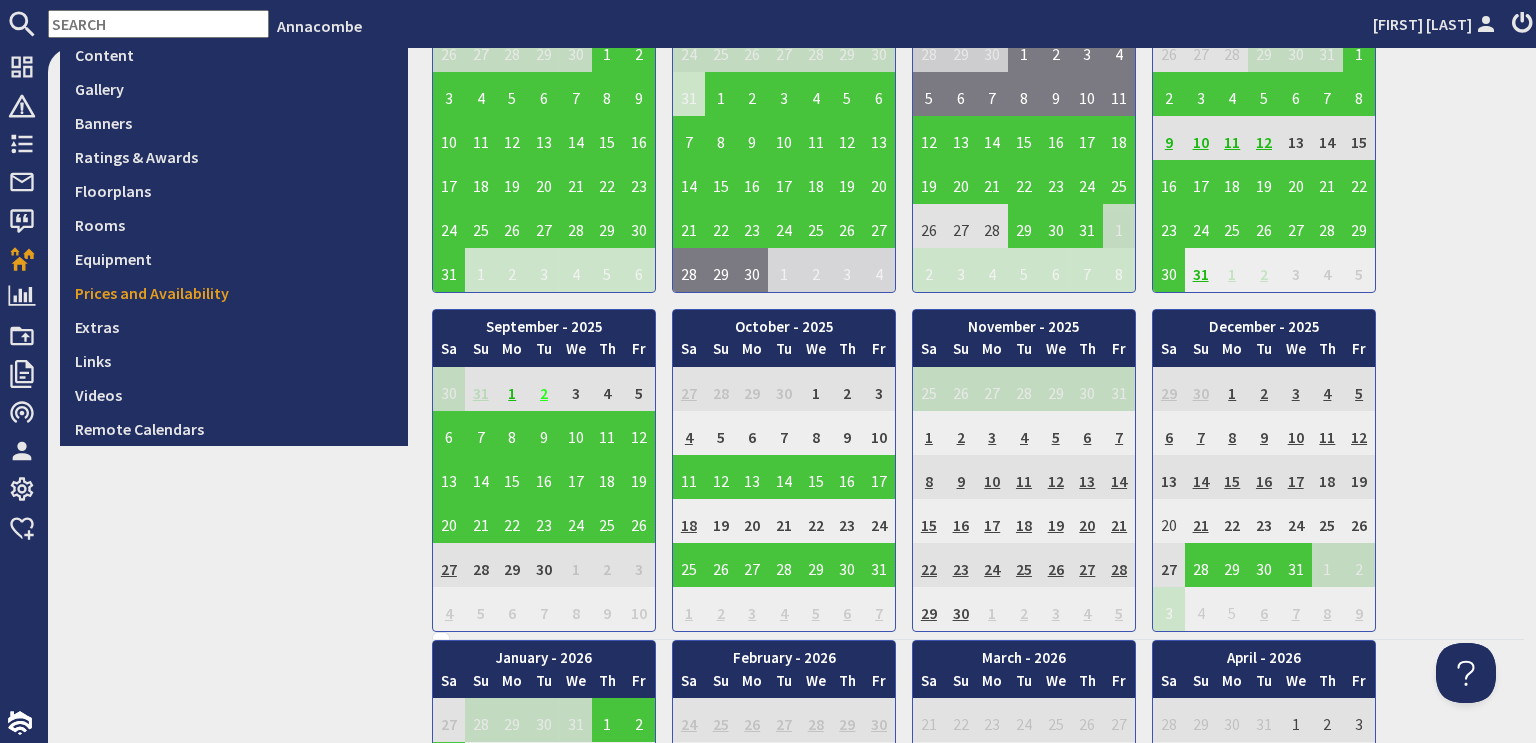 click on "2" at bounding box center (544, 389) 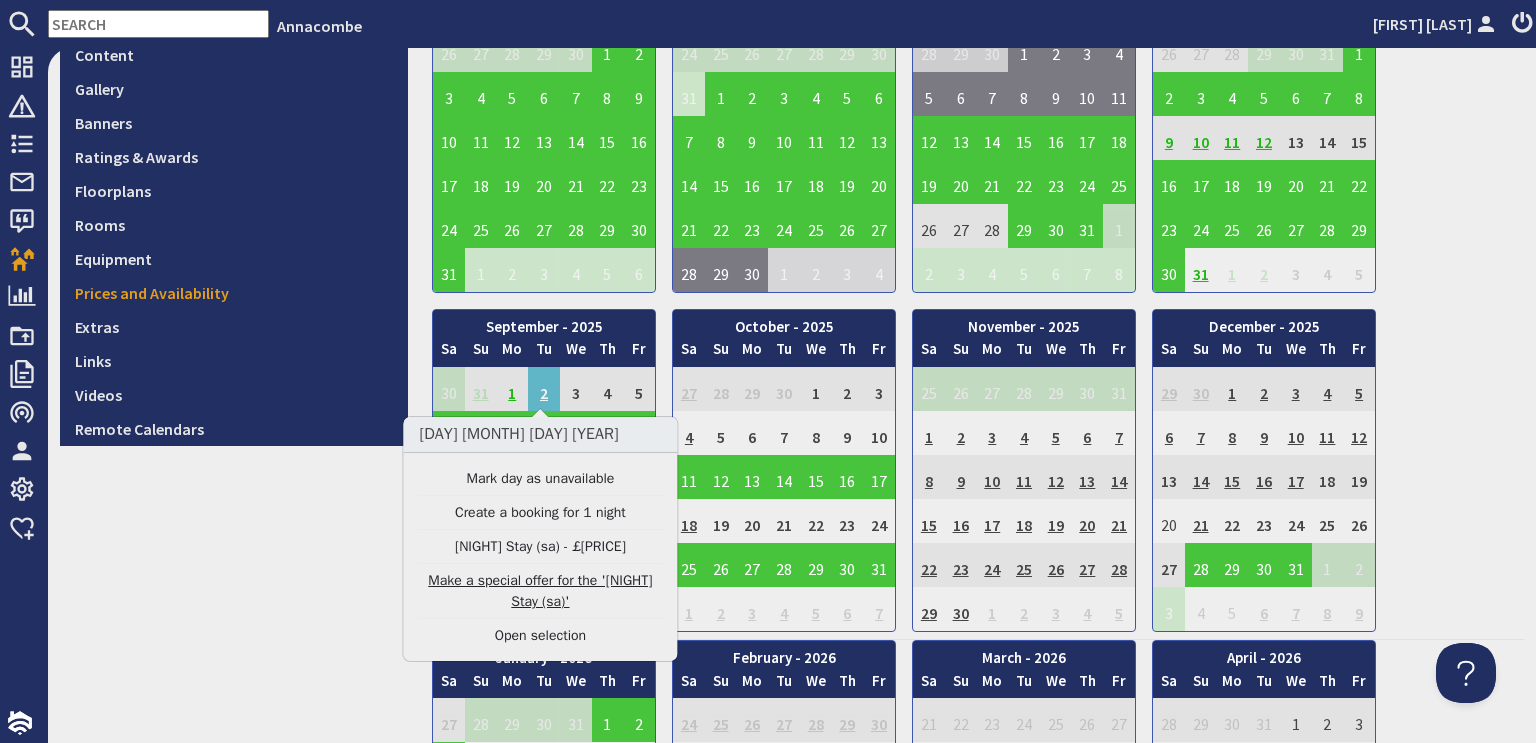 click on "Make a special offer for the '4 Night Stay (sa)'" at bounding box center (540, 591) 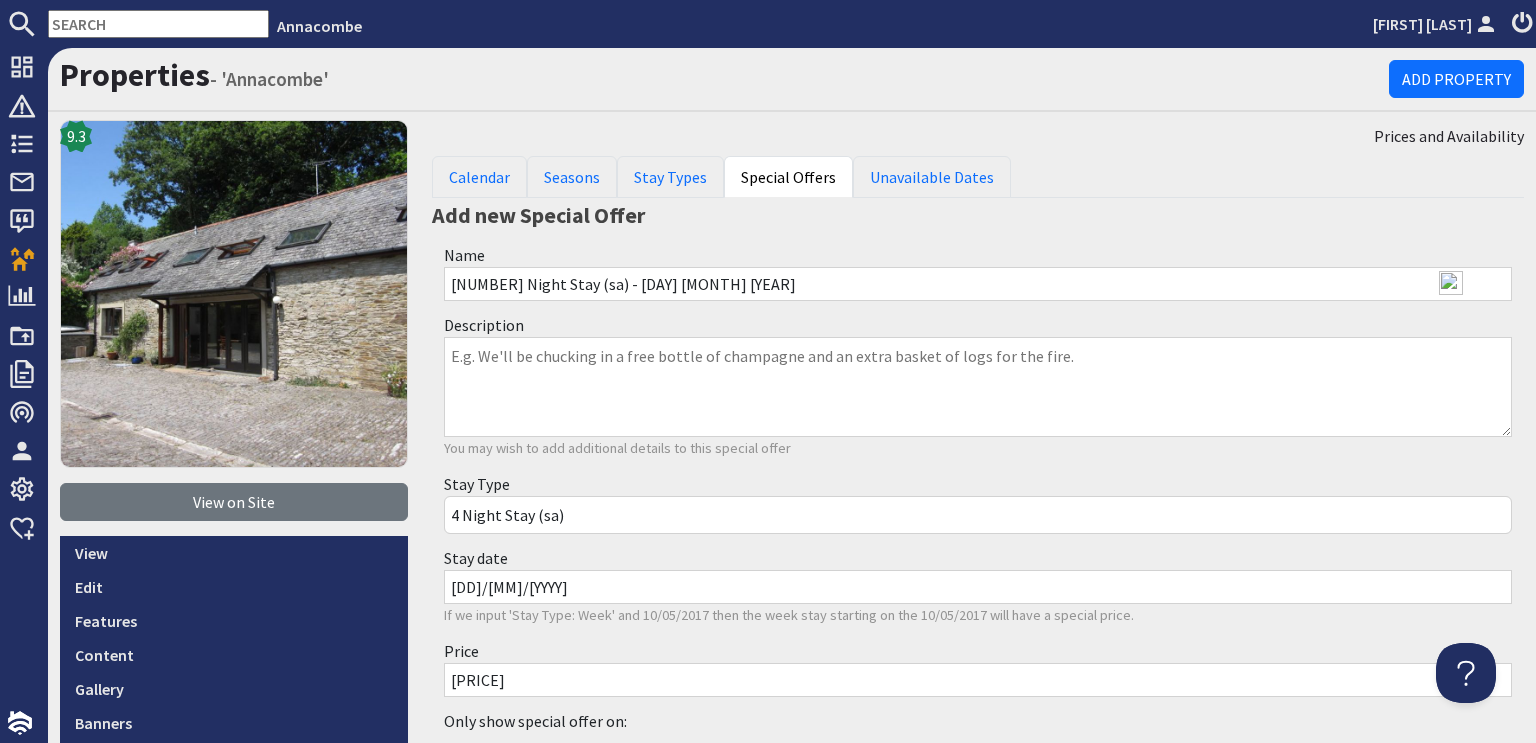scroll, scrollTop: 0, scrollLeft: 0, axis: both 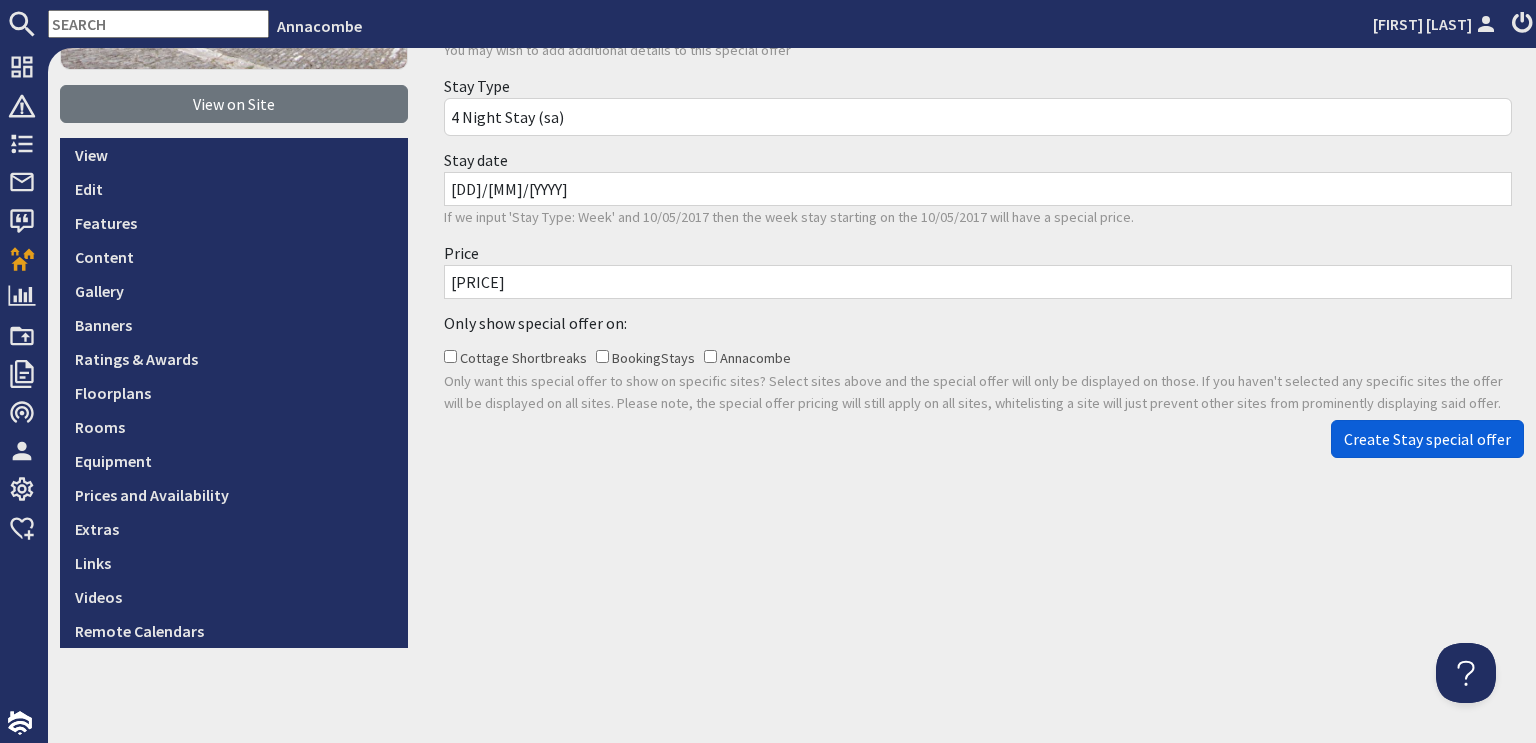 type on "+ a bottle of wine in the fridge" 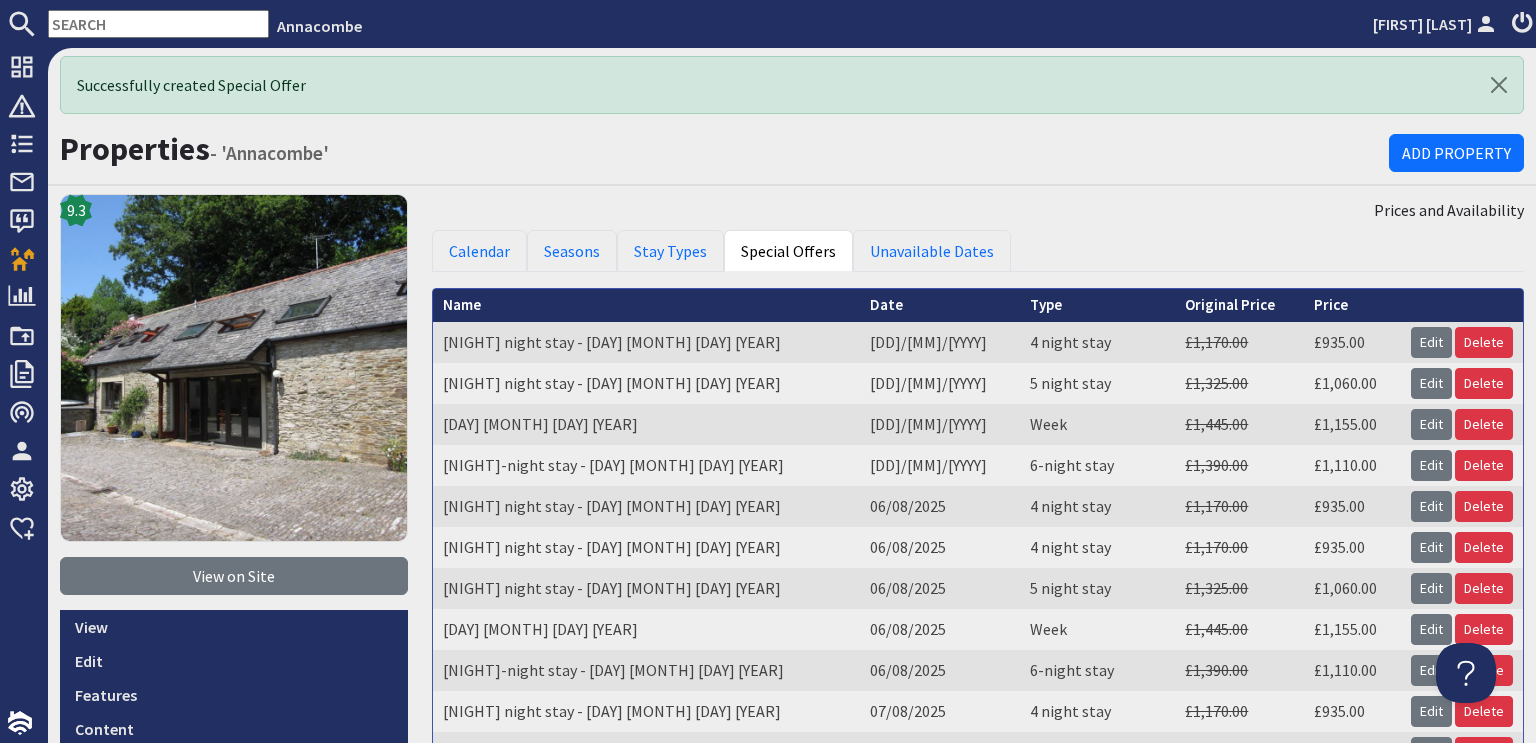 scroll, scrollTop: 0, scrollLeft: 0, axis: both 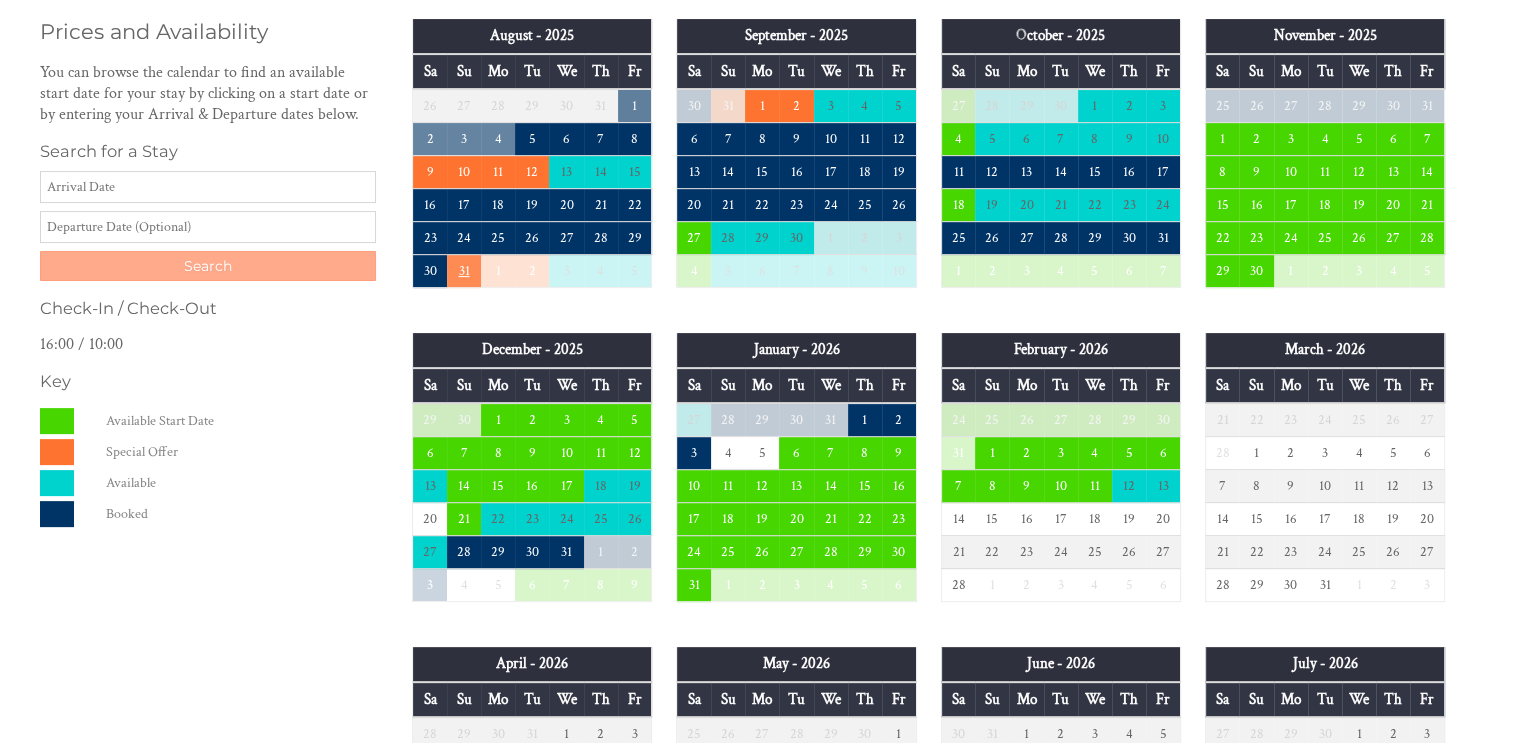 click on "31" at bounding box center (464, 271) 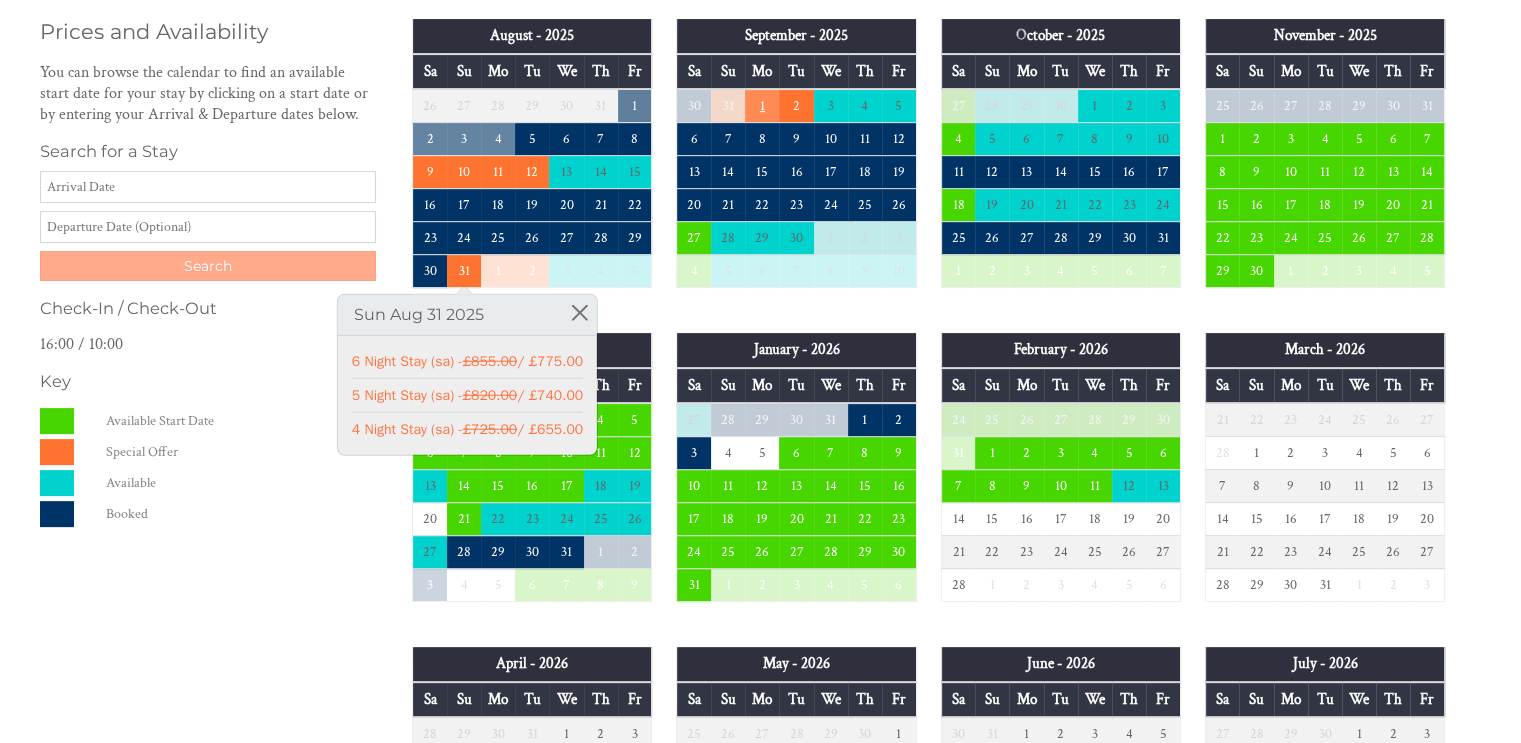 click on "1" at bounding box center [762, 106] 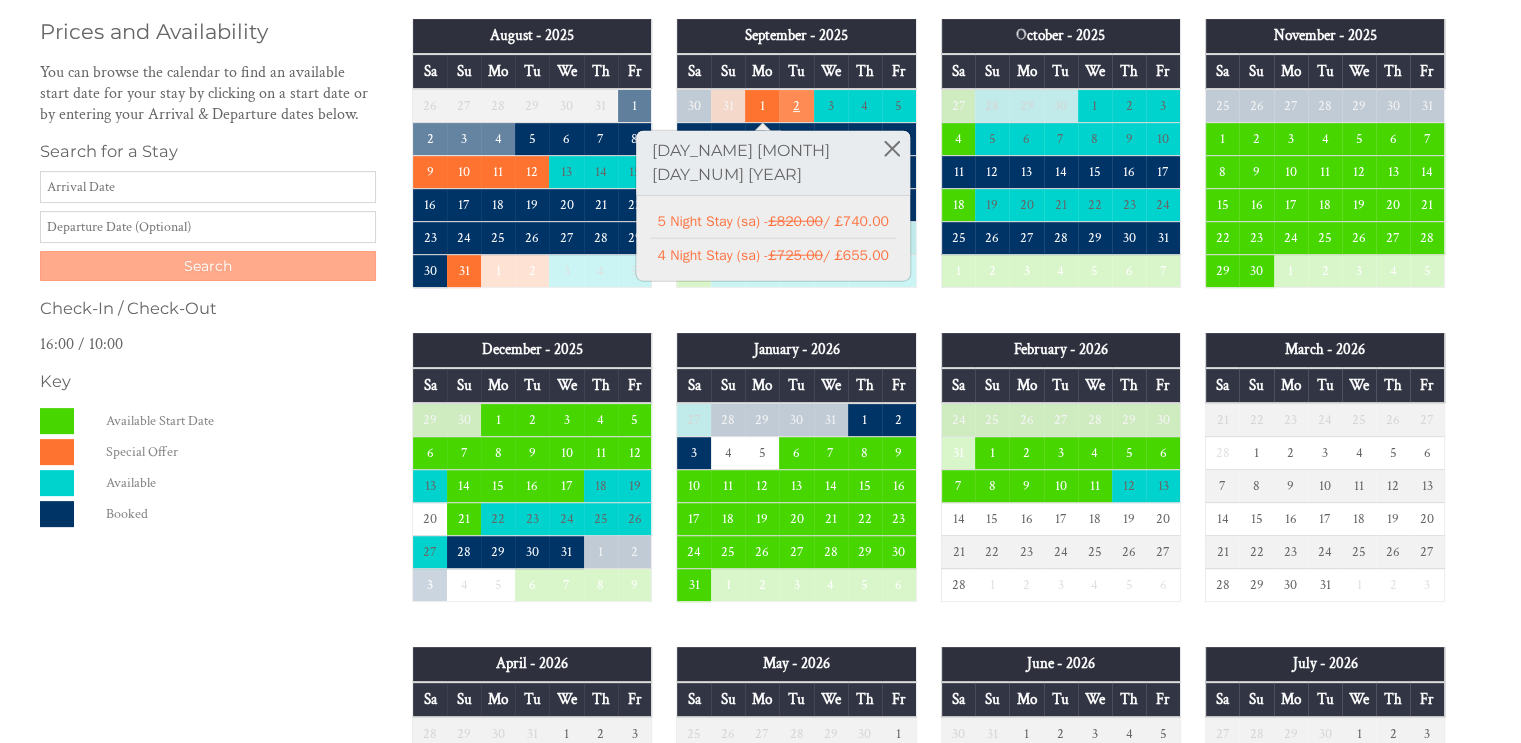 click on "2" at bounding box center (796, 106) 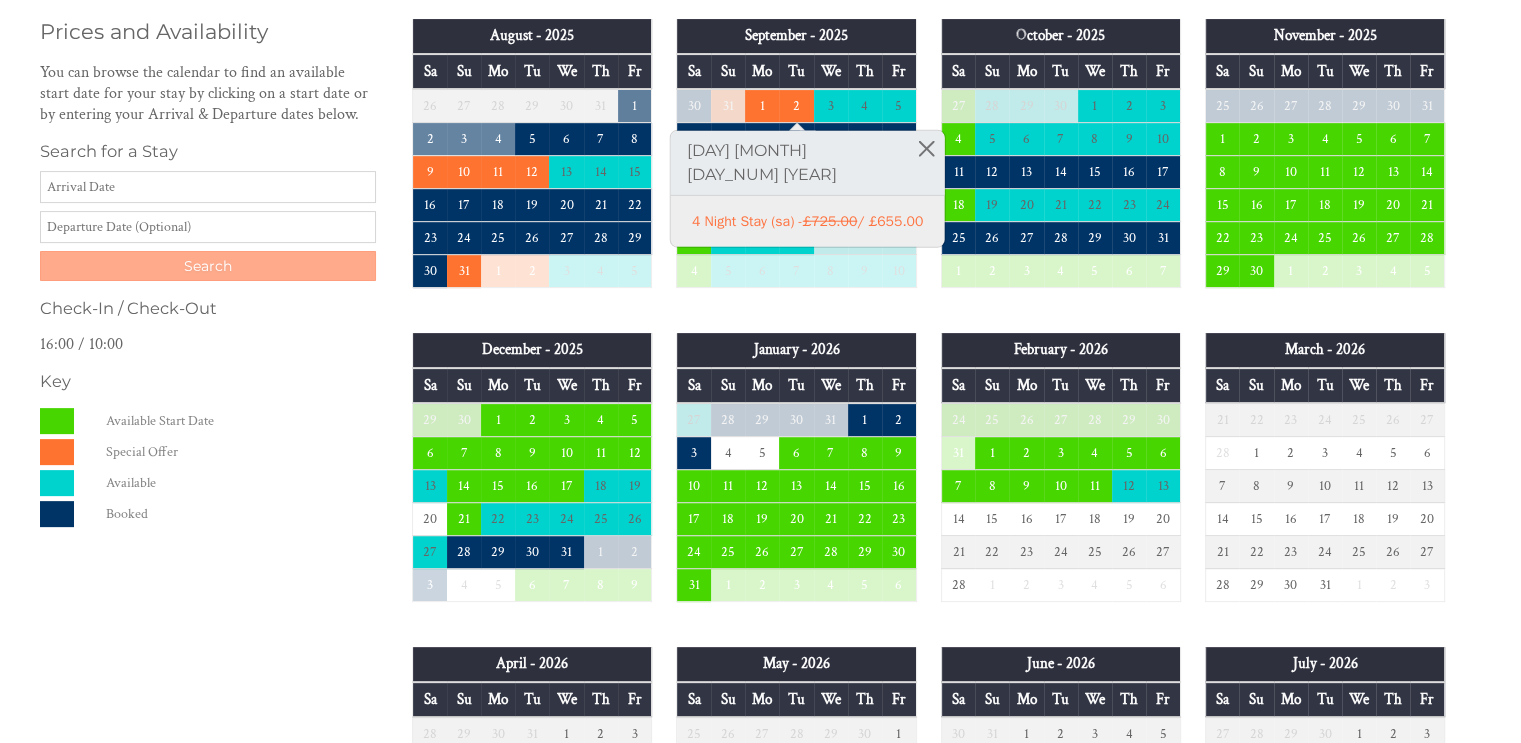click on "Properties
'[PROPERTY_NAME]'
-  [REGION]
Overview
Gallery
Availability
Special Offers
Reviews
Linen, Heating & EV's
Location & Attractions
Rooms
Extras
Things To Do
T&Cs
Prices and Availability
You can browse the calendar to find an available start date for your stay by clicking on a start date or by entering your Arrival & Departure dates below.
Search for a Stay
Search
Check-In / Check-Out
16:00 / 10:00
Key
Available Start Date" at bounding box center [760, 751] 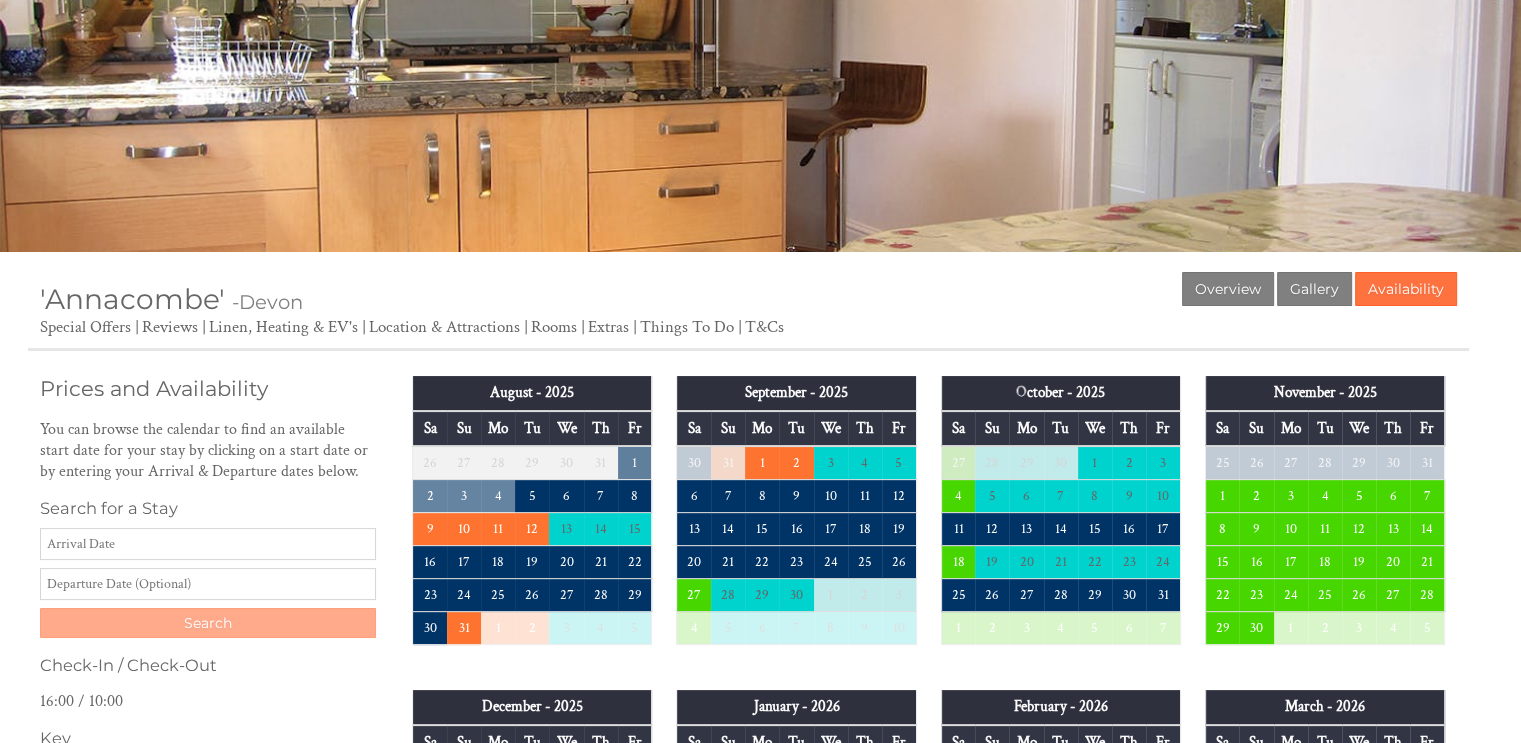 scroll, scrollTop: 0, scrollLeft: 0, axis: both 